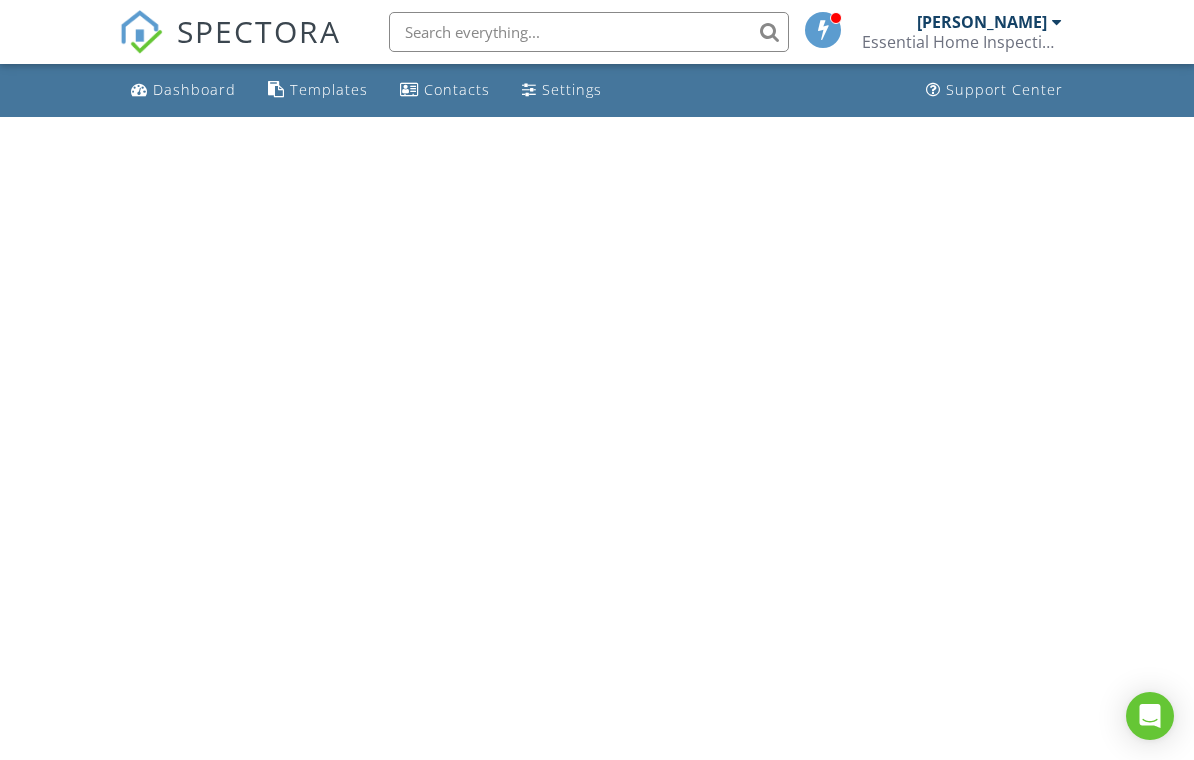 scroll, scrollTop: 0, scrollLeft: 0, axis: both 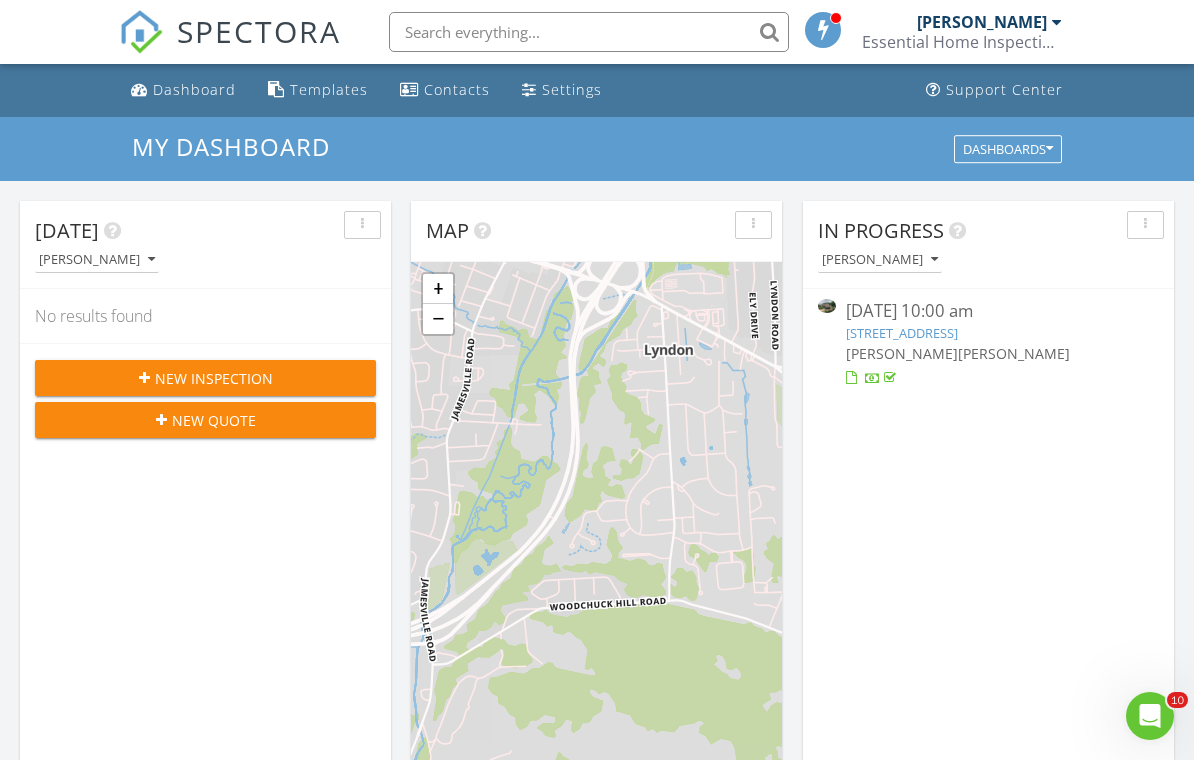 click at bounding box center (589, 32) 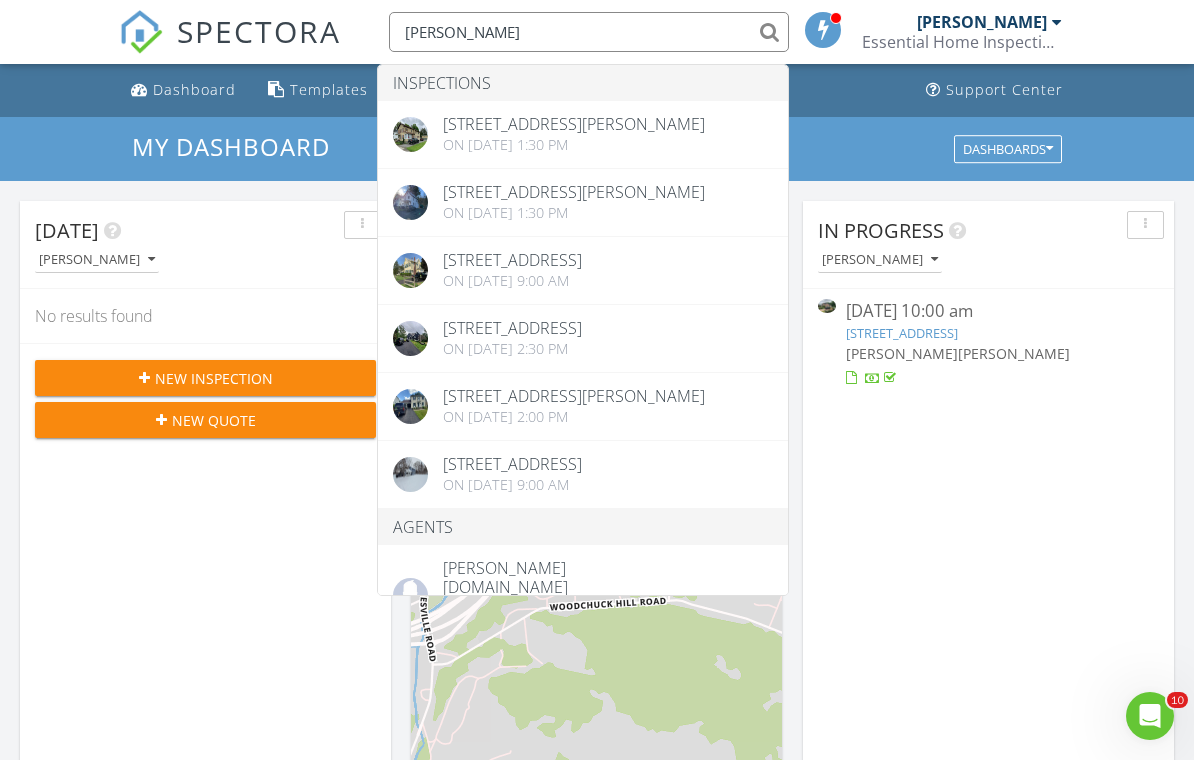 type on "Elliot" 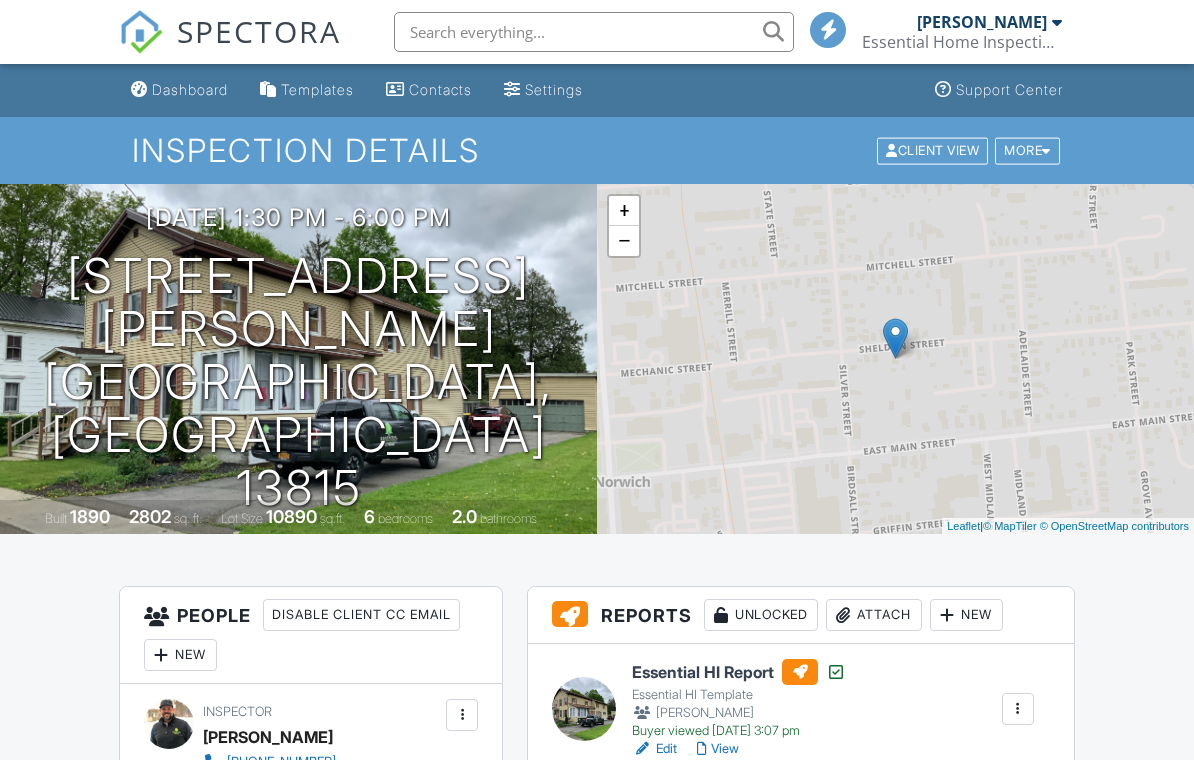 scroll, scrollTop: 0, scrollLeft: 0, axis: both 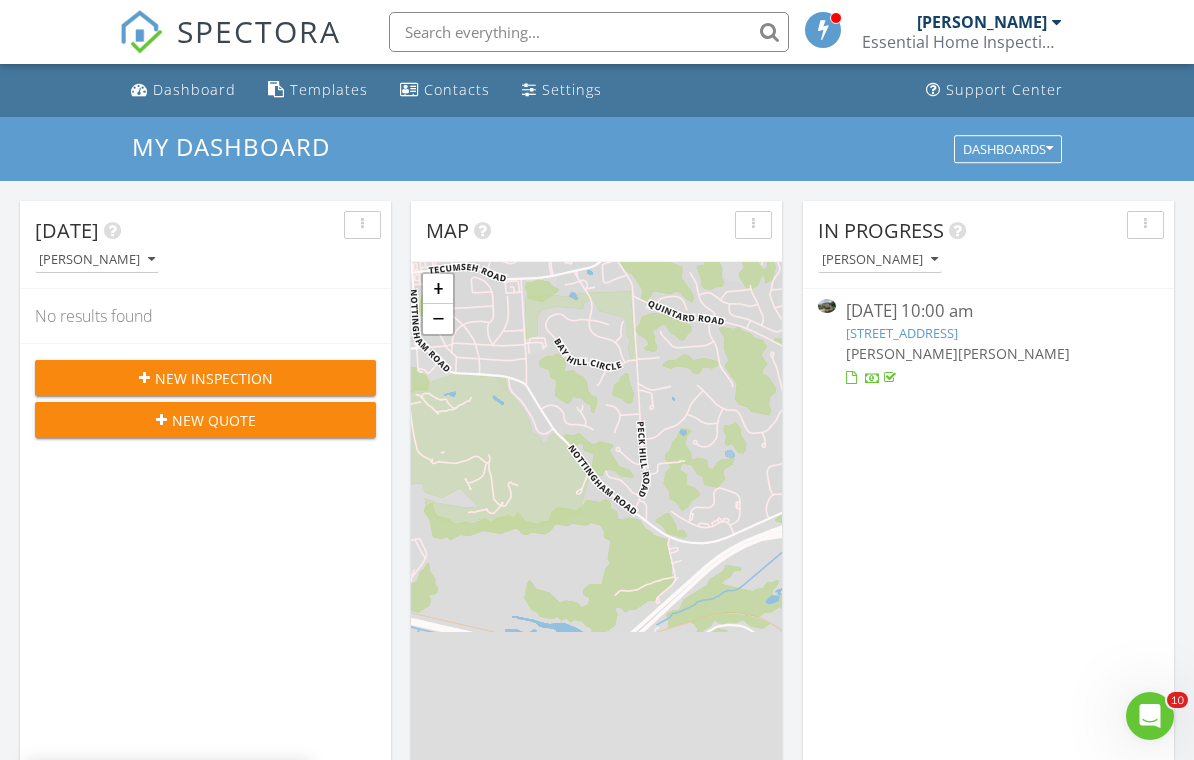 click at bounding box center (589, 32) 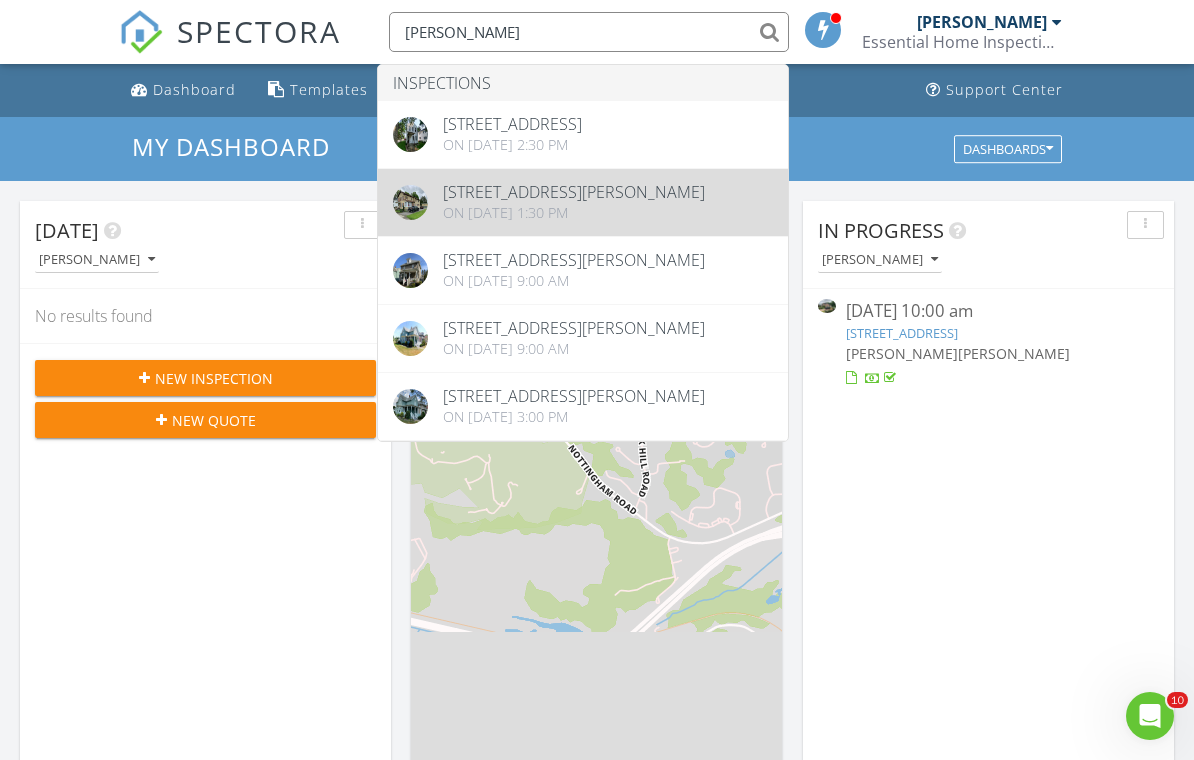 type on "Sheldon" 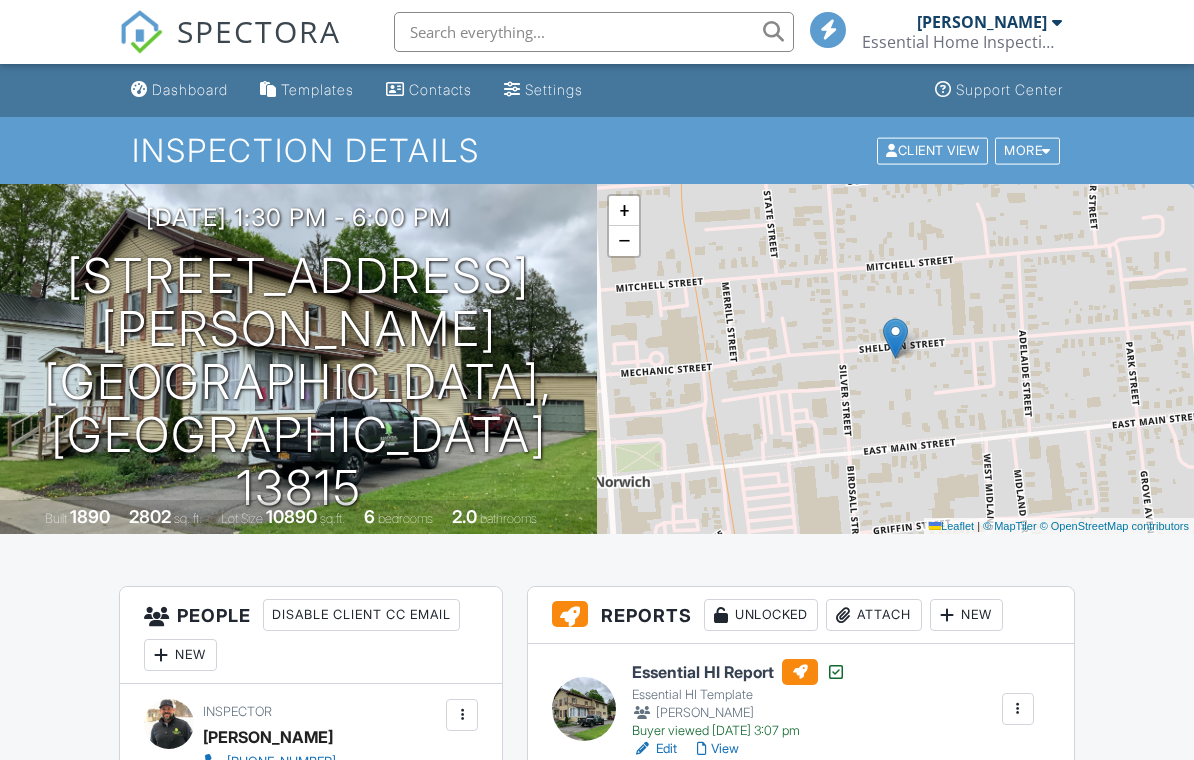 scroll, scrollTop: 0, scrollLeft: 0, axis: both 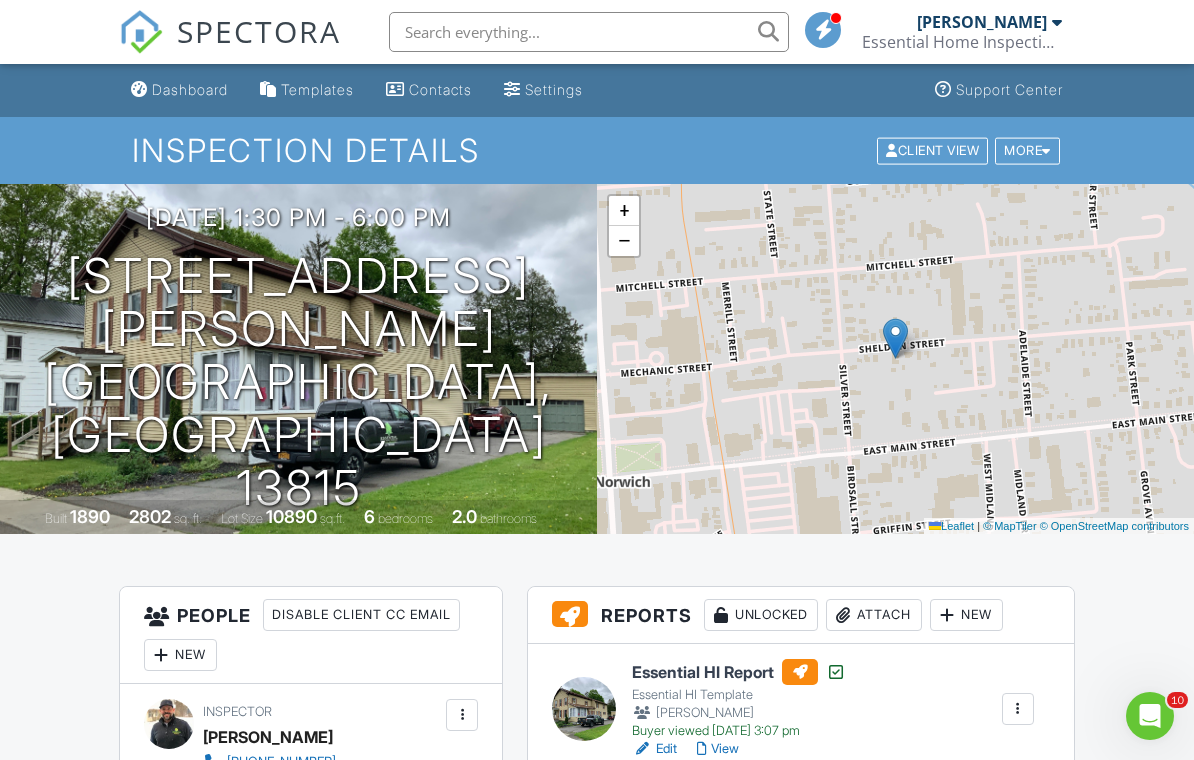 click on "Dashboard" at bounding box center (179, 90) 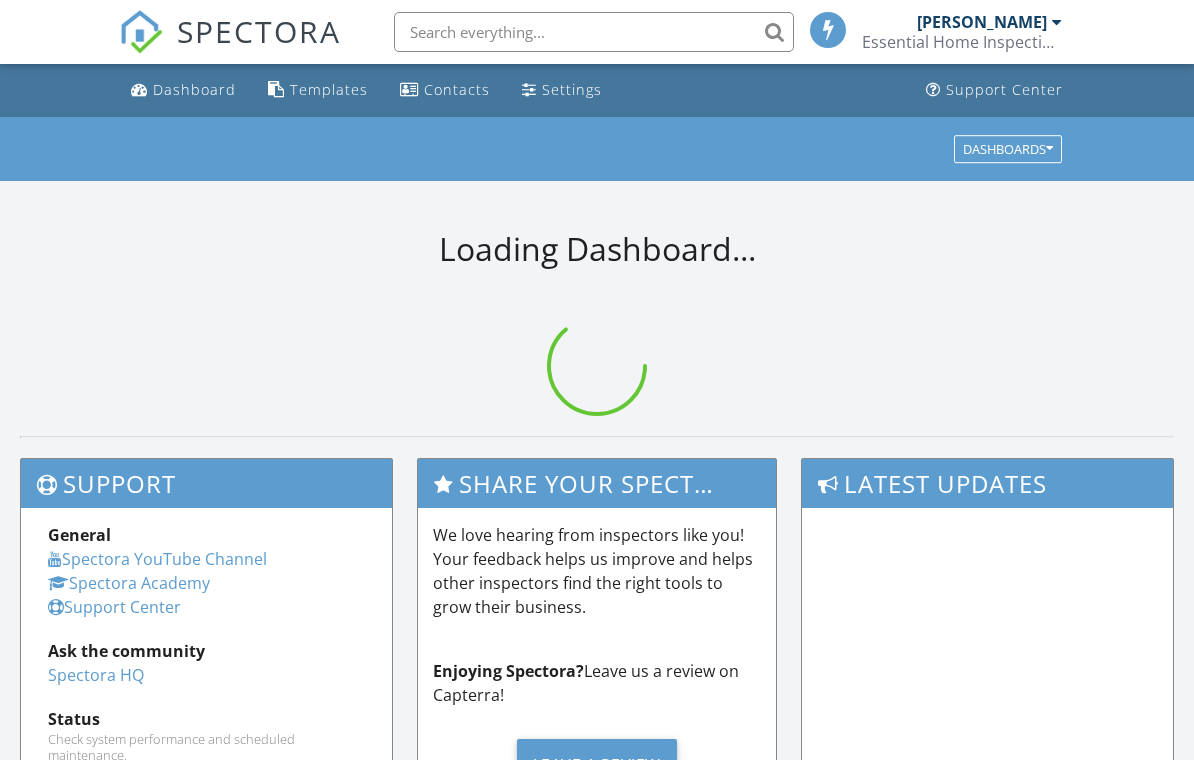 scroll, scrollTop: 0, scrollLeft: 0, axis: both 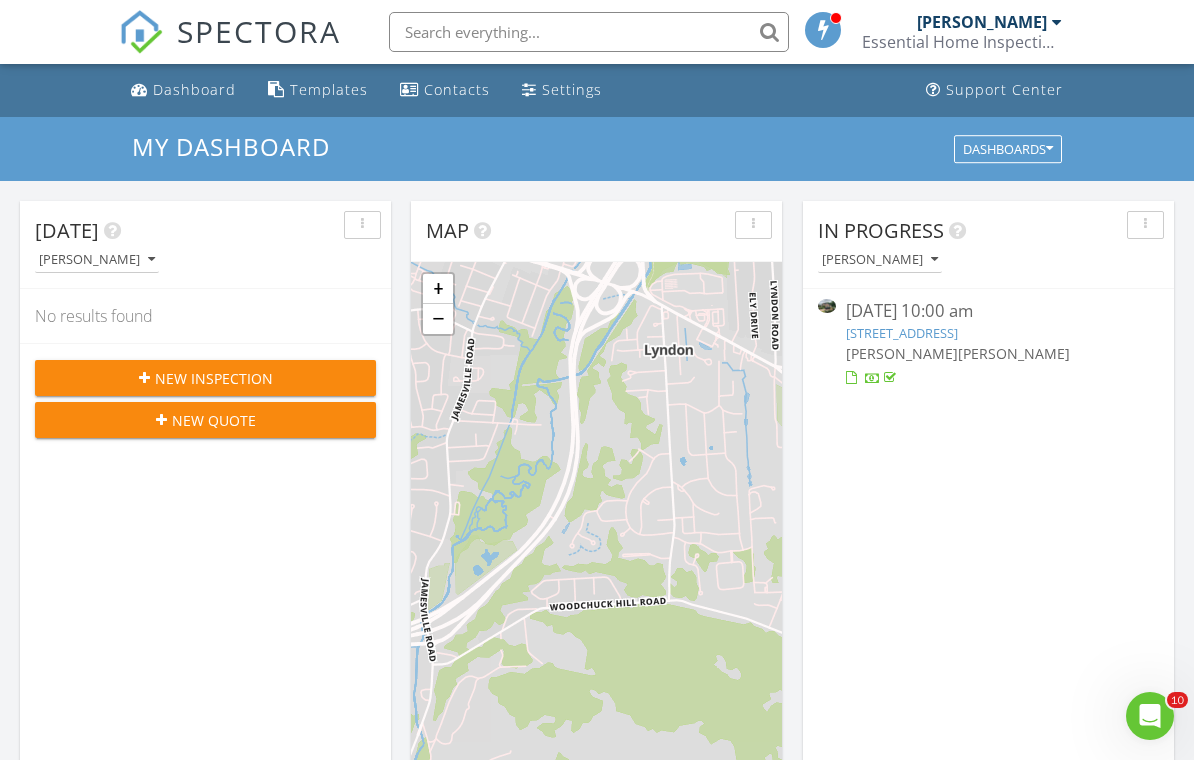 click on "New Inspection" at bounding box center [214, 378] 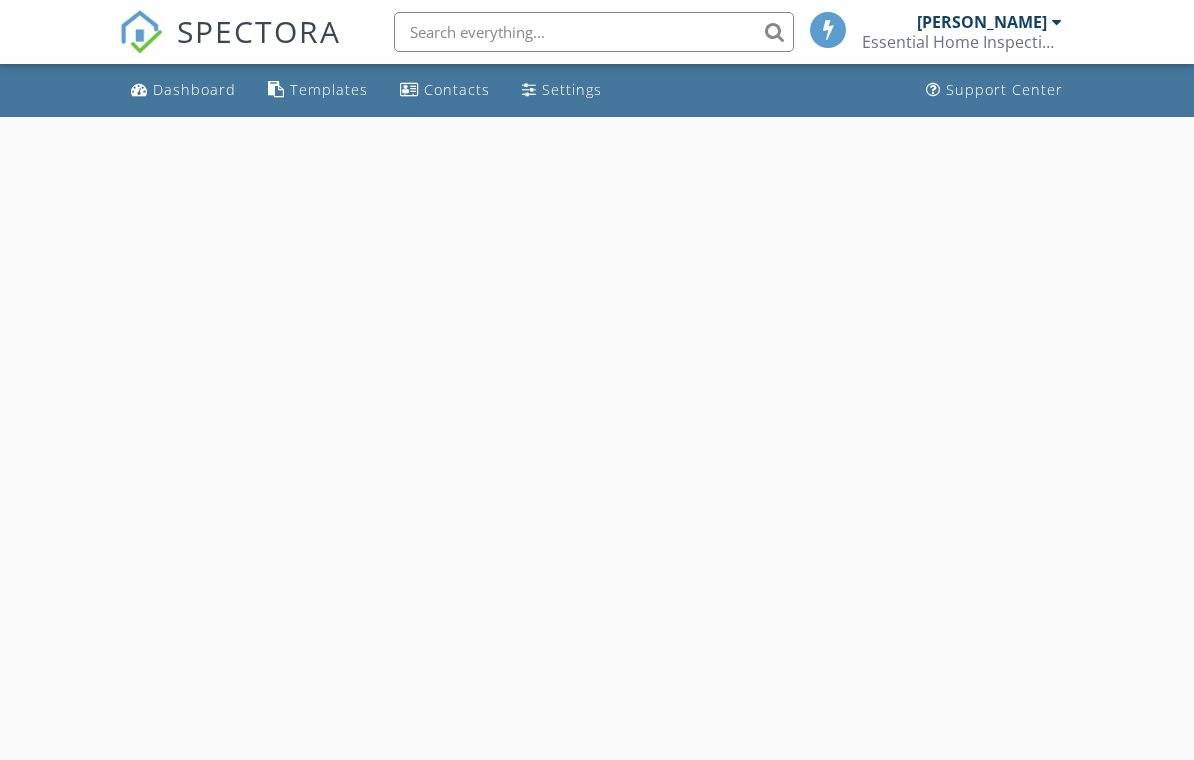 scroll, scrollTop: 0, scrollLeft: 0, axis: both 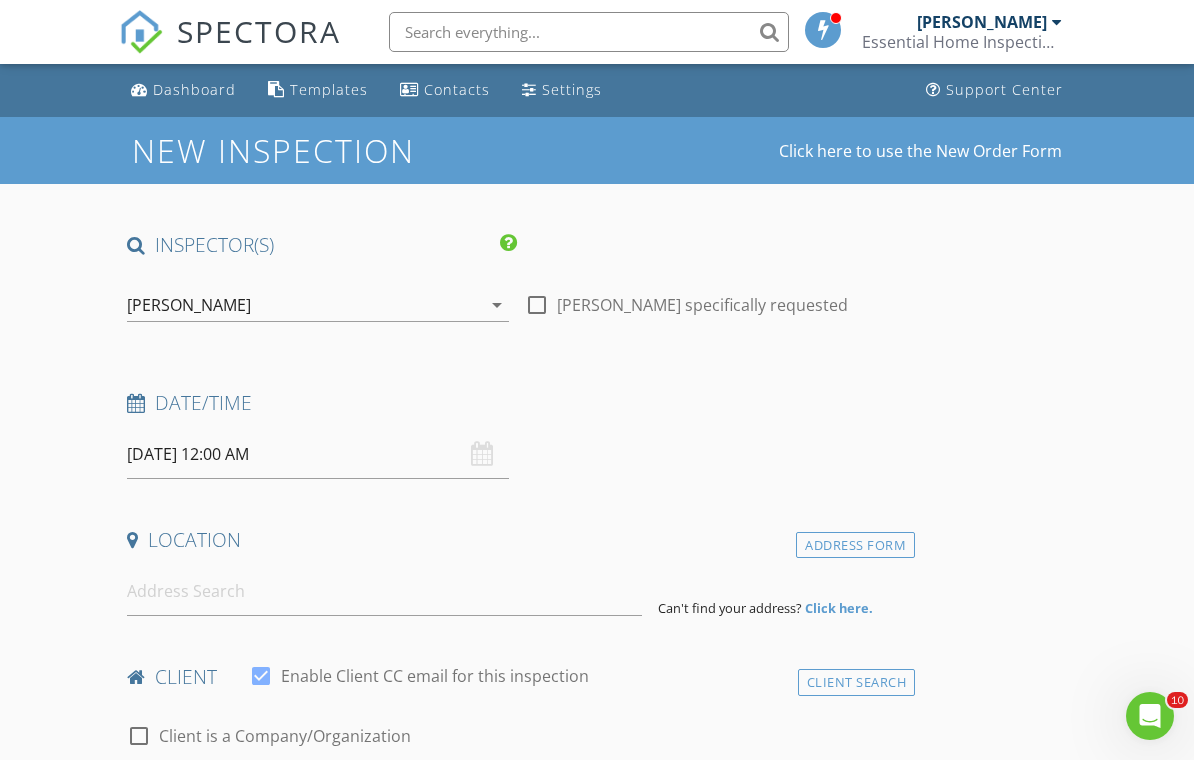 click on "arrow_drop_down" at bounding box center [495, 305] 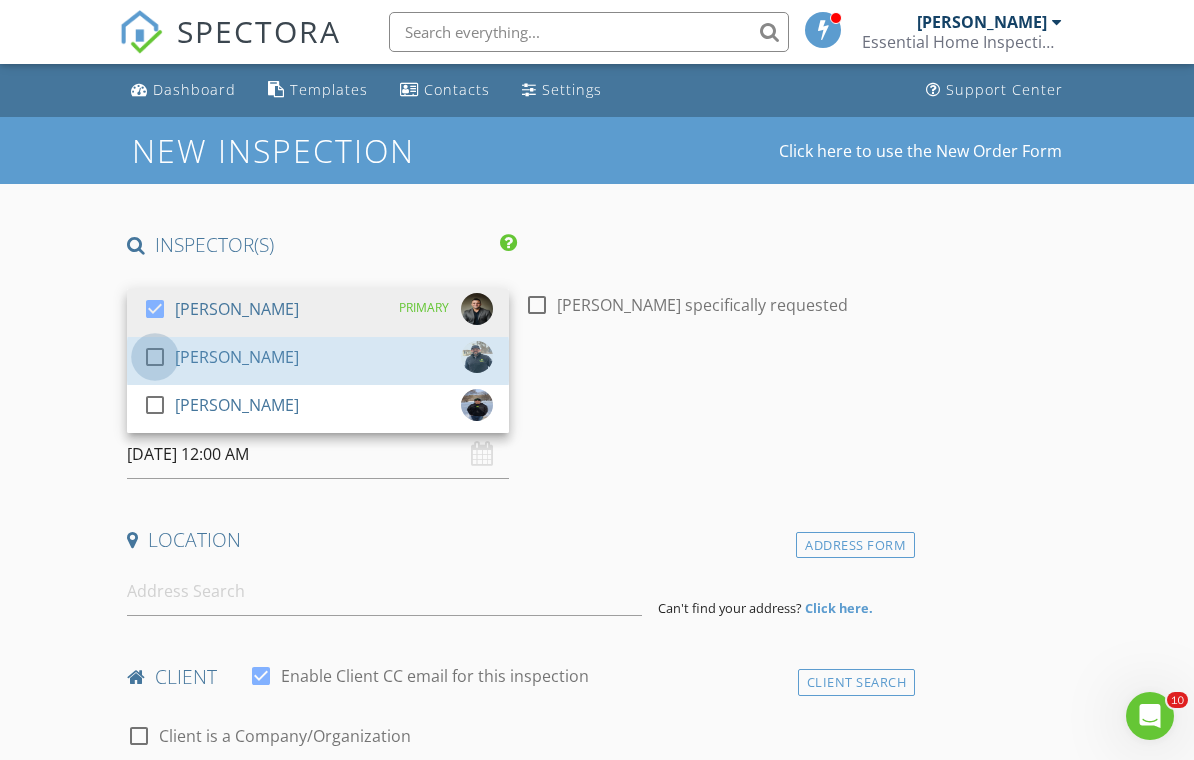 click at bounding box center [155, 357] 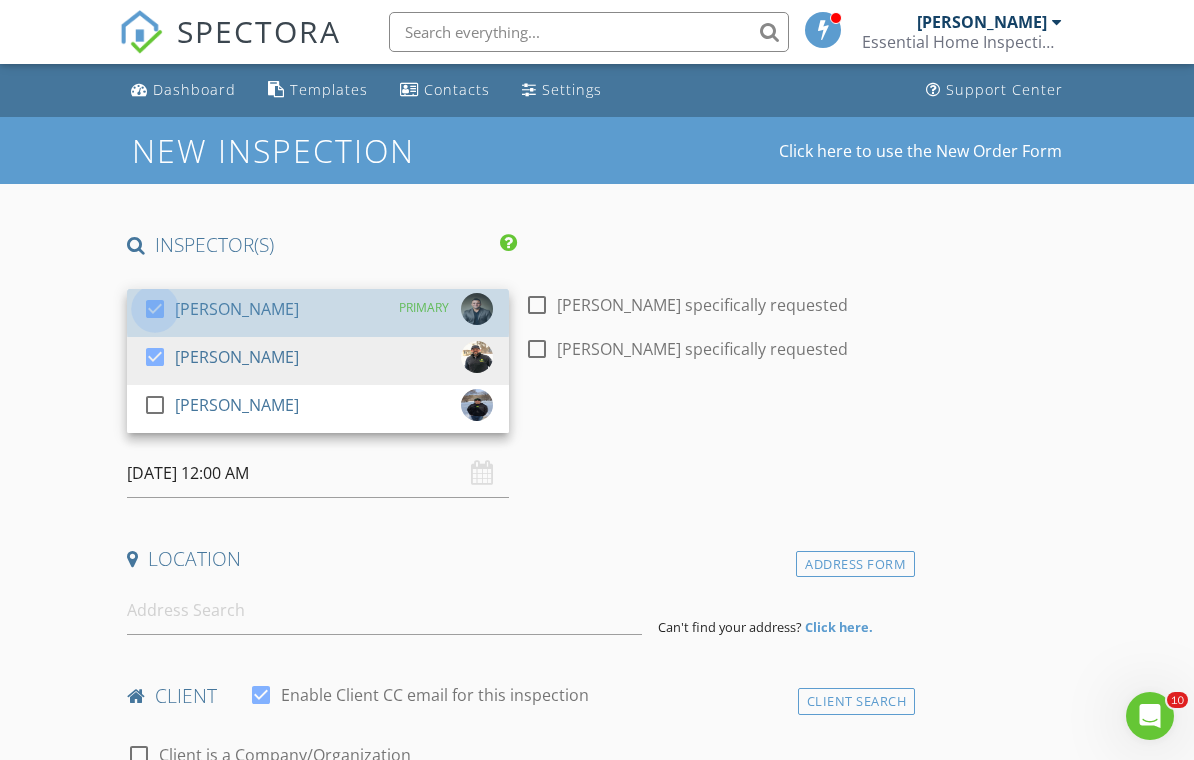 click at bounding box center (155, 309) 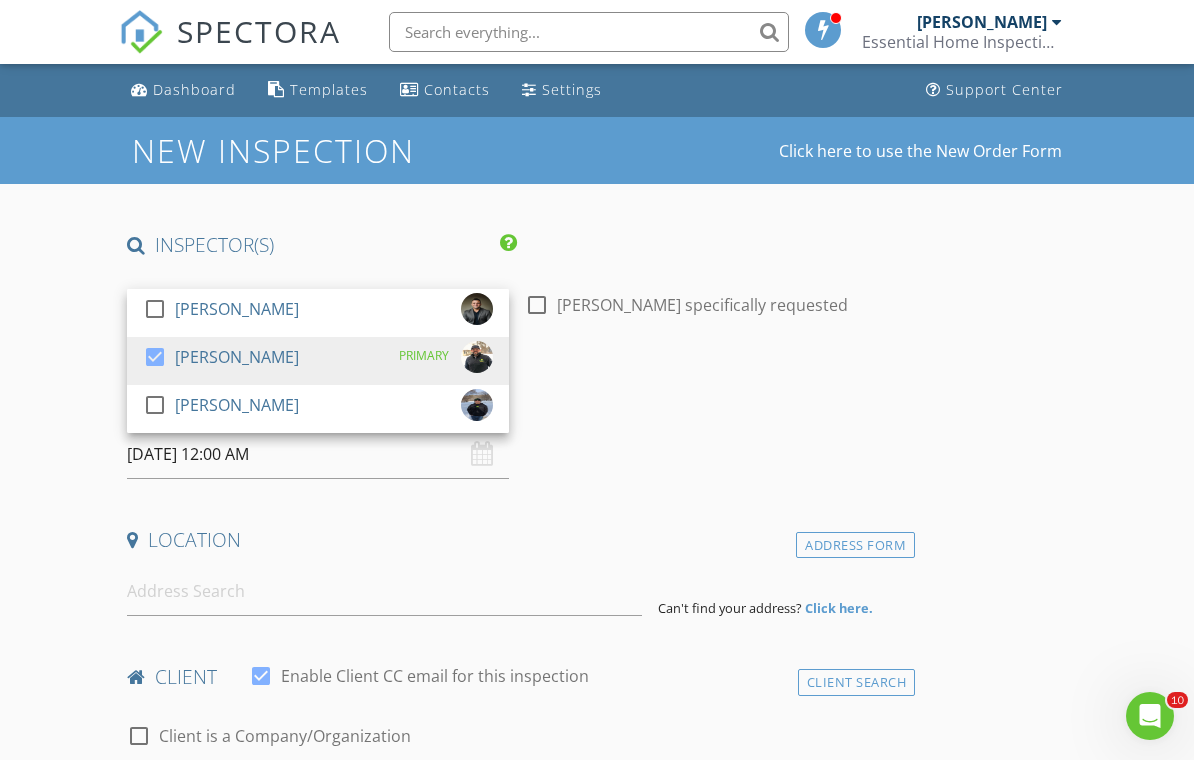 click on "[DATE] 12:00 AM" at bounding box center (318, 454) 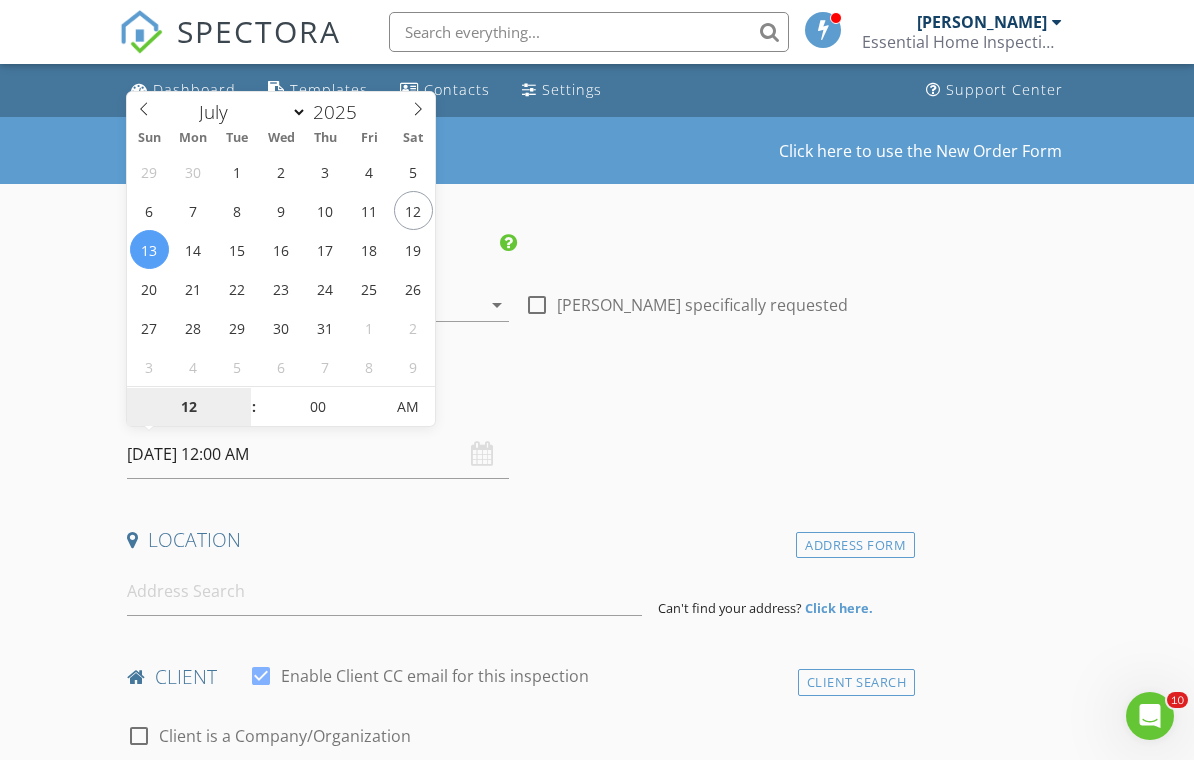 type on "[DATE] 12:00 AM" 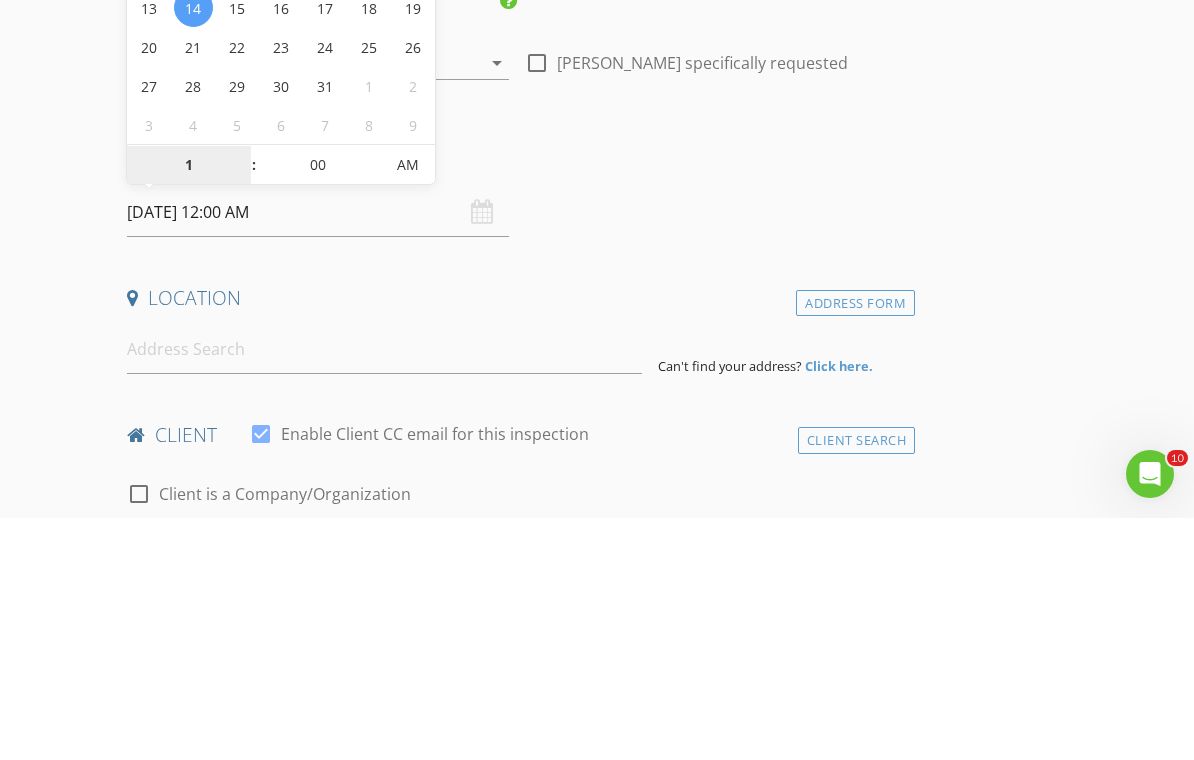 type on "10" 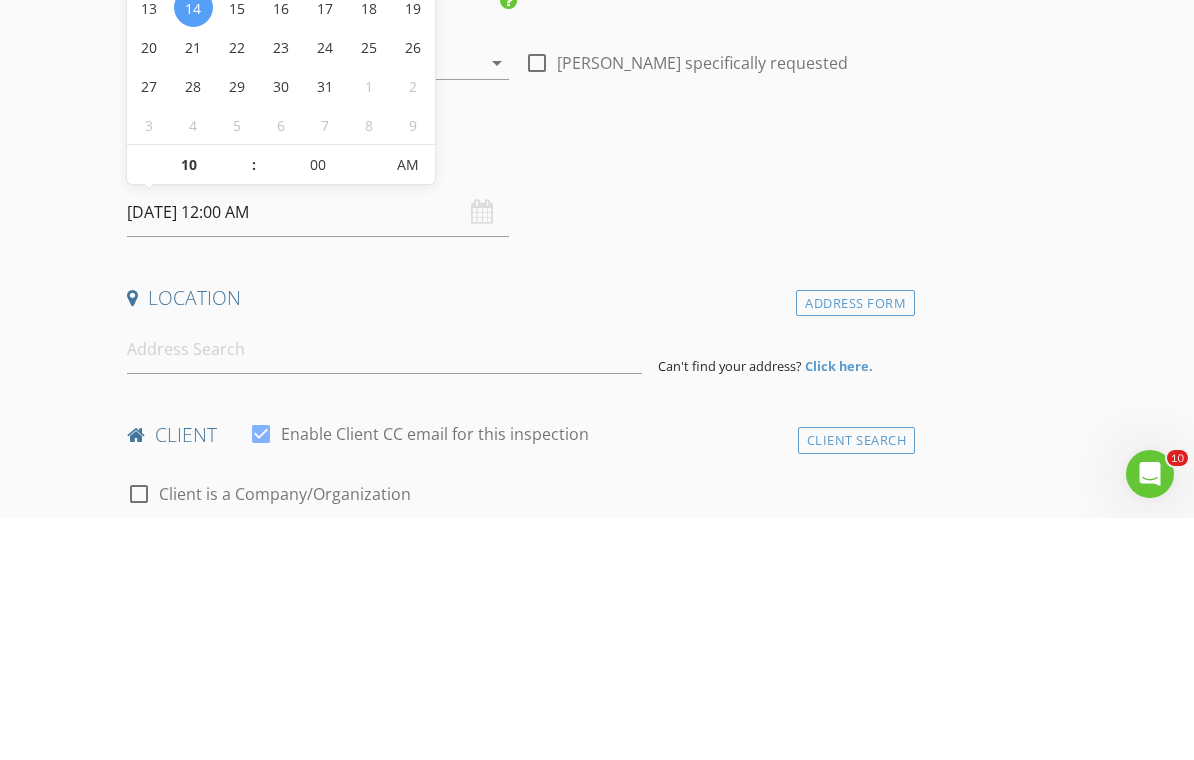 type on "[DATE] 10:00 AM" 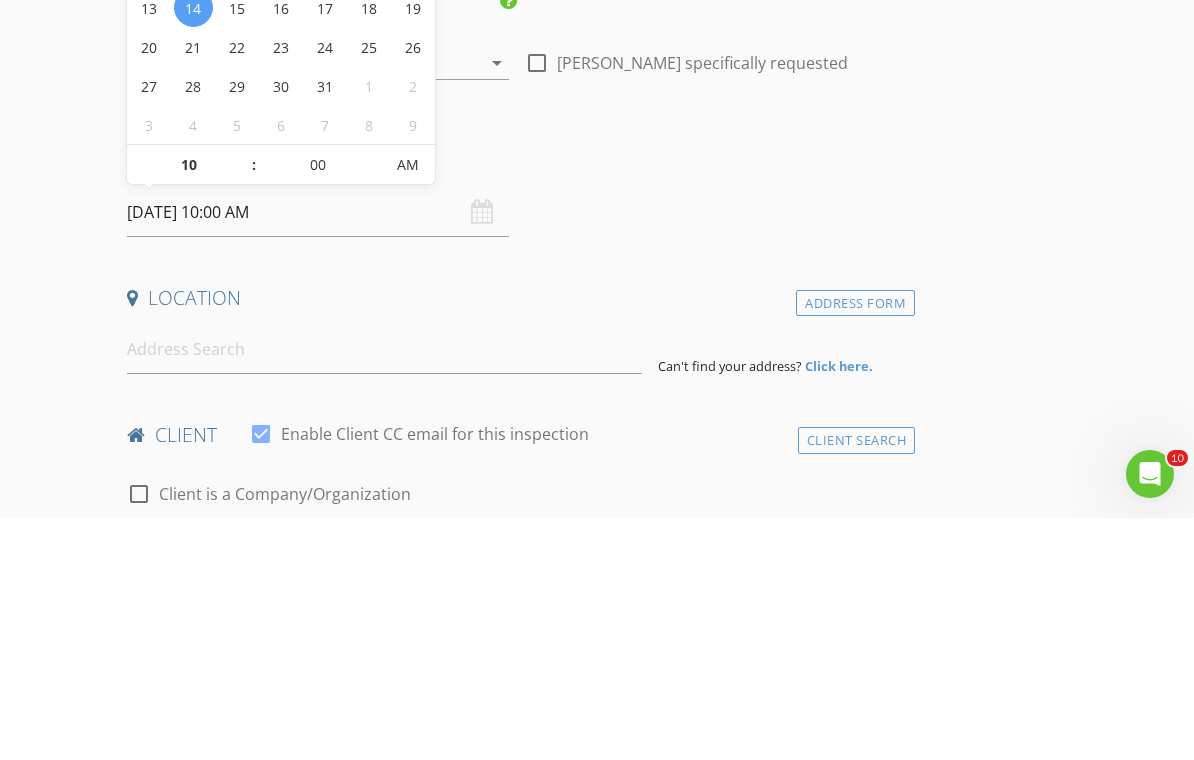 scroll, scrollTop: 242, scrollLeft: 0, axis: vertical 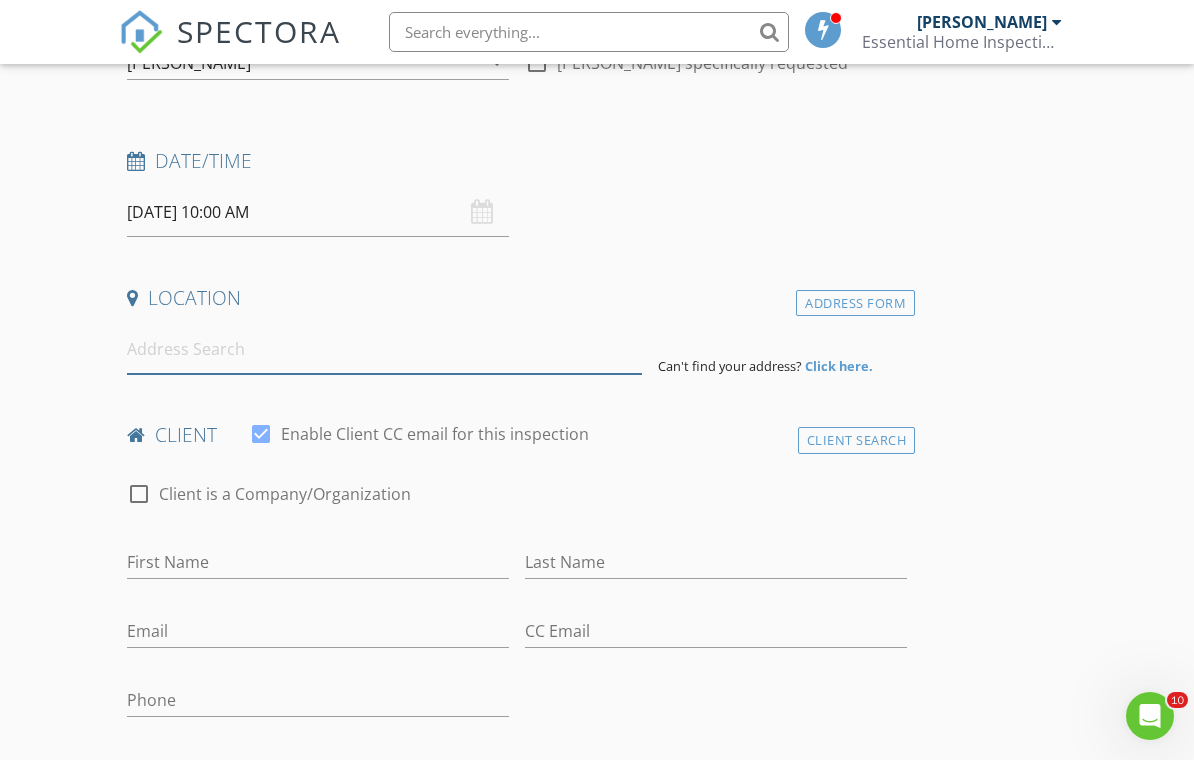 click at bounding box center (384, 349) 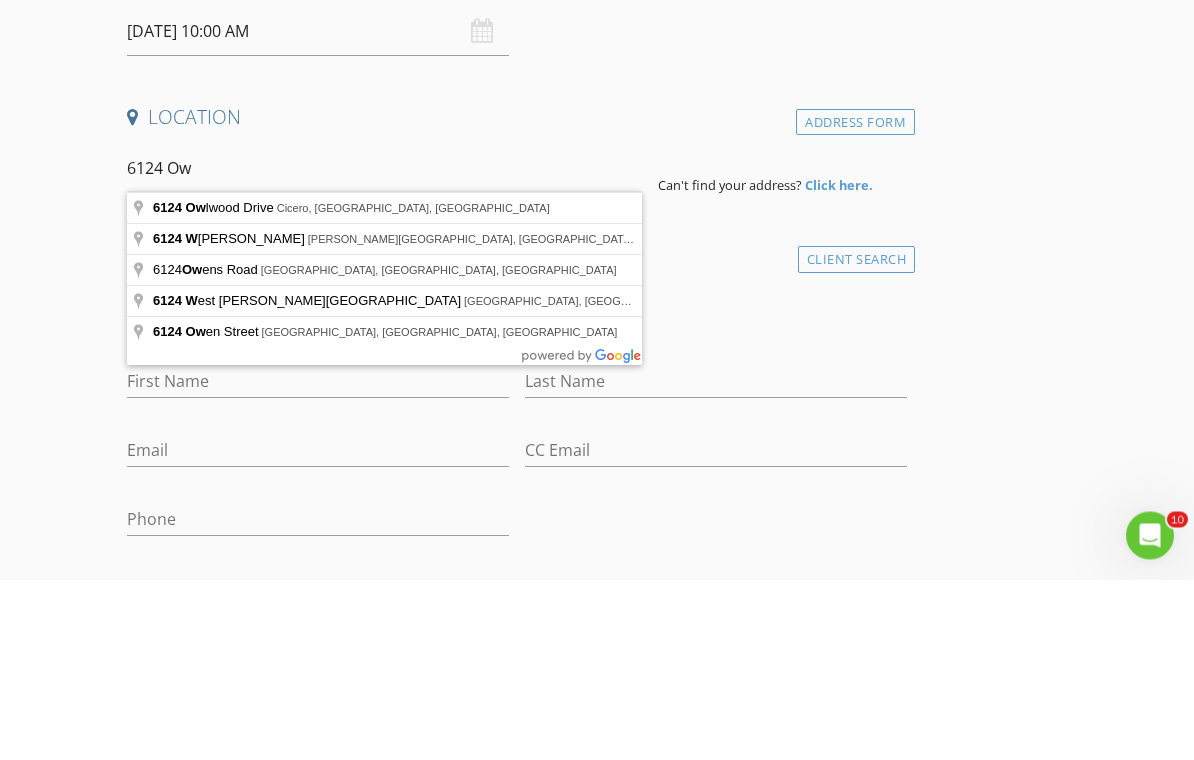 type on "[STREET_ADDRESS]" 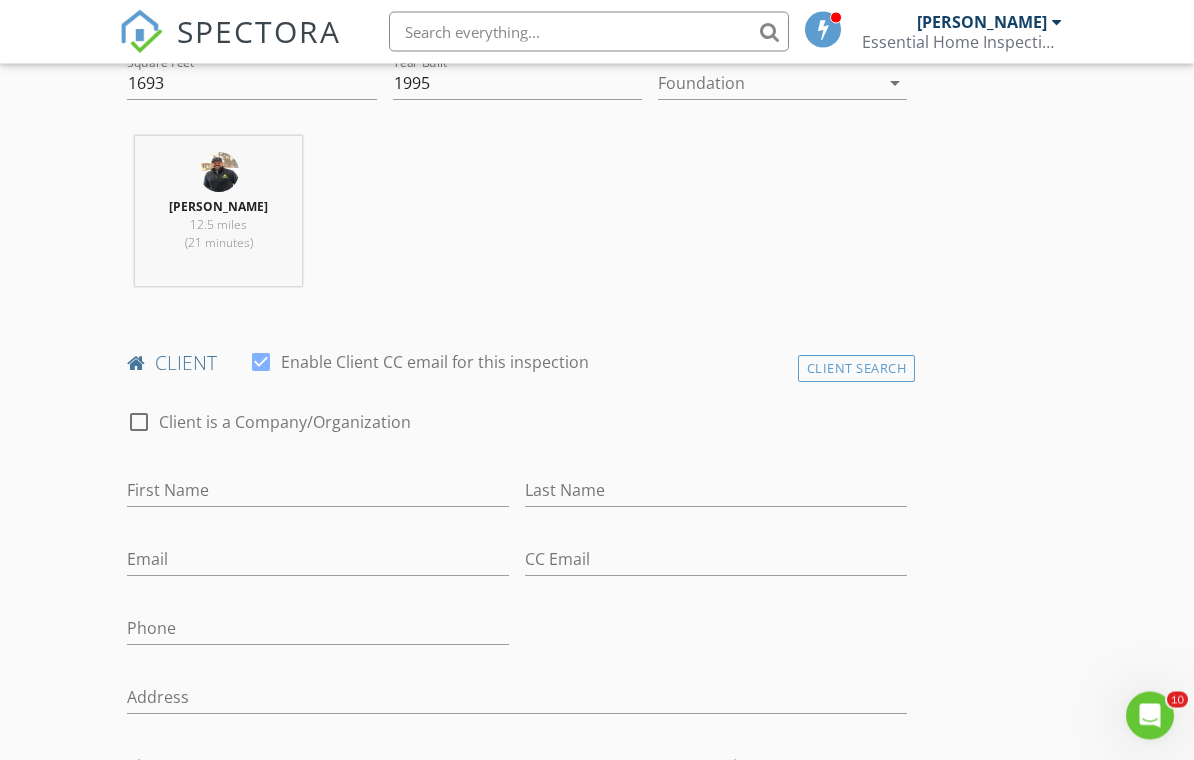 scroll, scrollTop: 838, scrollLeft: 0, axis: vertical 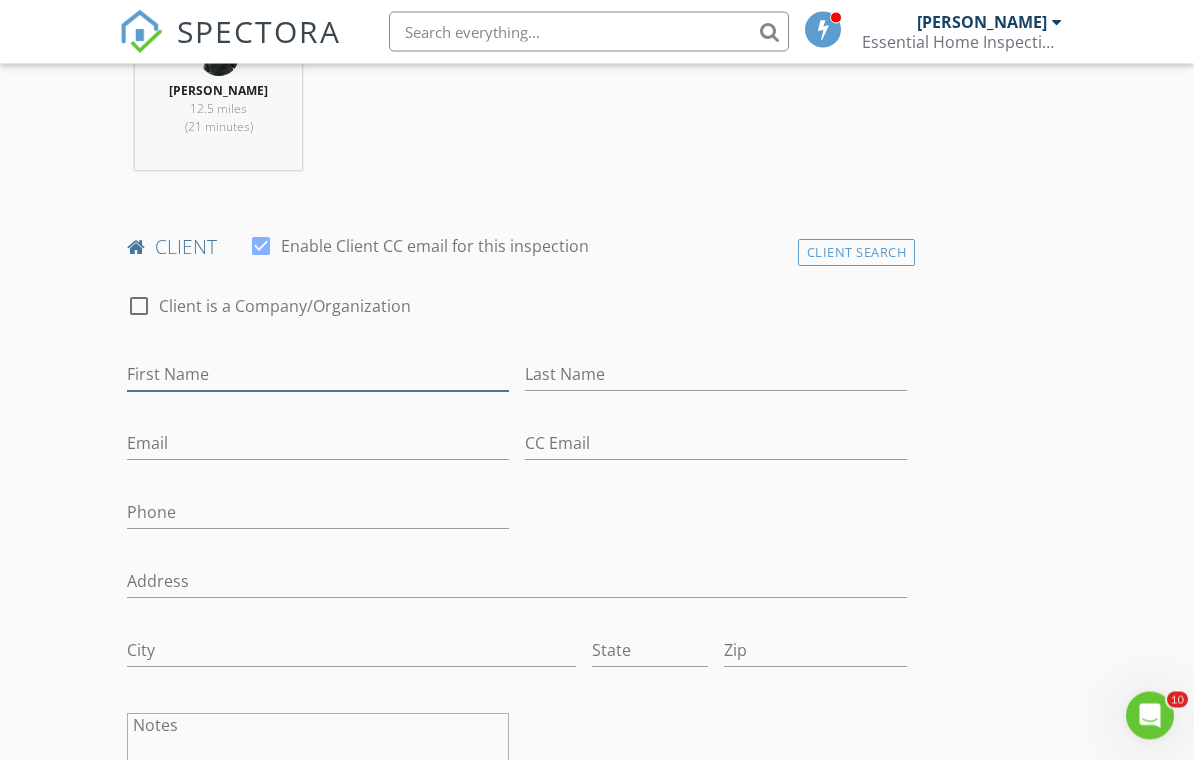 click on "First Name" at bounding box center (318, 375) 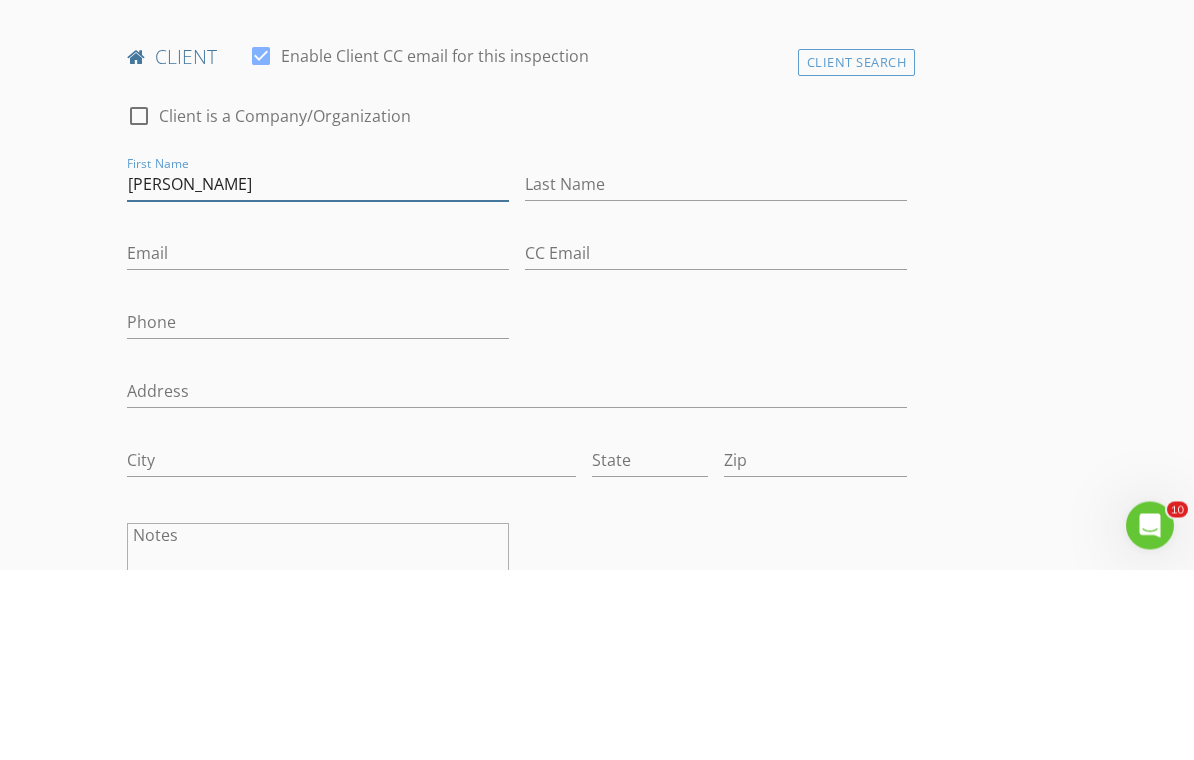type on "[PERSON_NAME]" 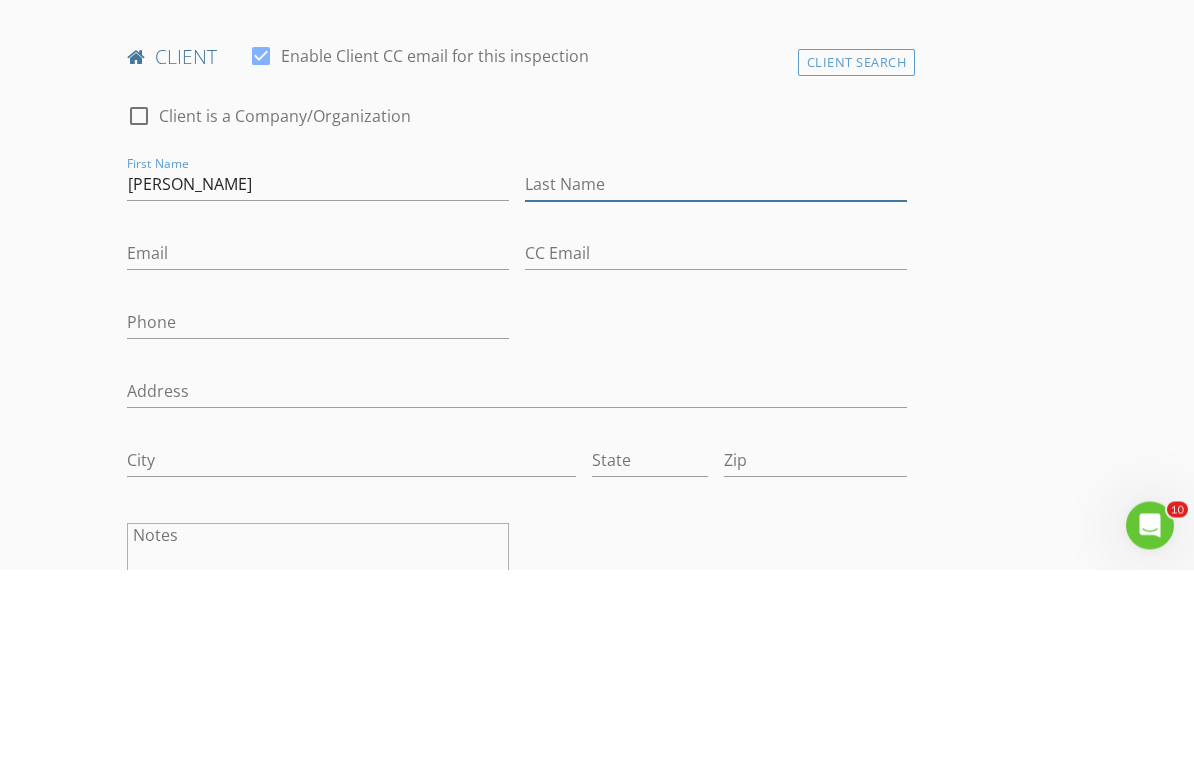 click on "Last Name" at bounding box center [716, 375] 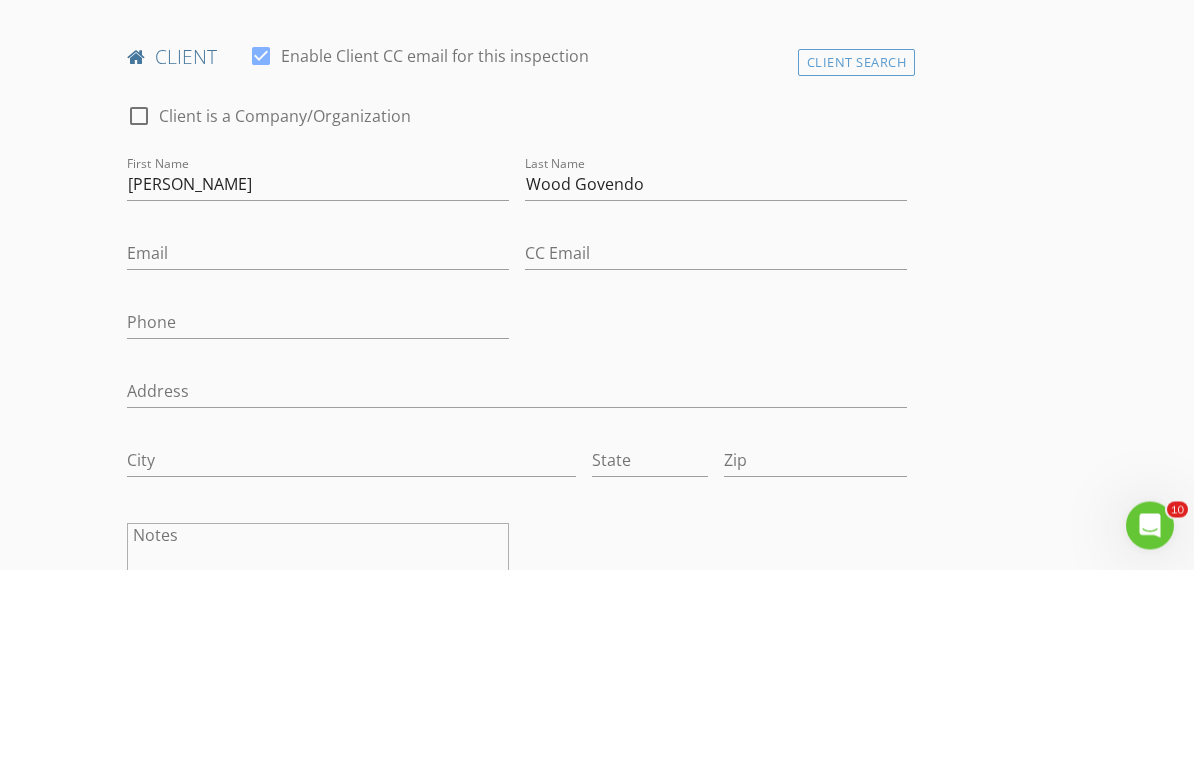 scroll, scrollTop: 1029, scrollLeft: 0, axis: vertical 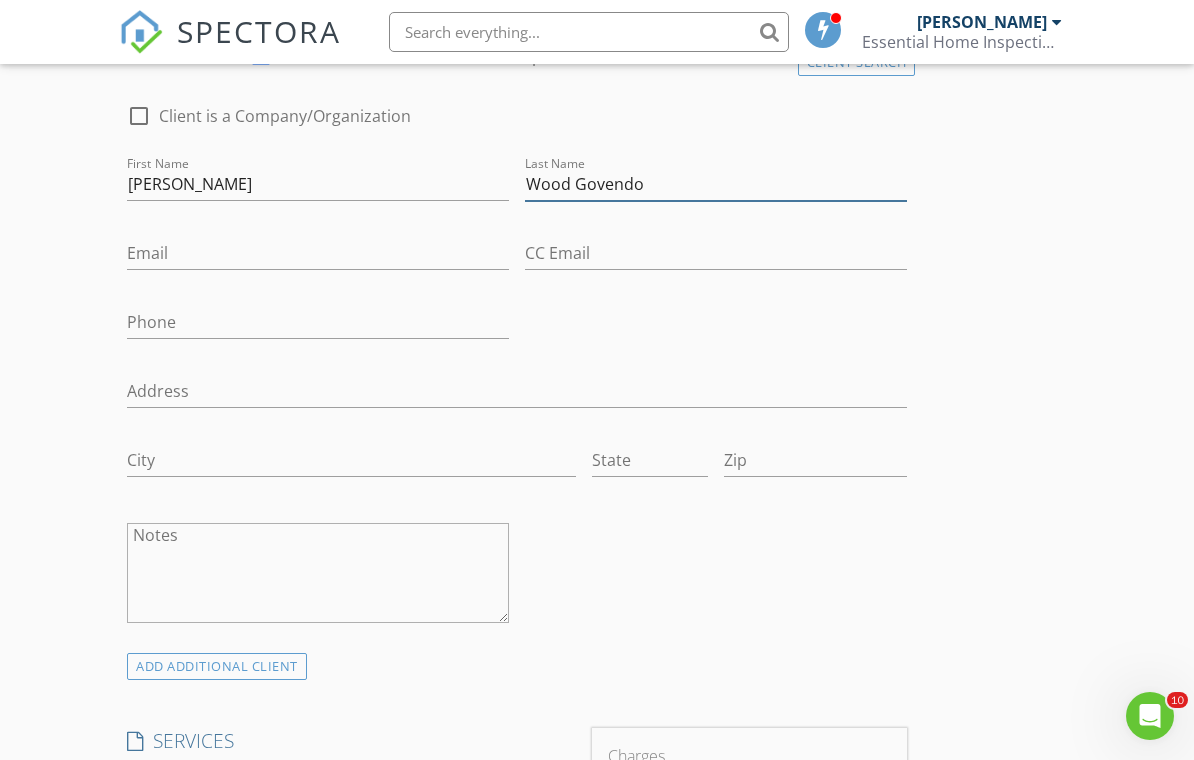 type on "Wood Govendo" 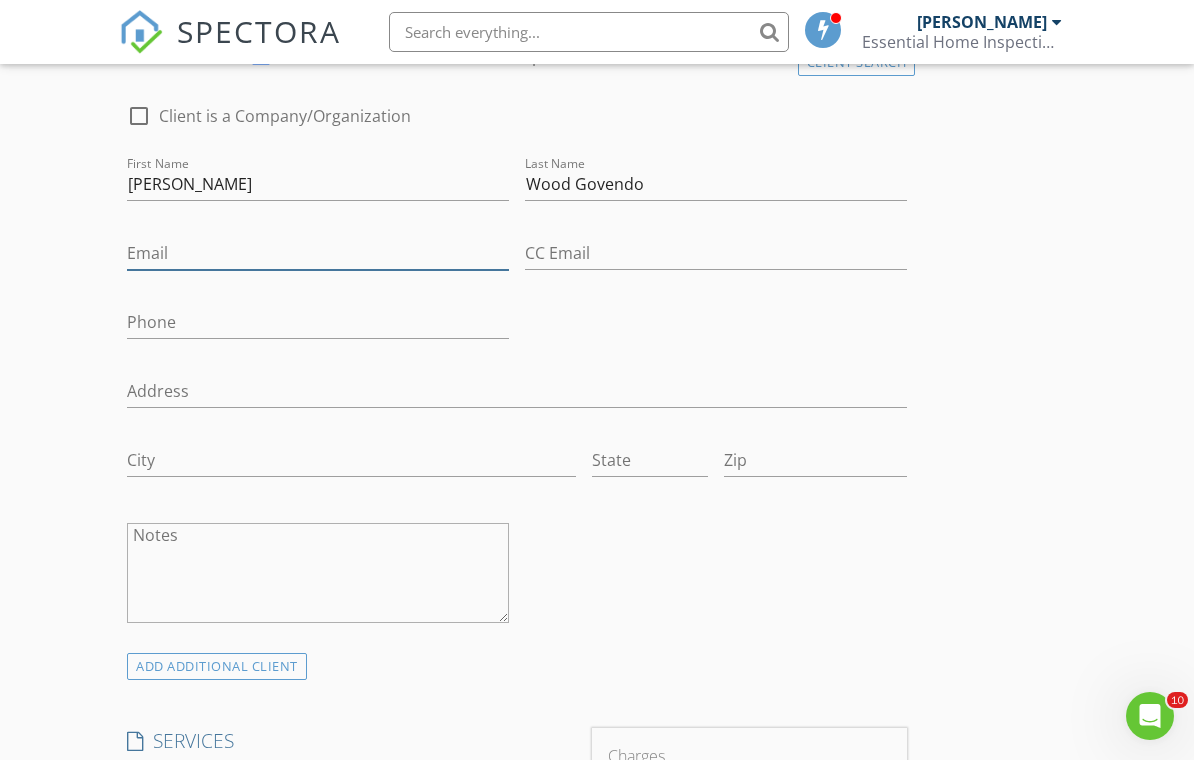 click on "Email" at bounding box center (318, 253) 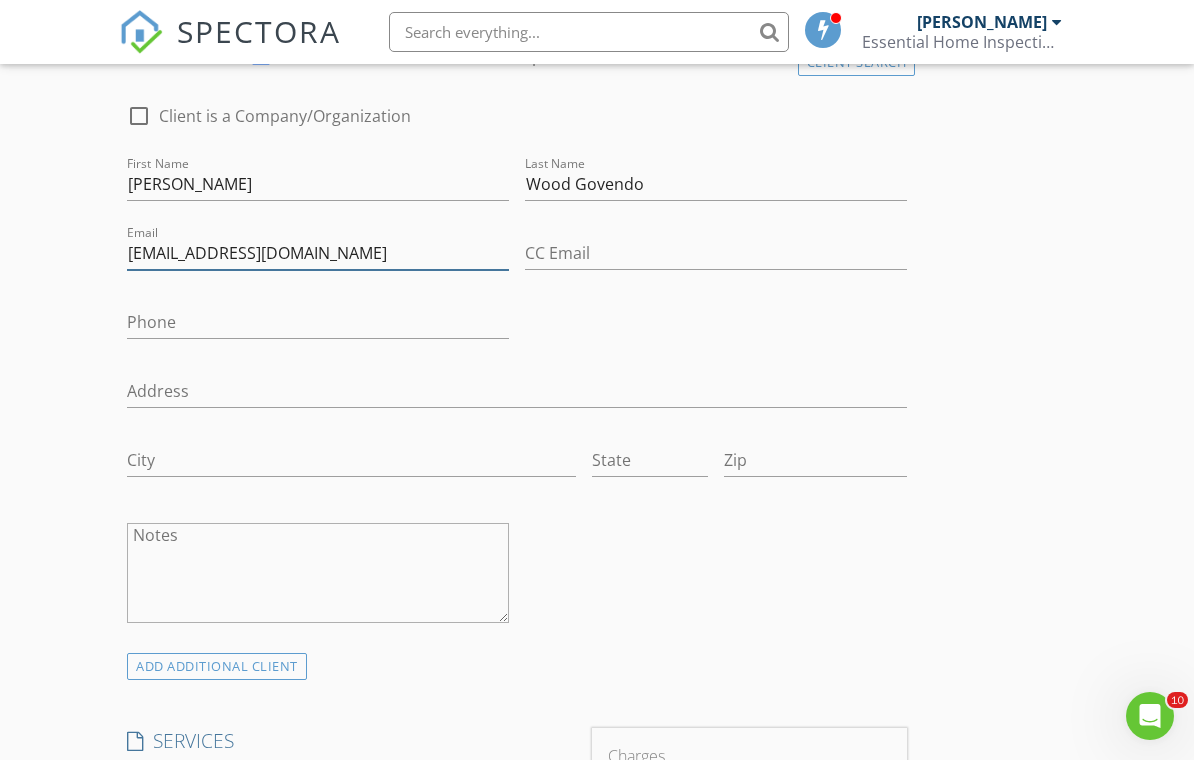 click on "Lauragivendo@gmail.com" at bounding box center [318, 253] 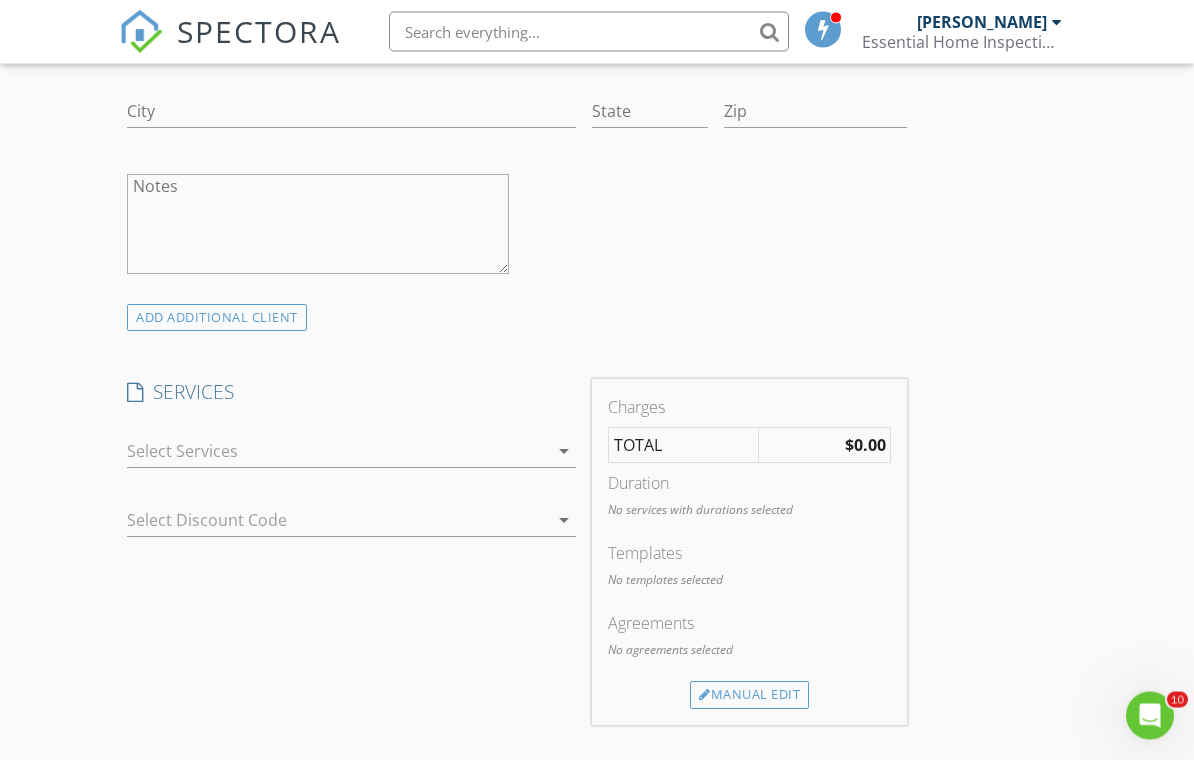 scroll, scrollTop: 1378, scrollLeft: 0, axis: vertical 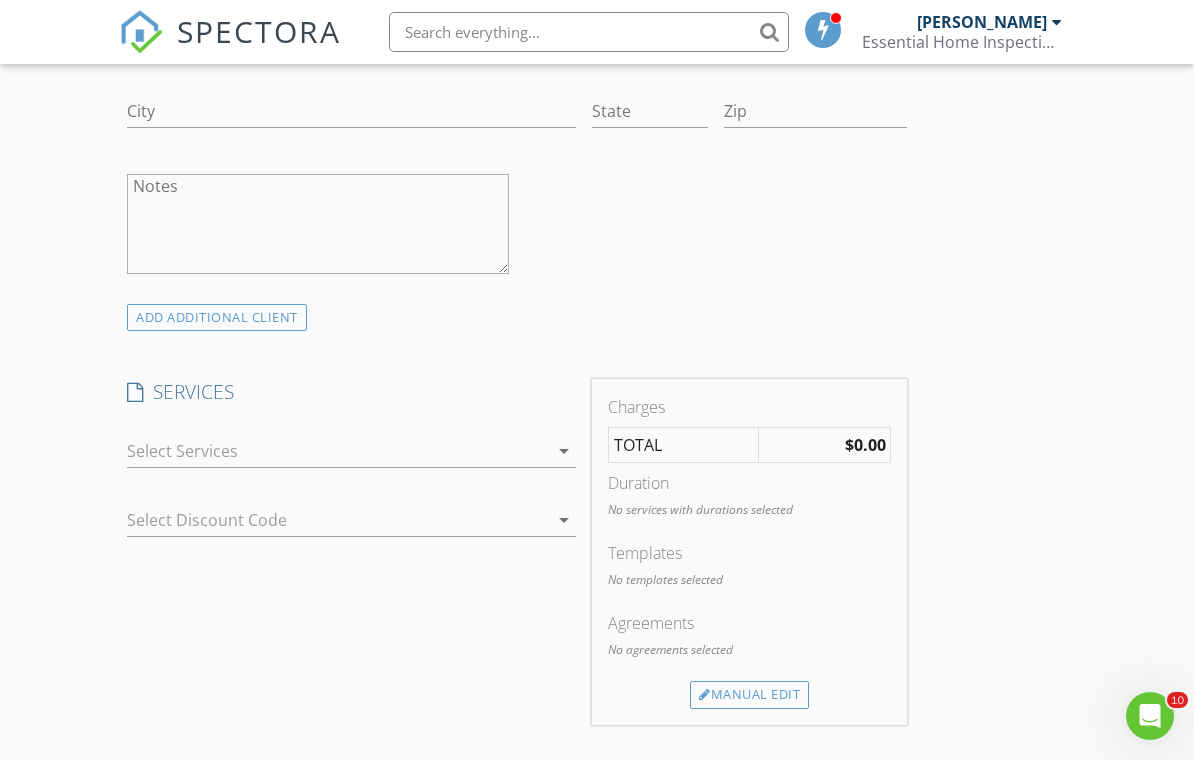 type on "Lauragovendo@gmail.com" 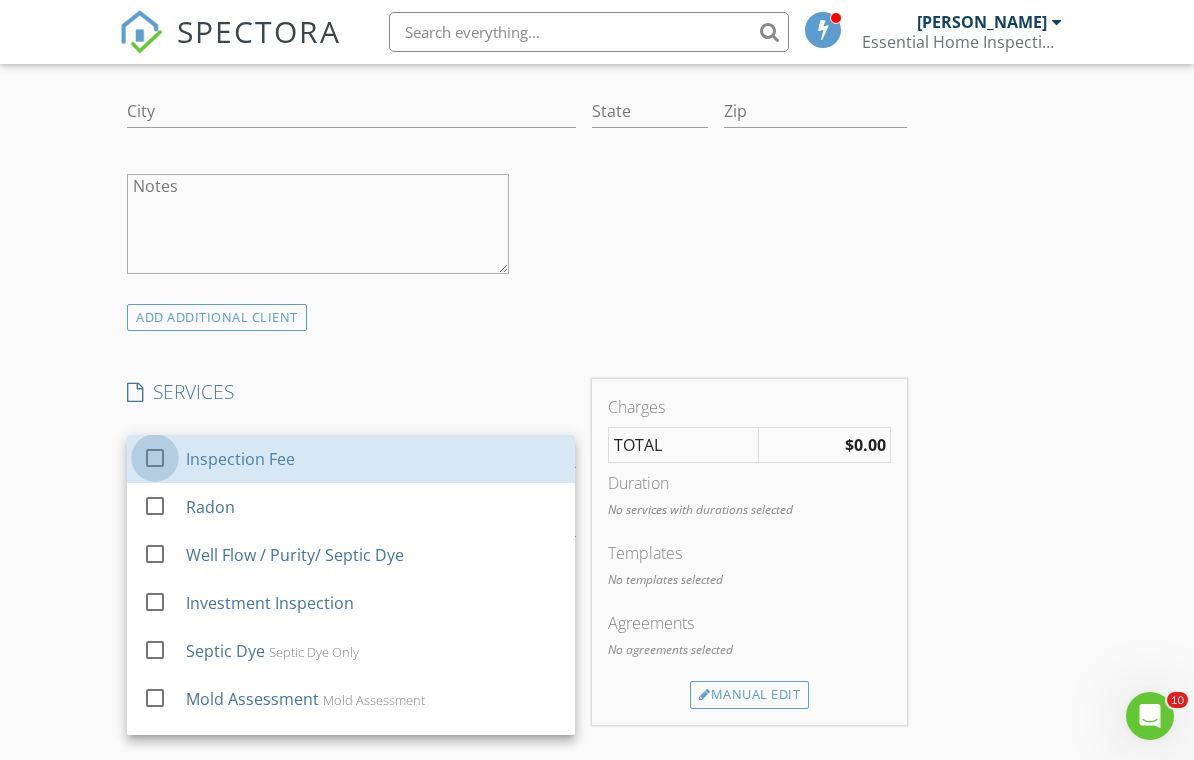 click at bounding box center [155, 458] 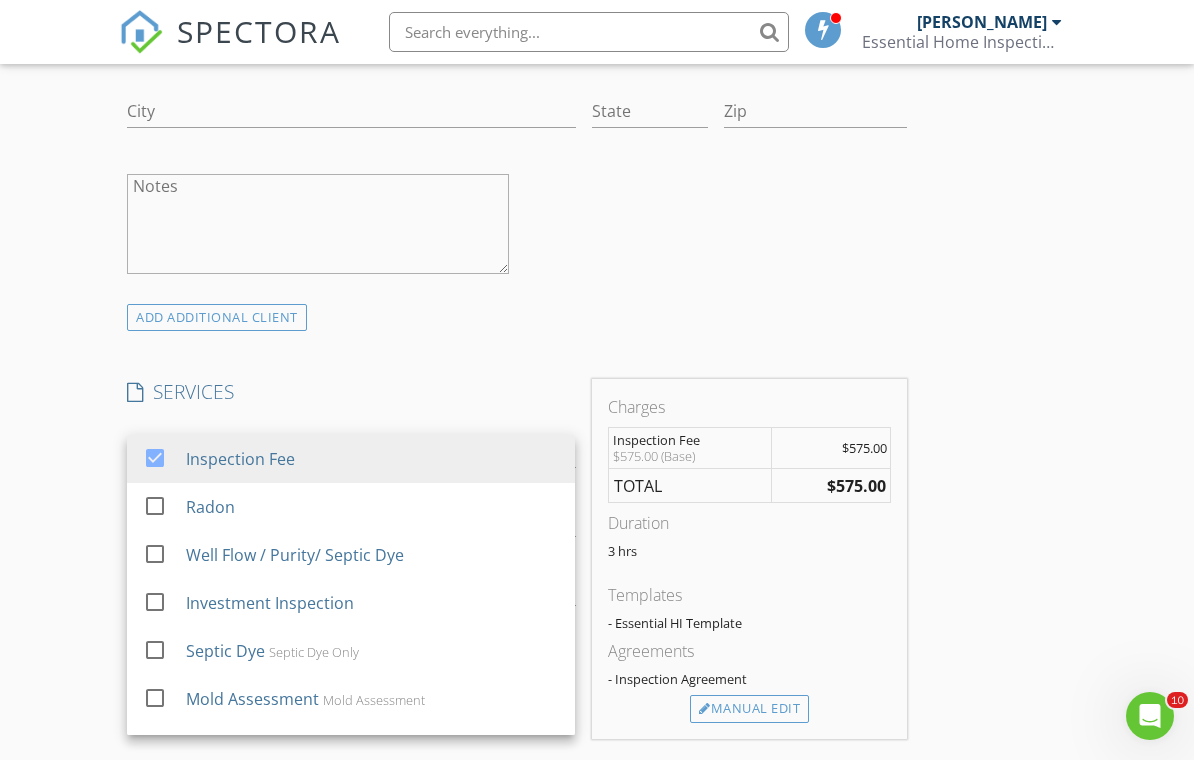 click on "Manual Edit" at bounding box center (749, 709) 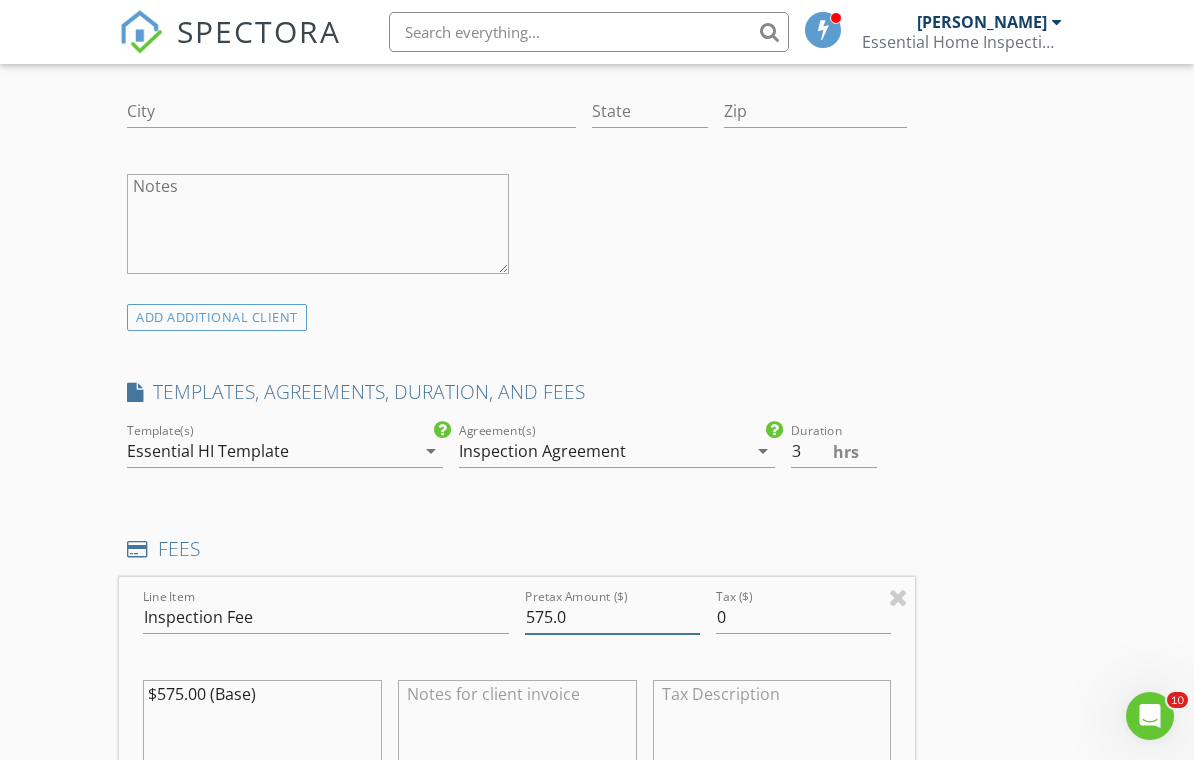 click on "575.0" at bounding box center (612, 617) 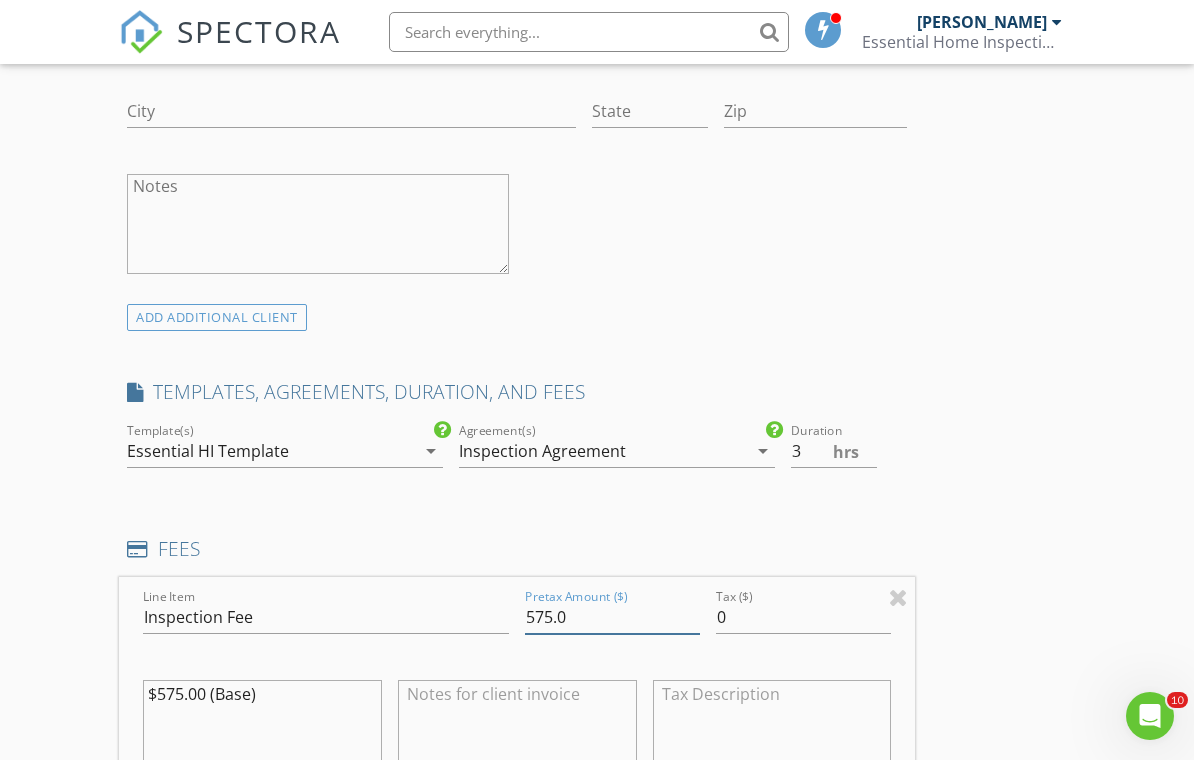 scroll, scrollTop: 1381, scrollLeft: 0, axis: vertical 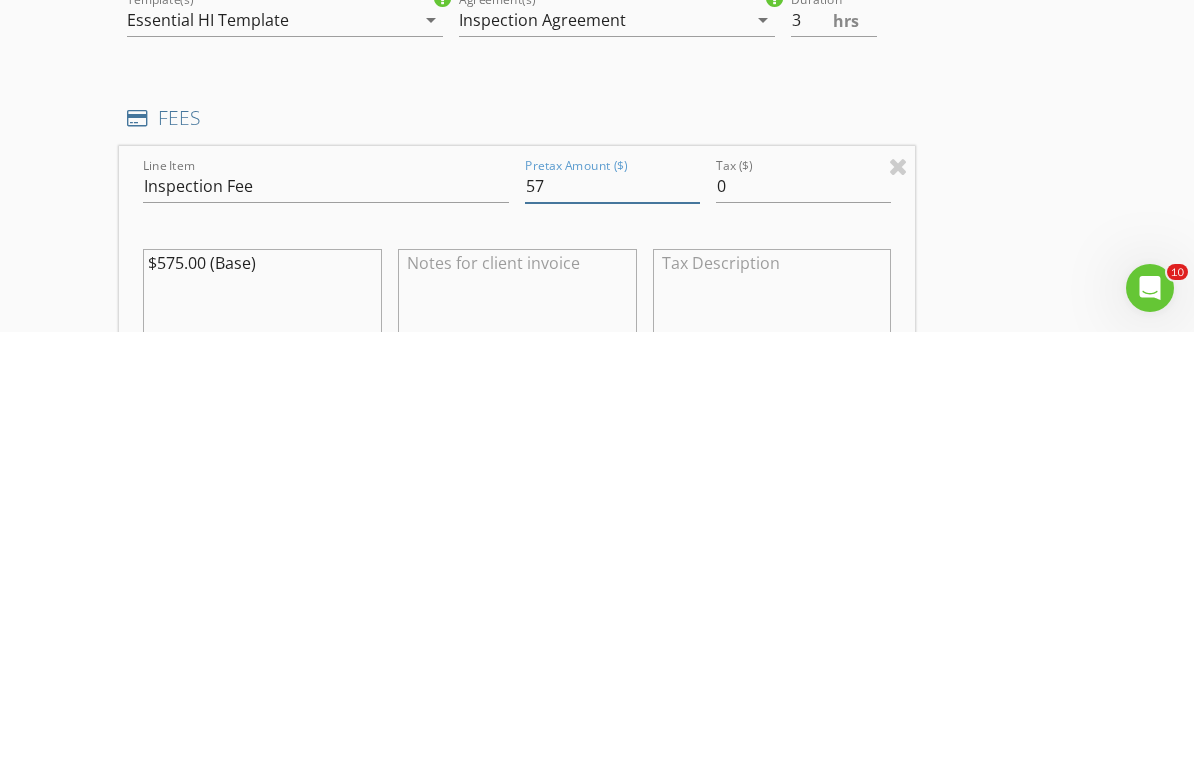 type on "5" 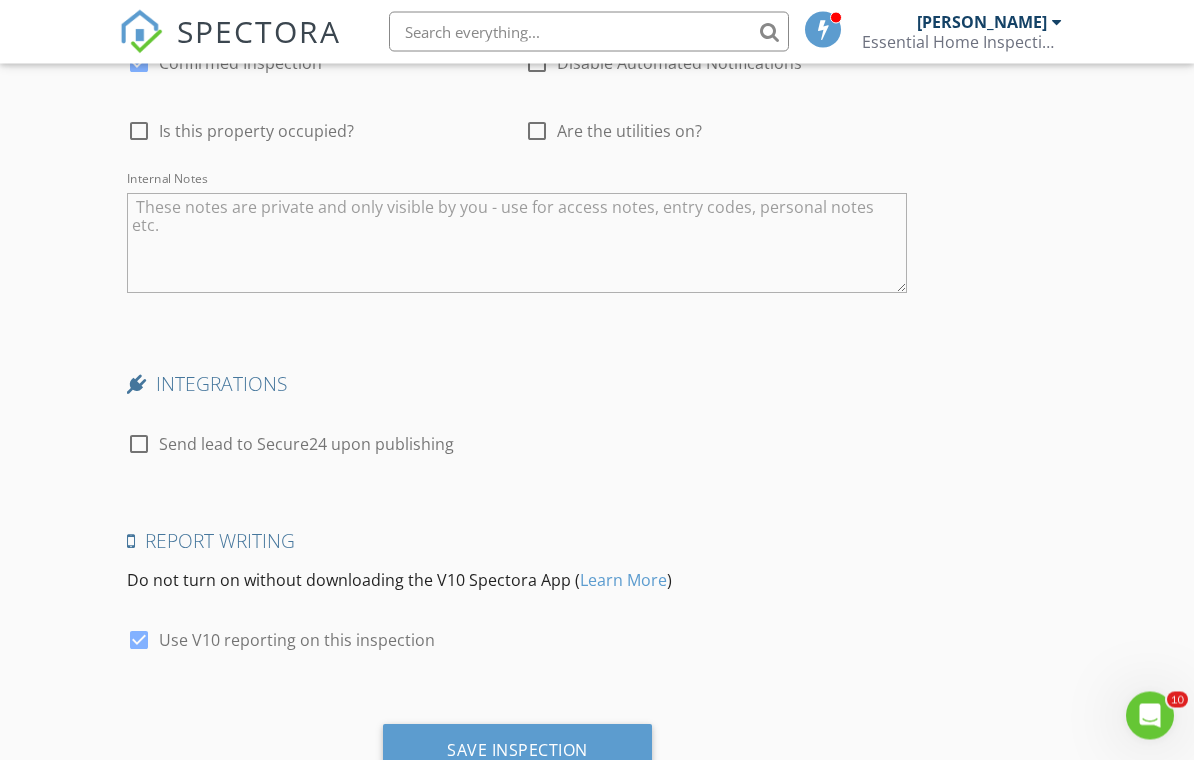 scroll, scrollTop: 3252, scrollLeft: 0, axis: vertical 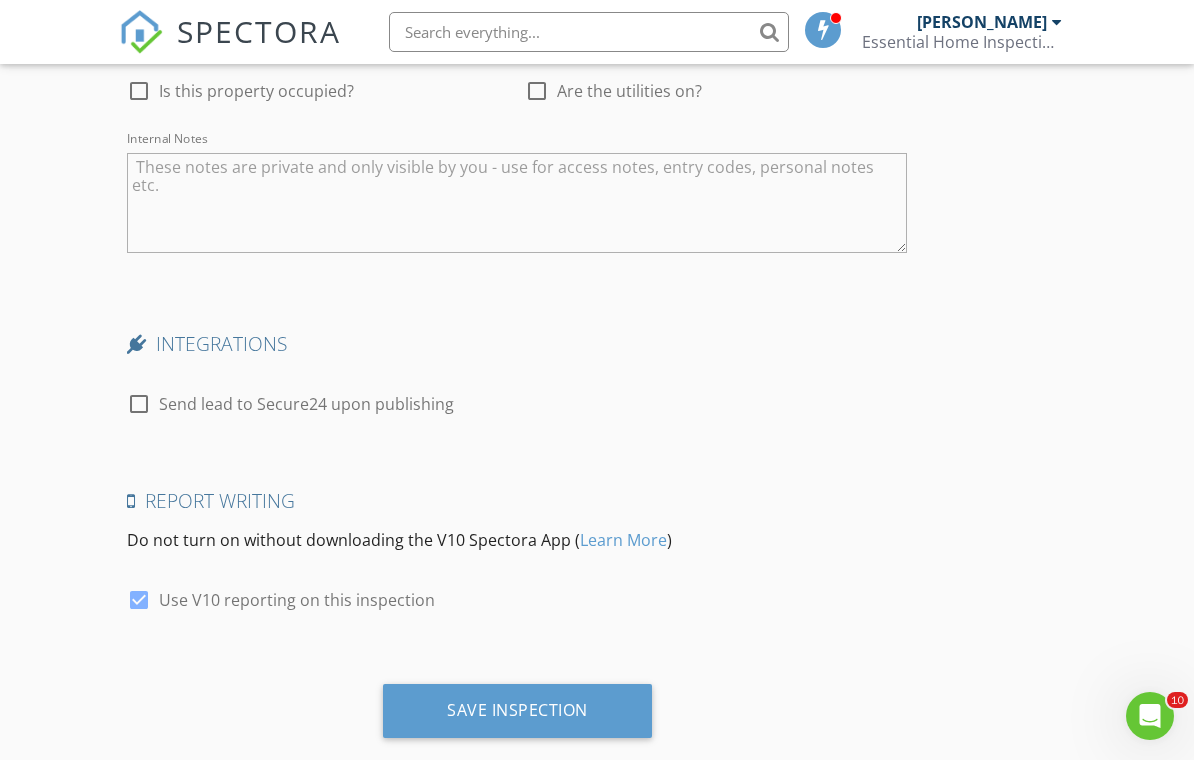 type on "600.00" 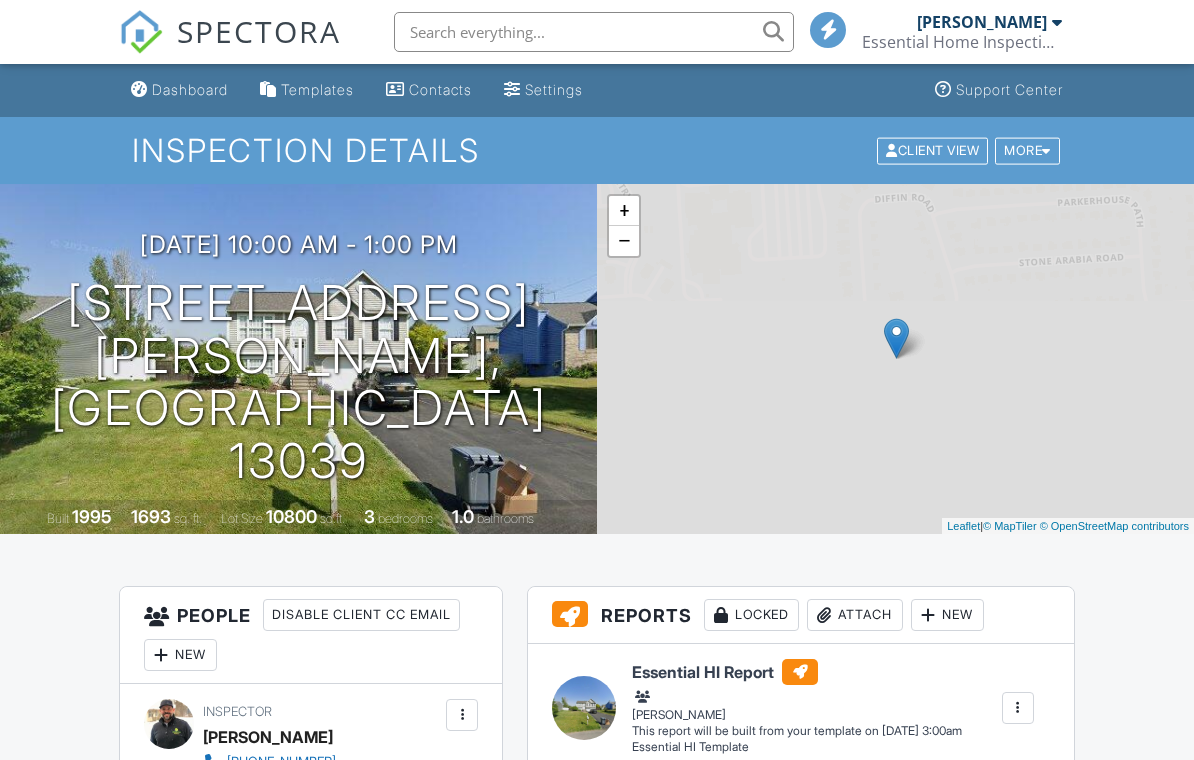 scroll, scrollTop: 0, scrollLeft: 0, axis: both 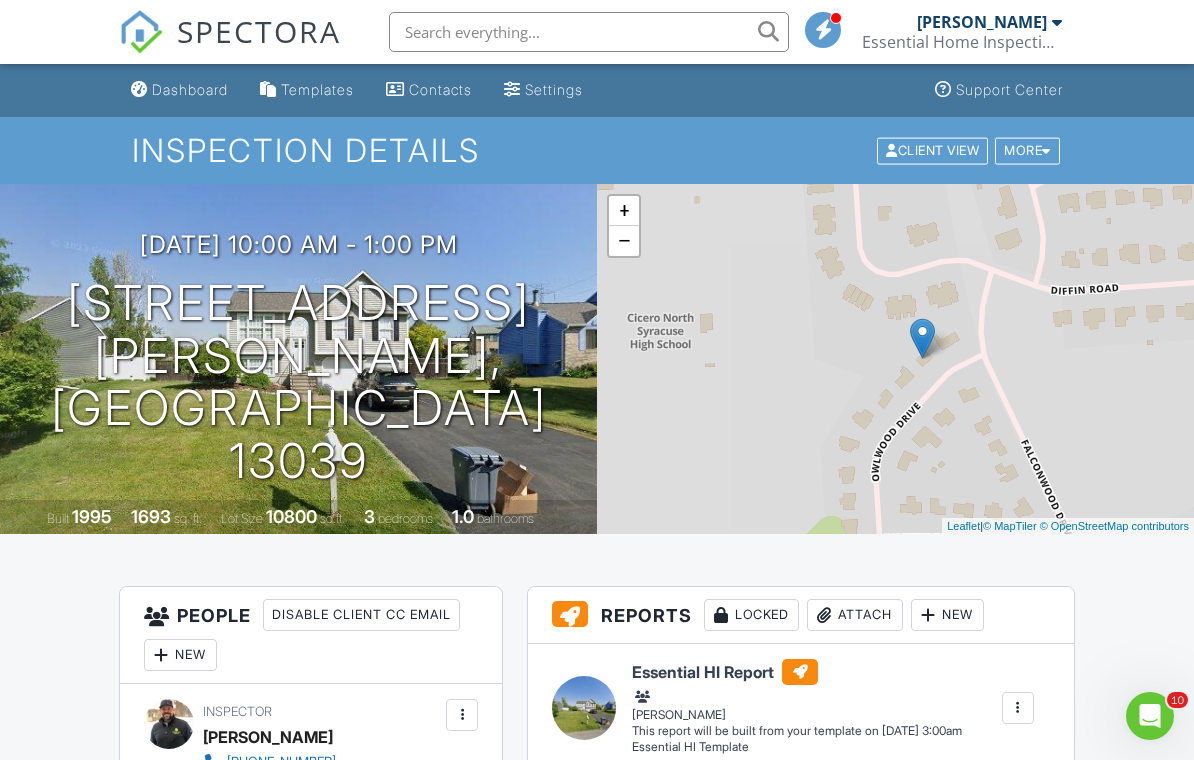 click on "+ − Leaflet  |  © MapTiler   © OpenStreetMap contributors" at bounding box center [895, 359] 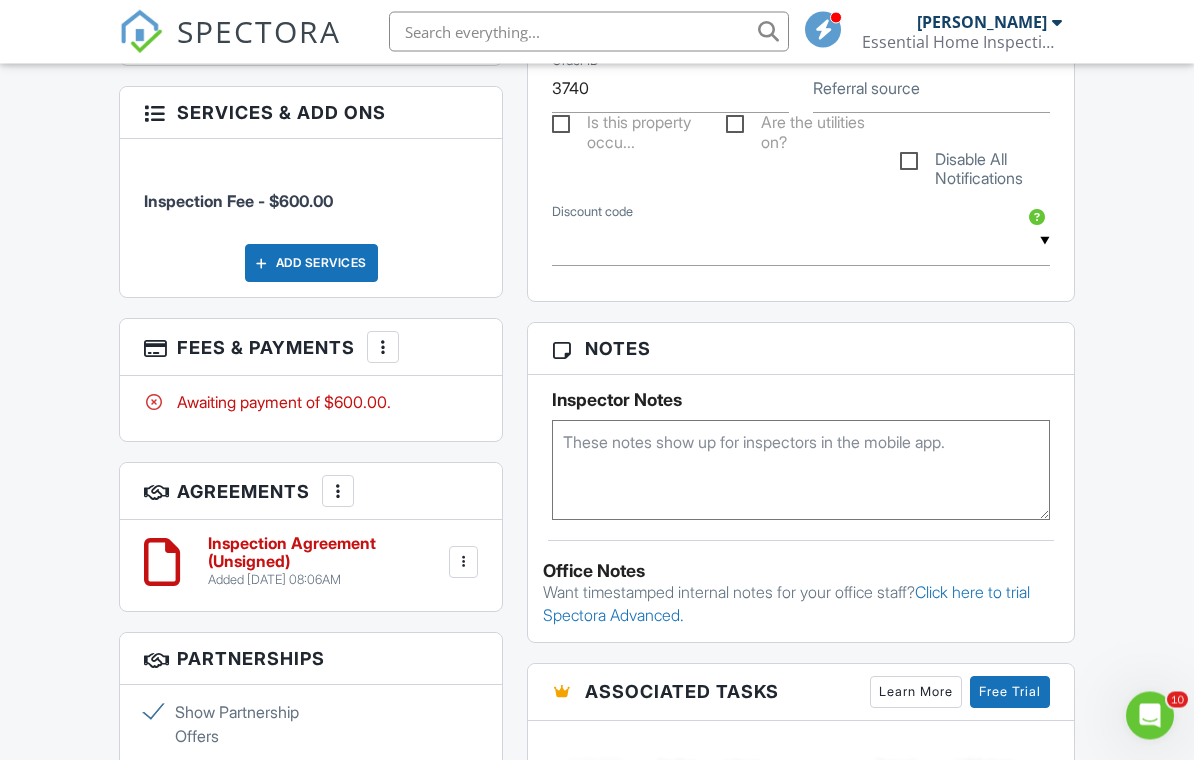 scroll, scrollTop: 1036, scrollLeft: 0, axis: vertical 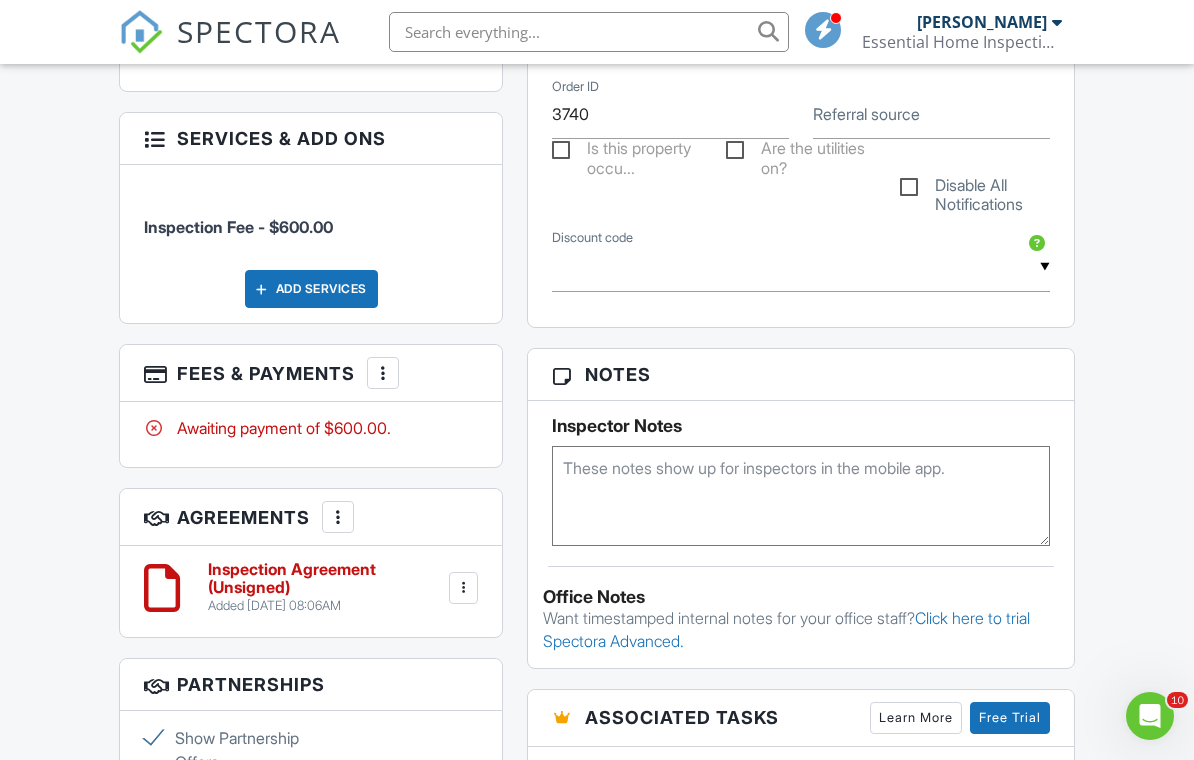 click on "Fees & Payments
More
Edit Fees & Payments
Add Services
View Invoice
Paid In Full" at bounding box center [311, 373] 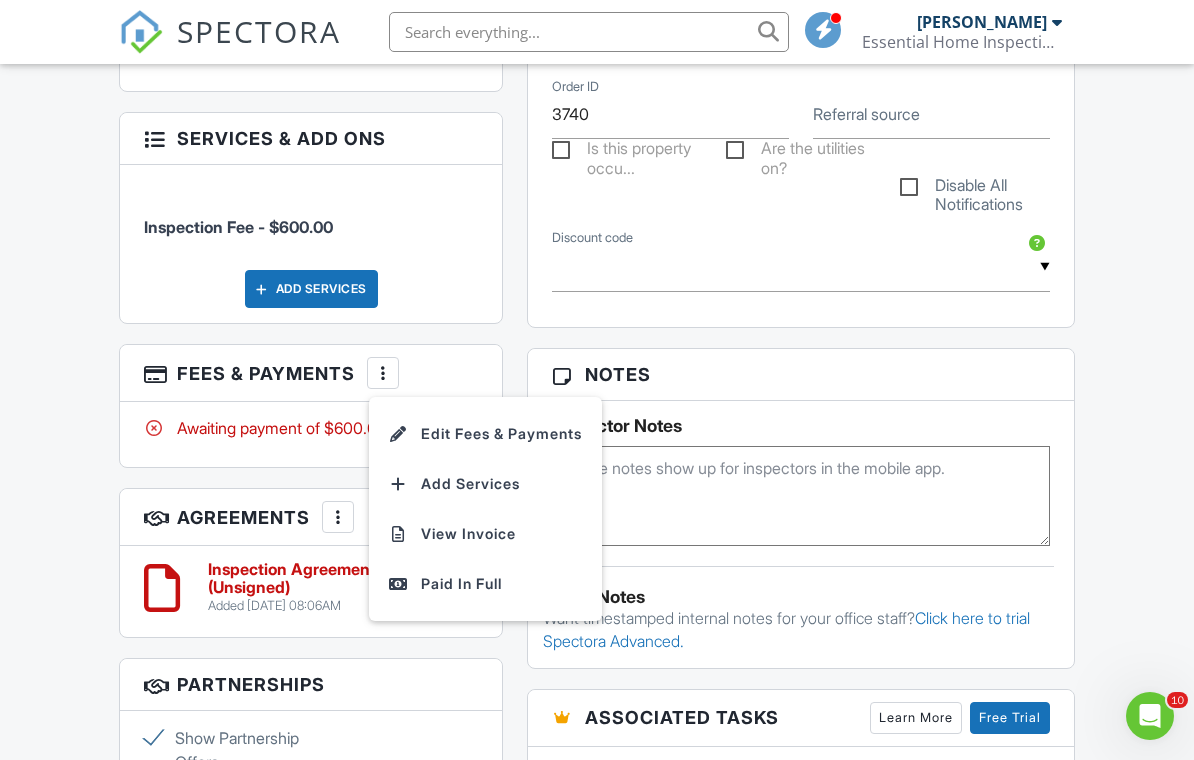 click on "Edit Fees & Payments" at bounding box center [485, 434] 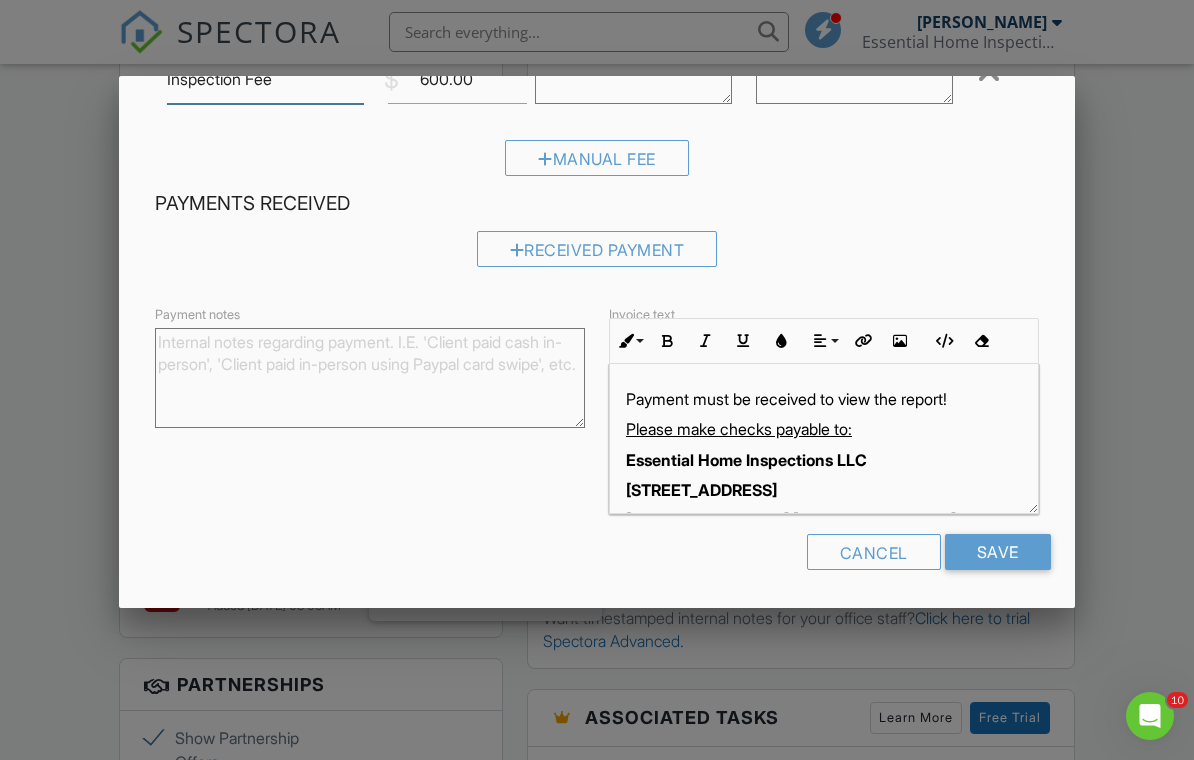 scroll, scrollTop: 177, scrollLeft: 0, axis: vertical 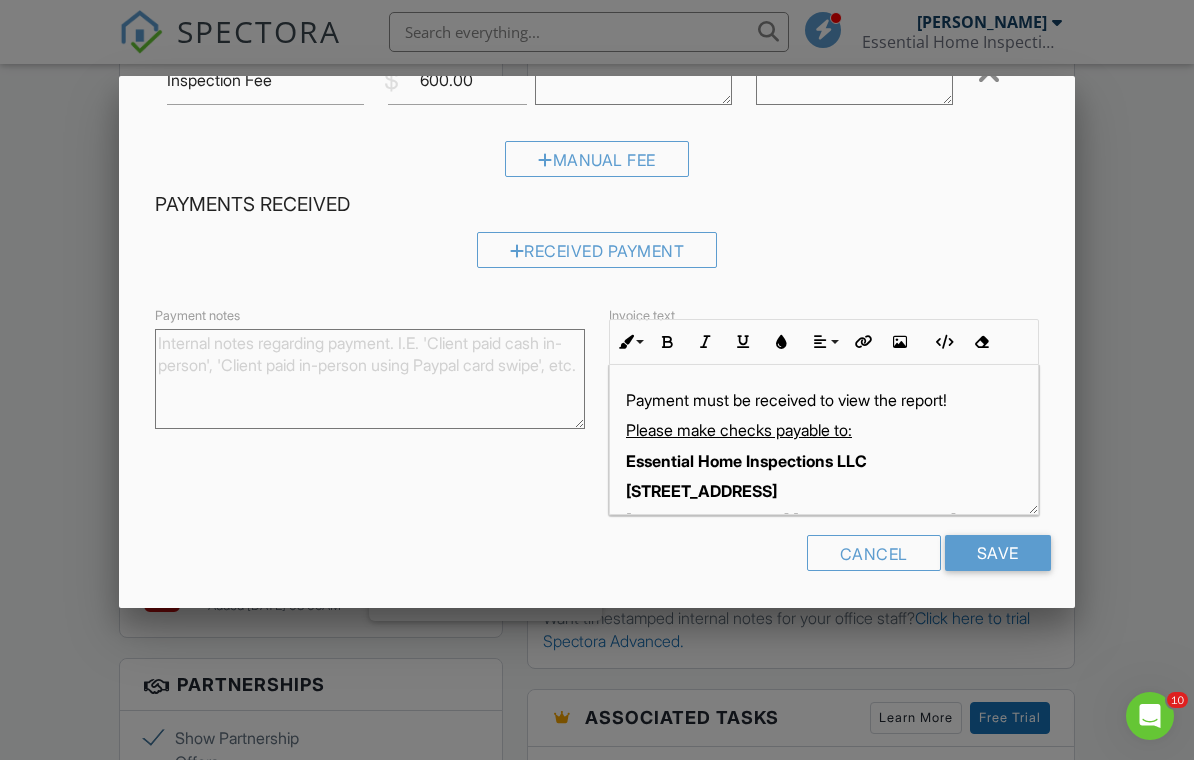 click on "[STREET_ADDRESS]" at bounding box center (824, 491) 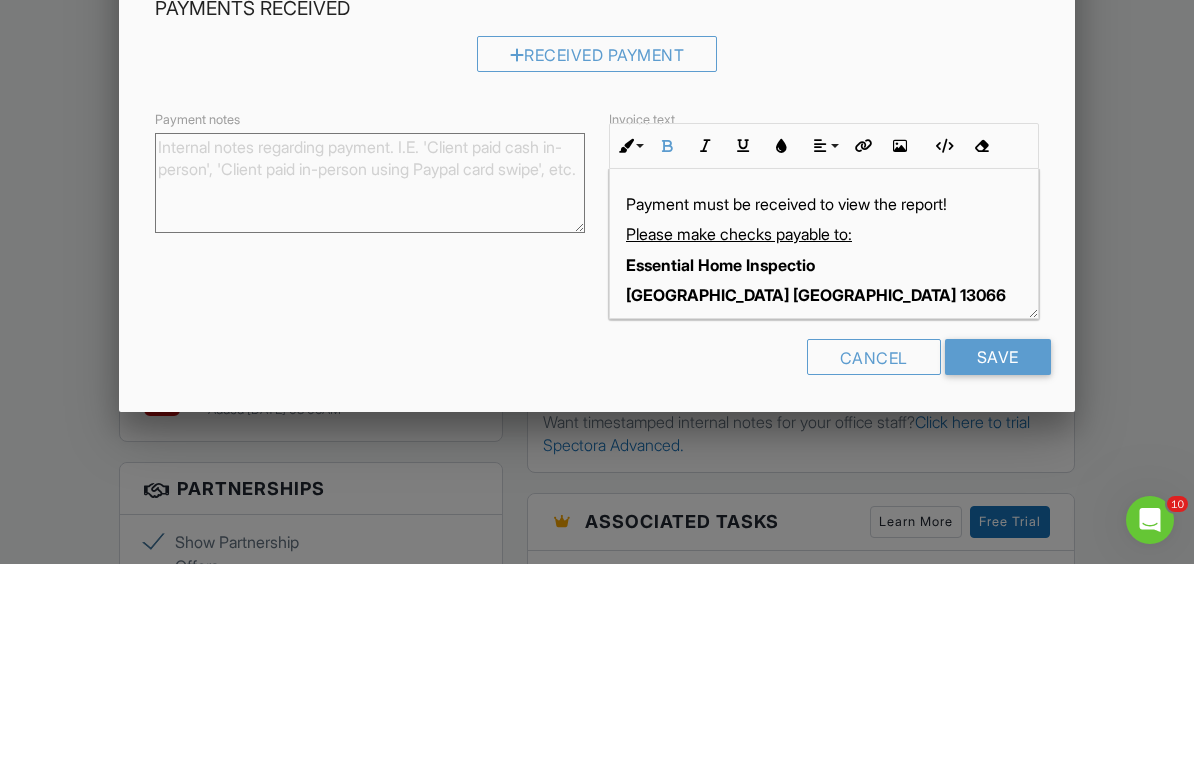 click on "[GEOGRAPHIC_DATA] [GEOGRAPHIC_DATA] 13066" at bounding box center [824, 491] 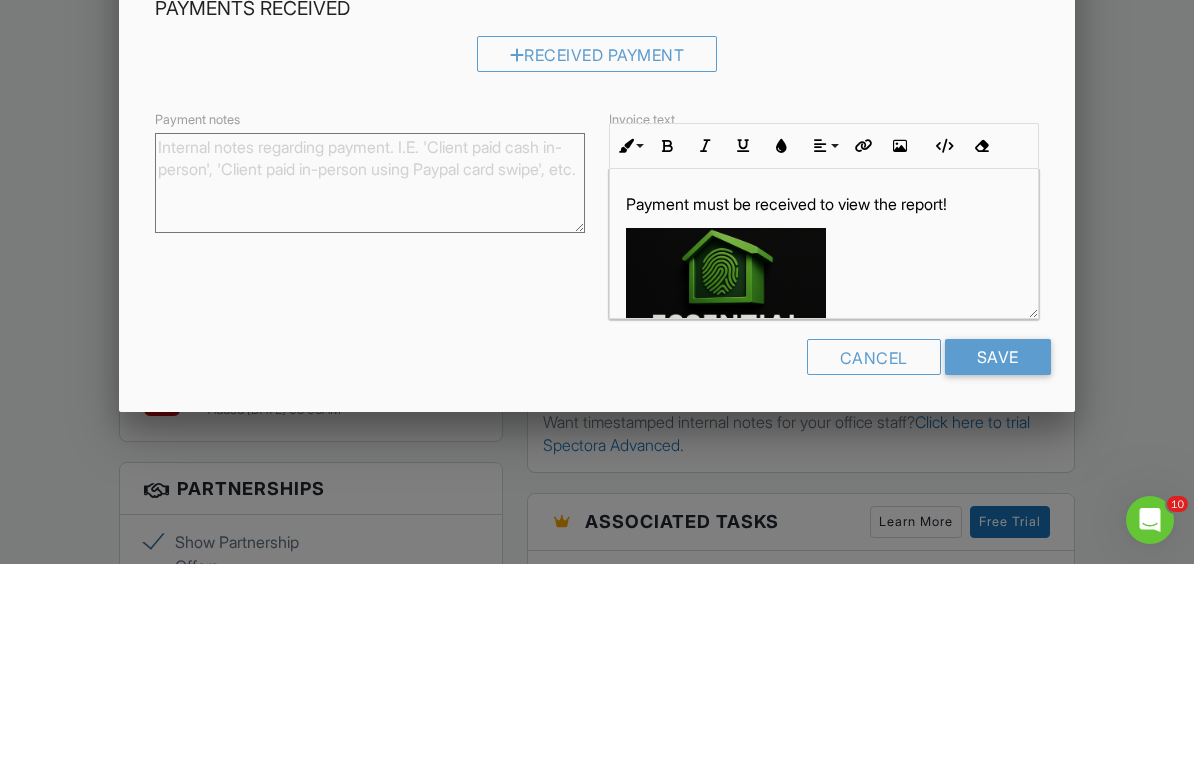 click on "Payment must be received to view the report!" at bounding box center (824, 400) 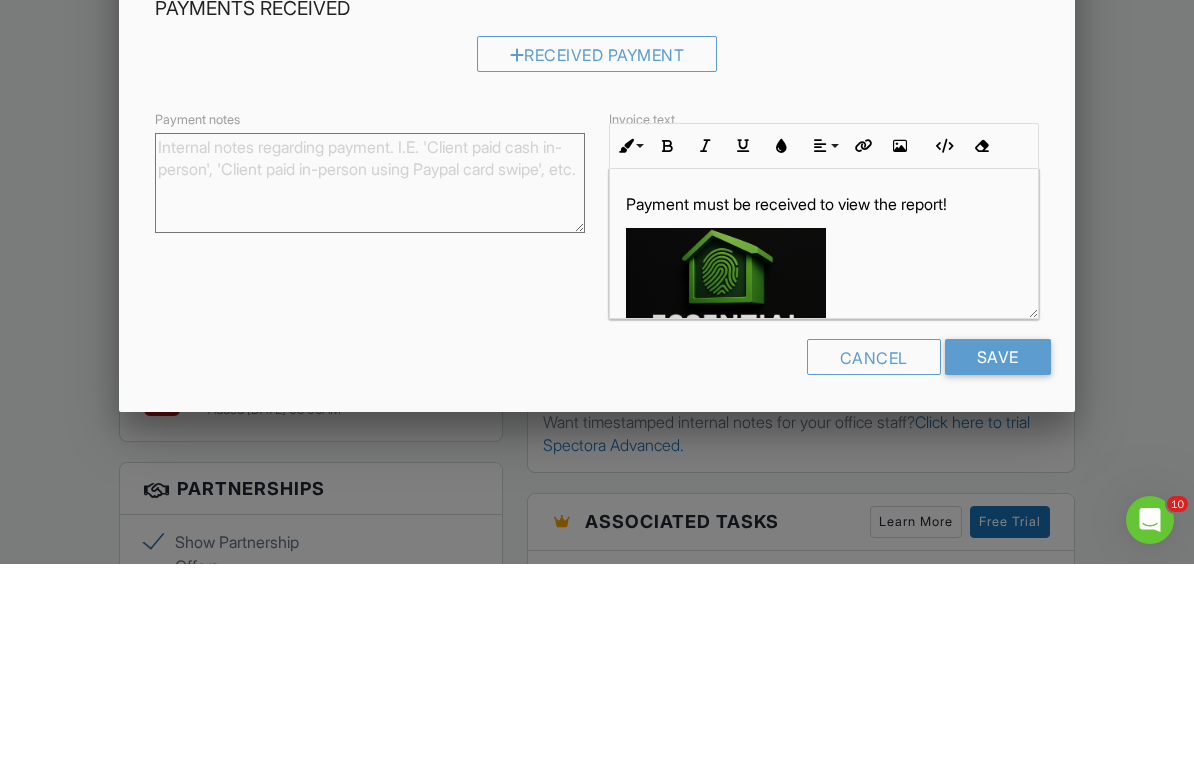 type 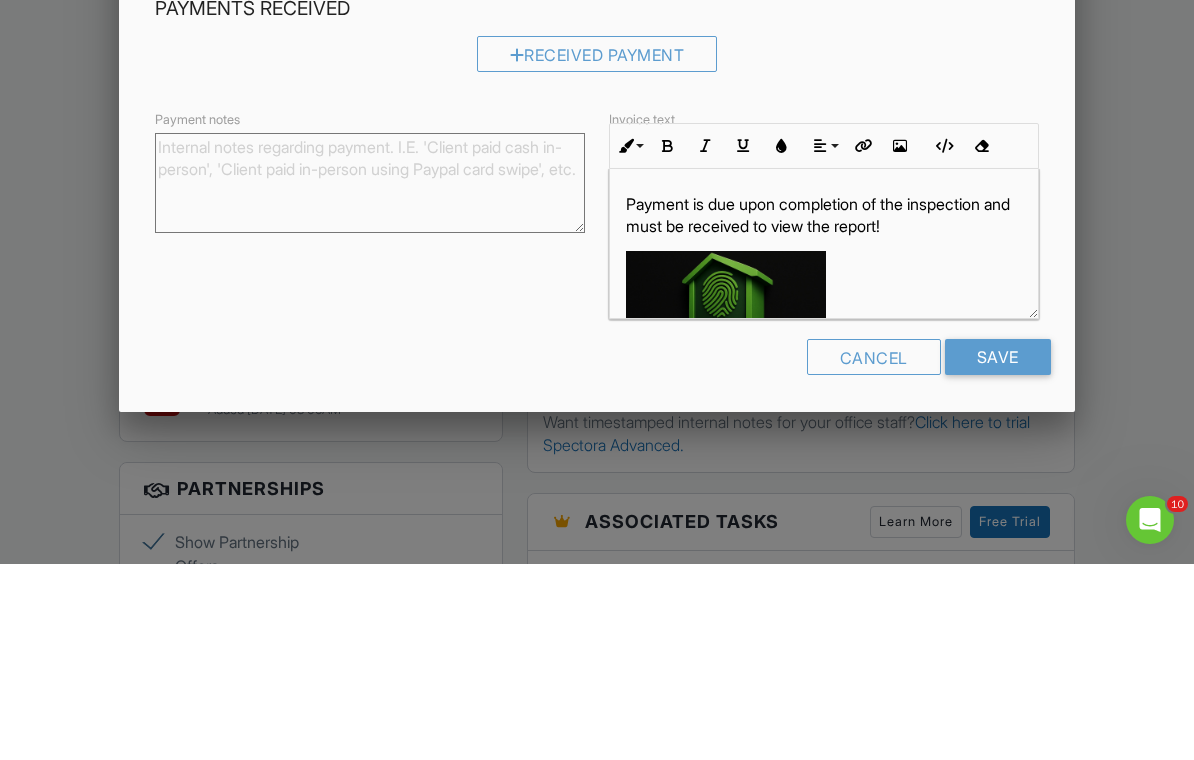 click on "Payment is due upon completion of the inspection and must be received to view the report!" at bounding box center [824, 411] 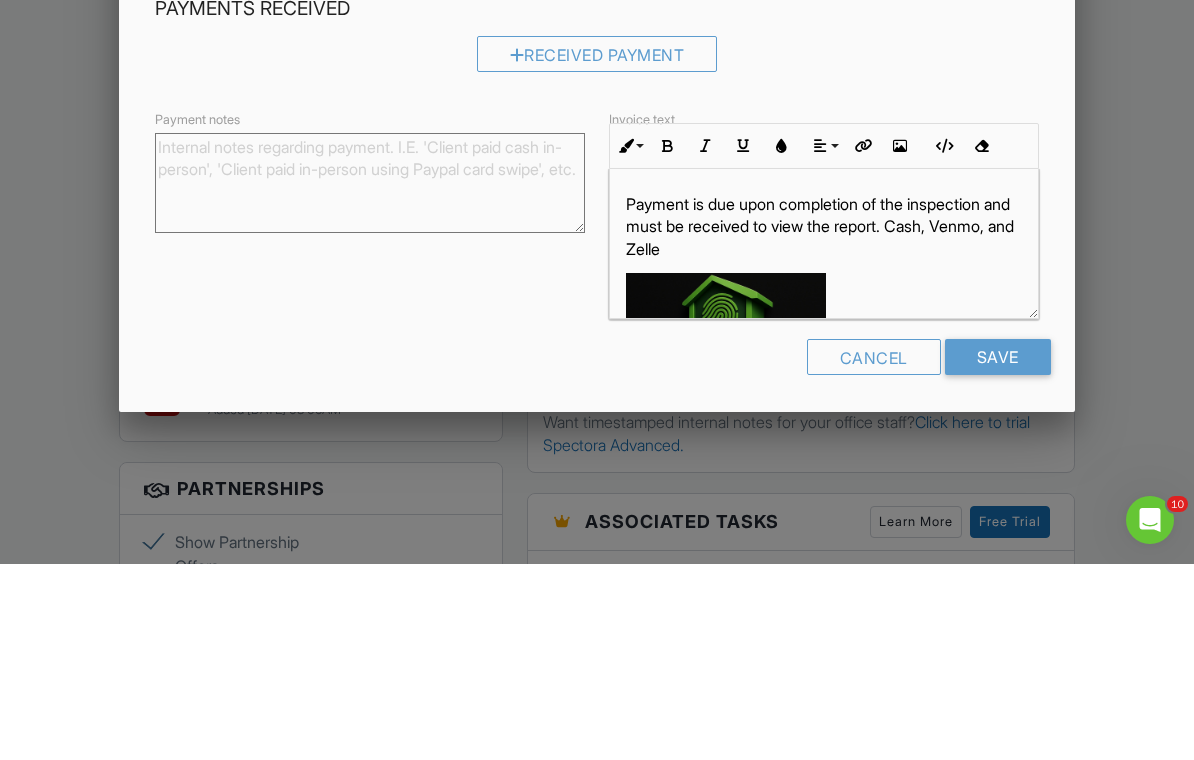 click at bounding box center (667, 342) 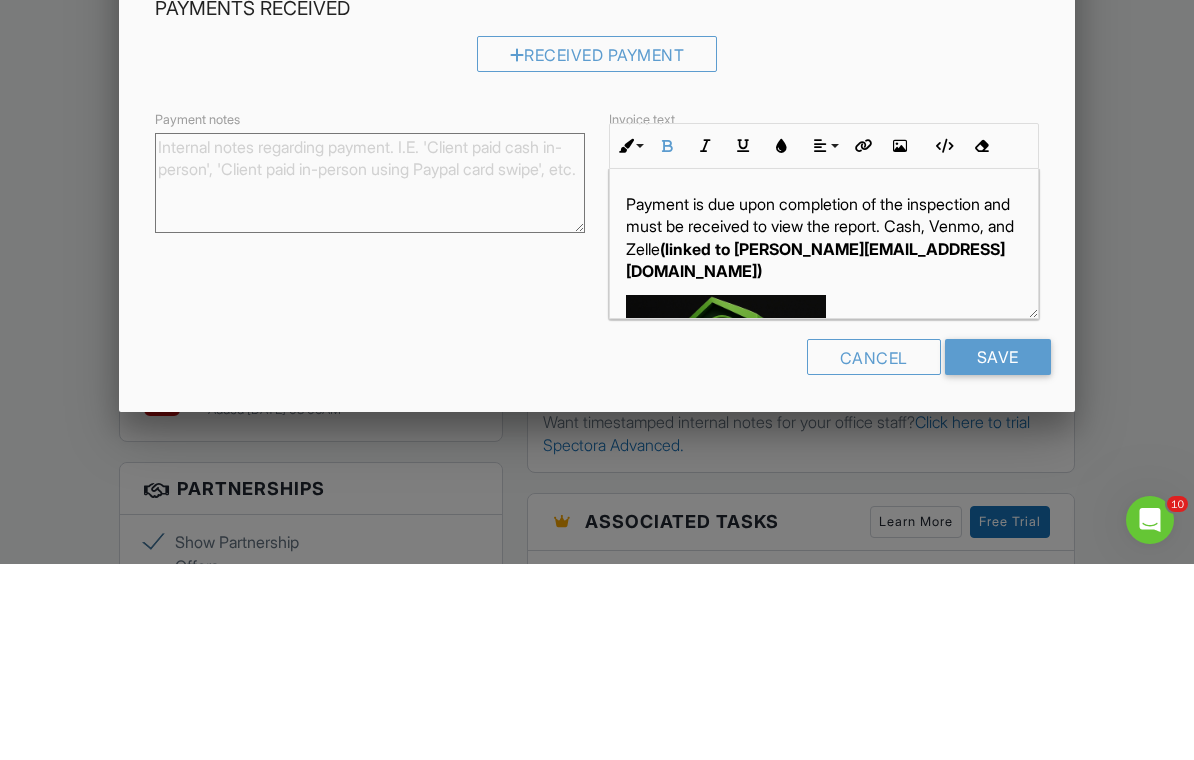 click at bounding box center [667, 342] 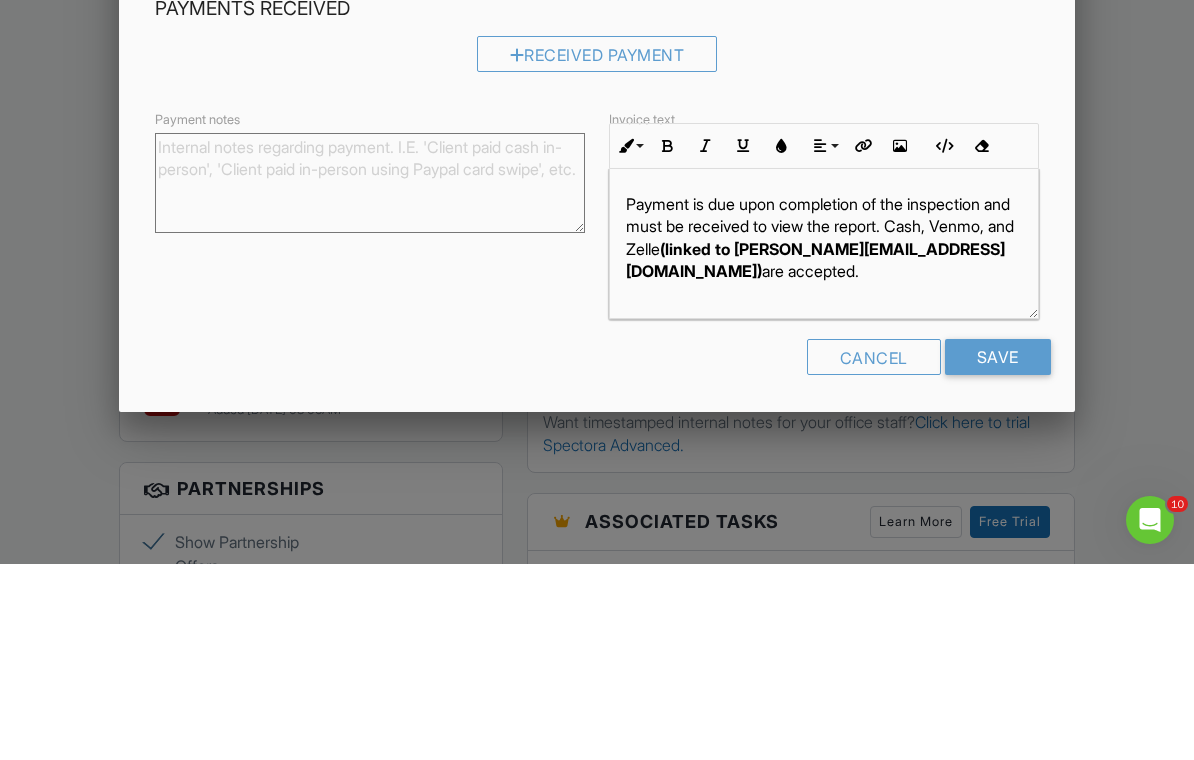 scroll, scrollTop: 22, scrollLeft: 0, axis: vertical 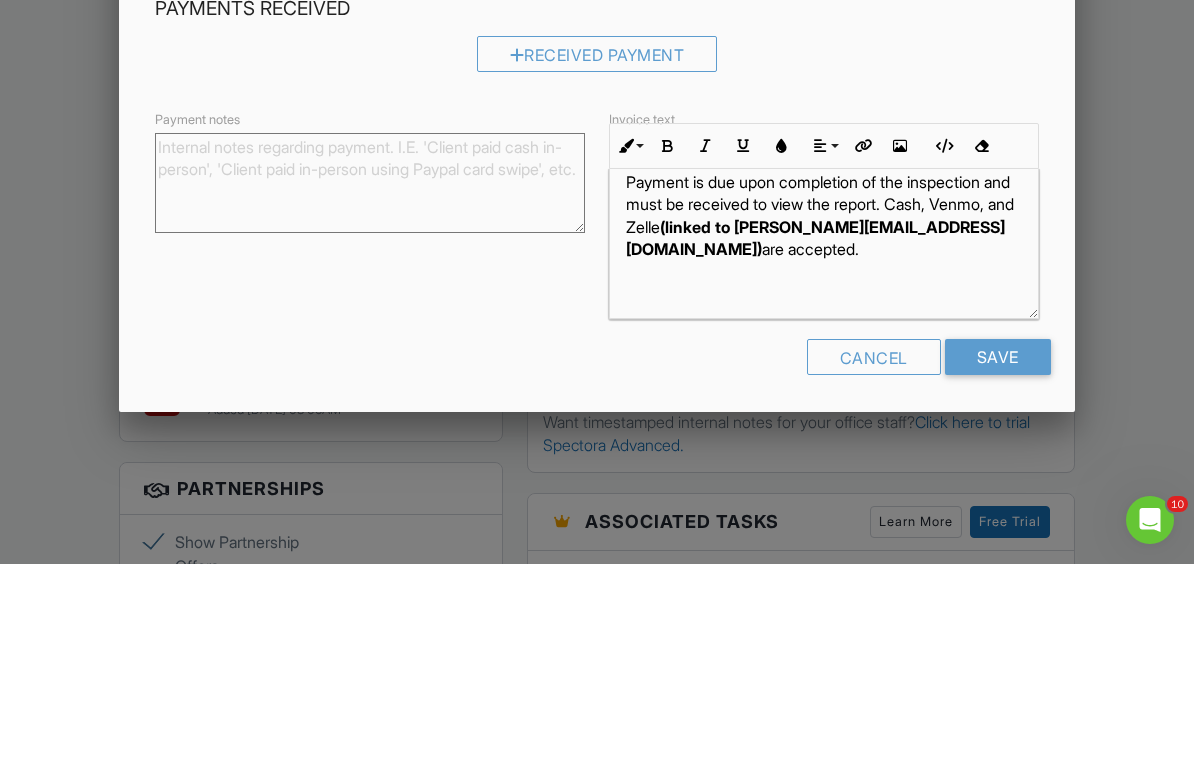 click at bounding box center [900, 342] 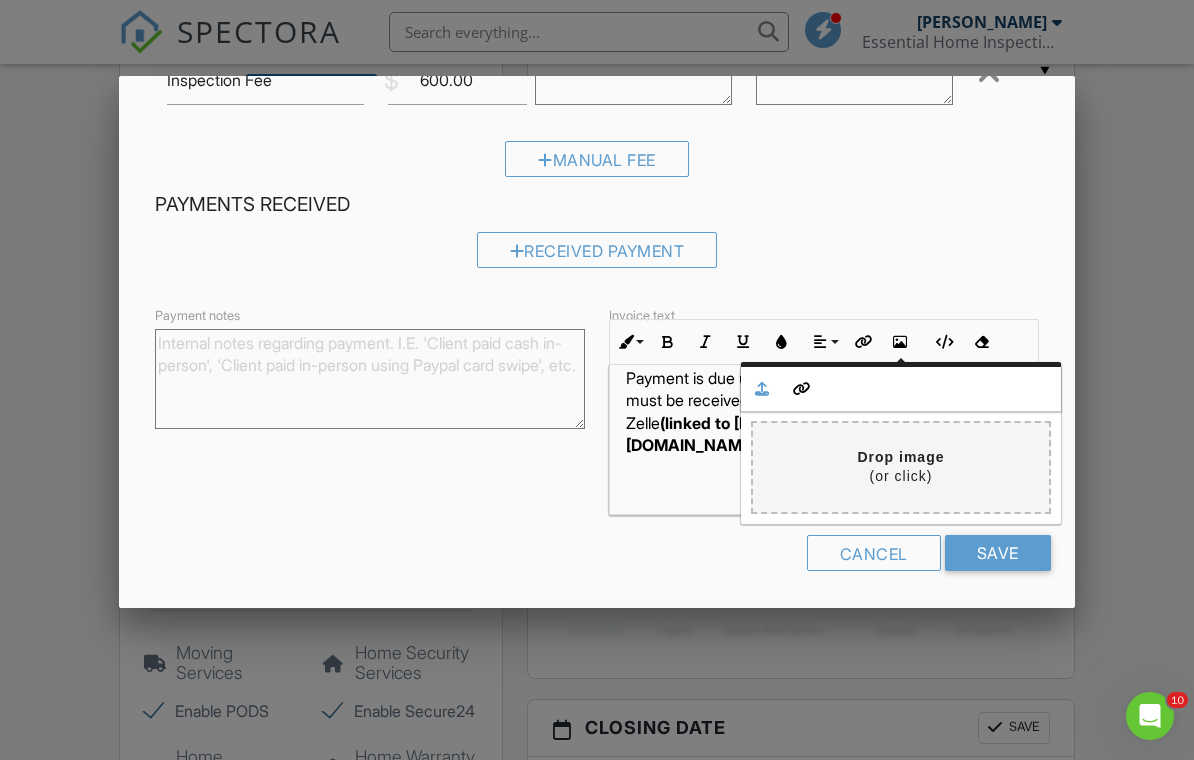 click at bounding box center (309, 467) 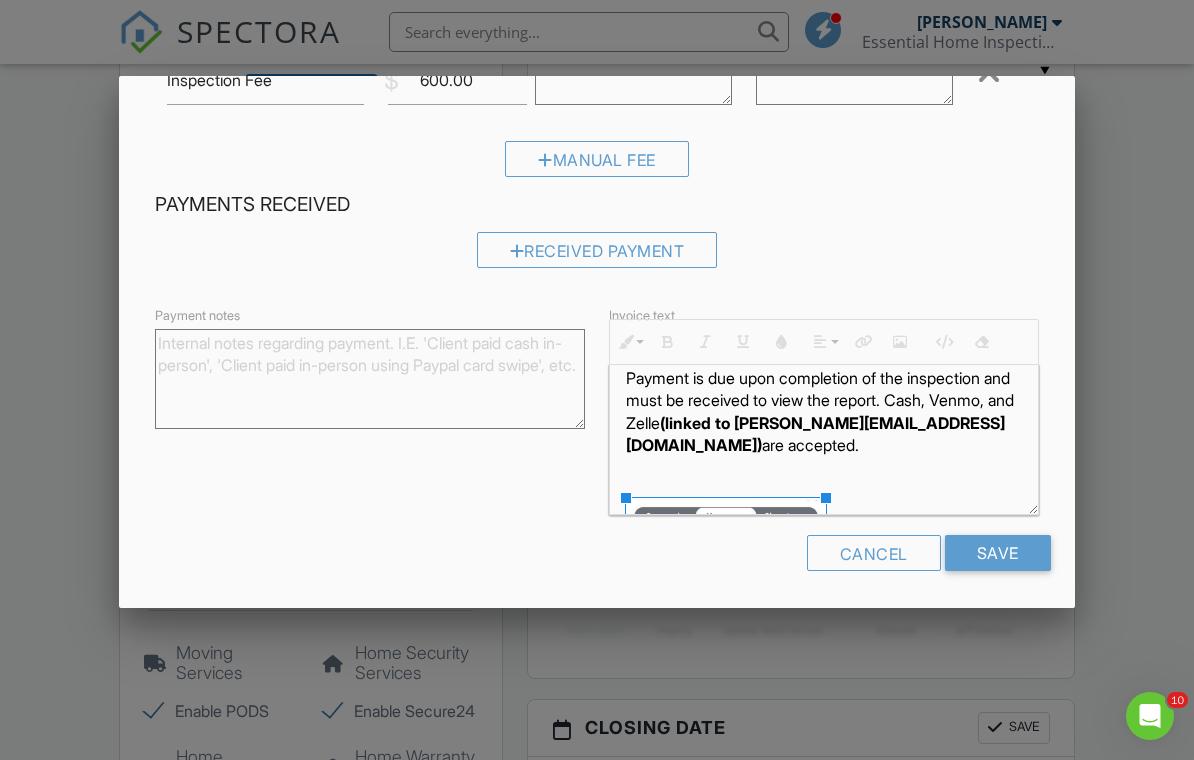 click on "Save" at bounding box center (998, 553) 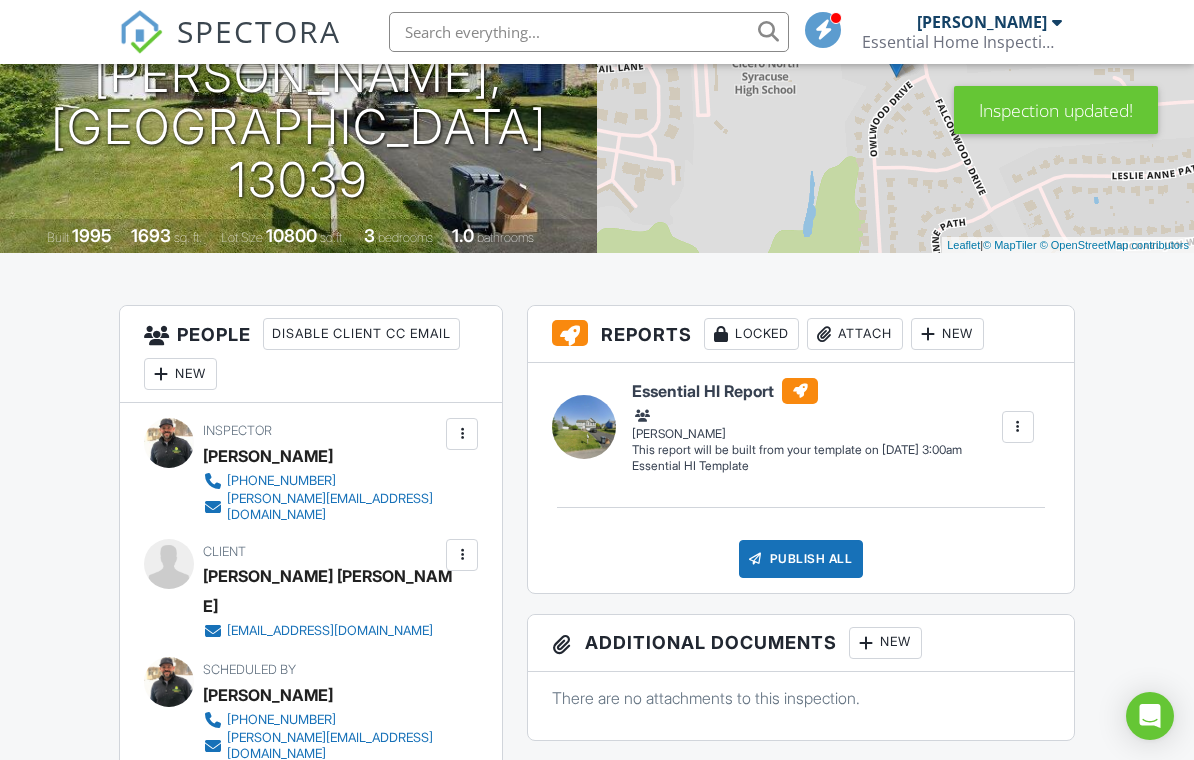 scroll, scrollTop: 1064, scrollLeft: 0, axis: vertical 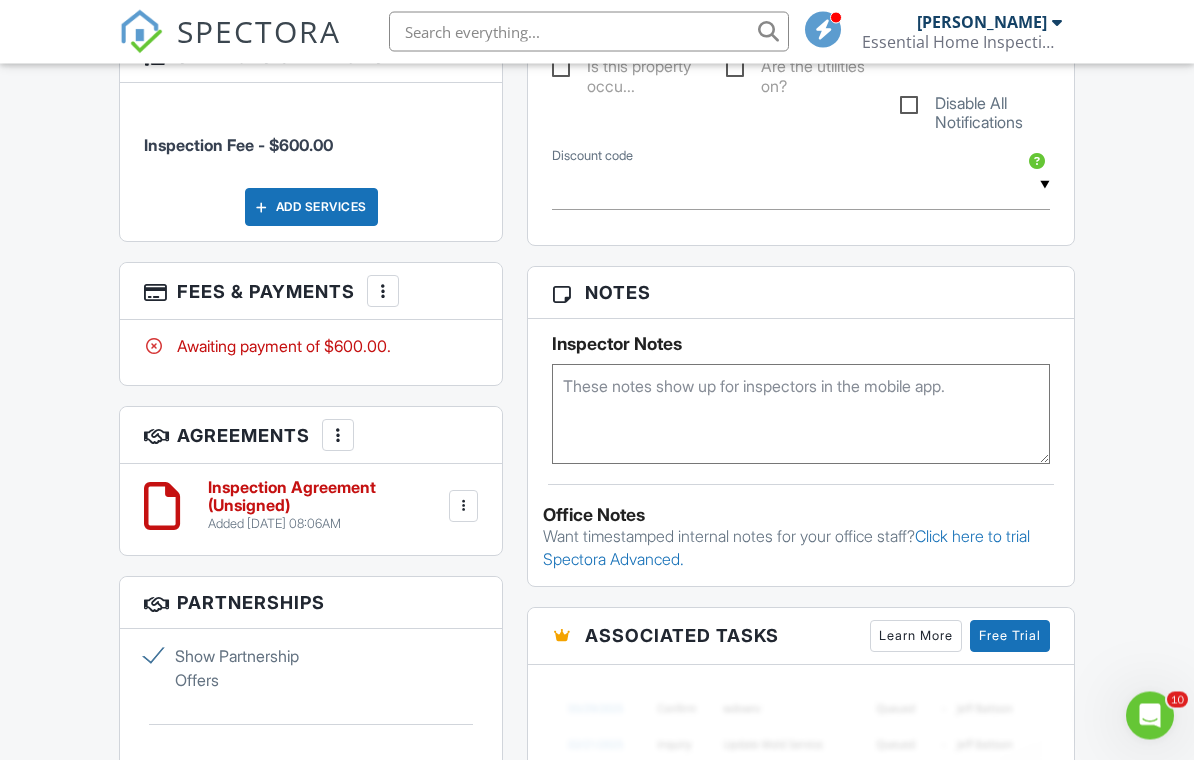click at bounding box center (383, 292) 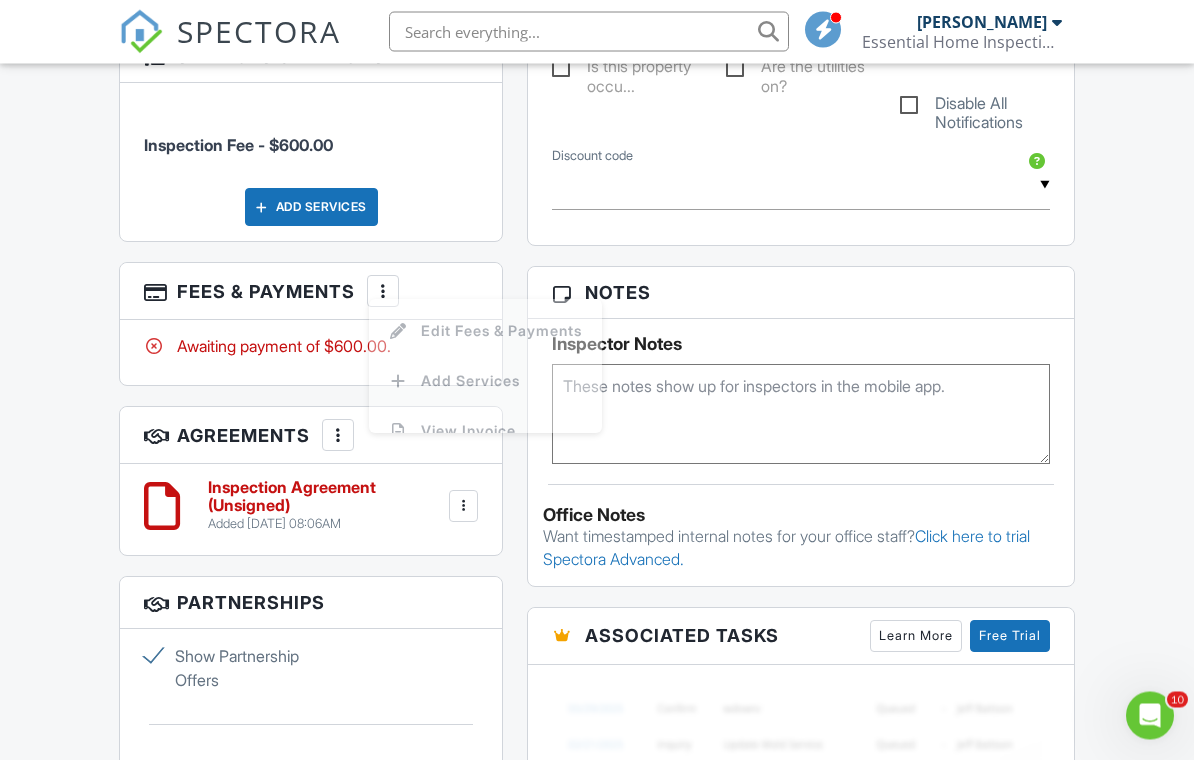 scroll, scrollTop: 1118, scrollLeft: 0, axis: vertical 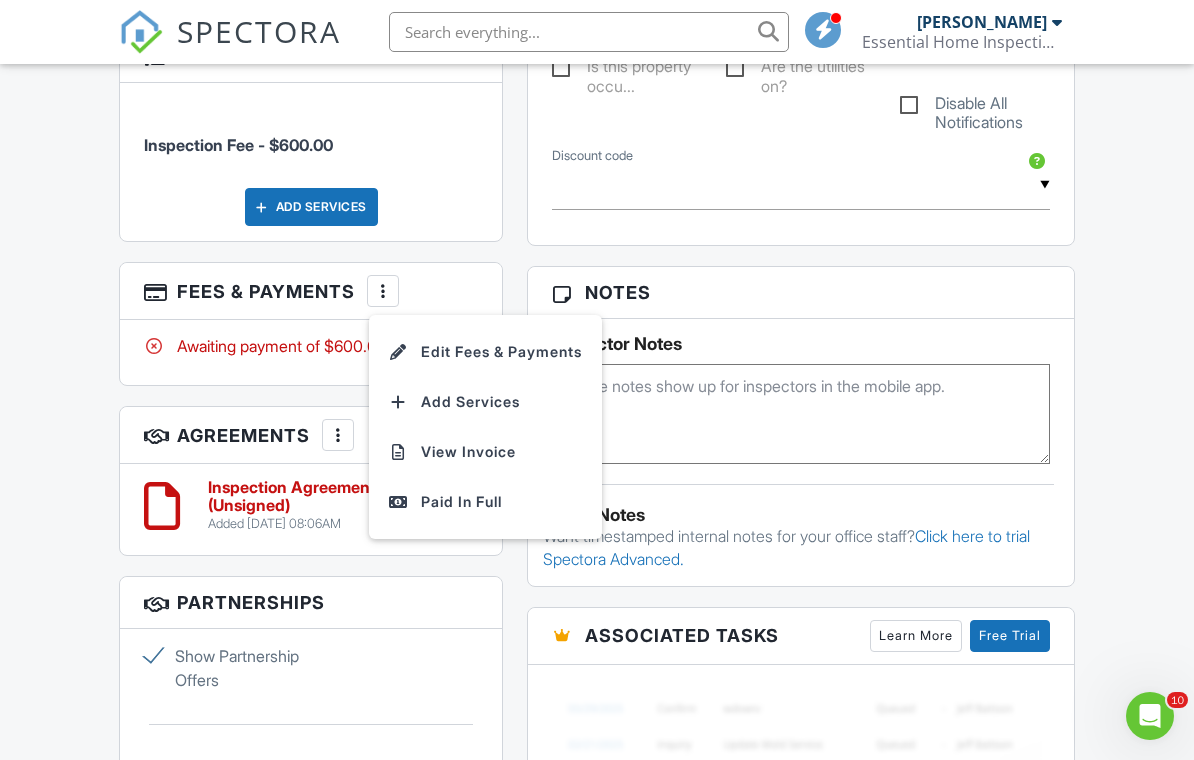 click on "View Invoice" at bounding box center [485, 452] 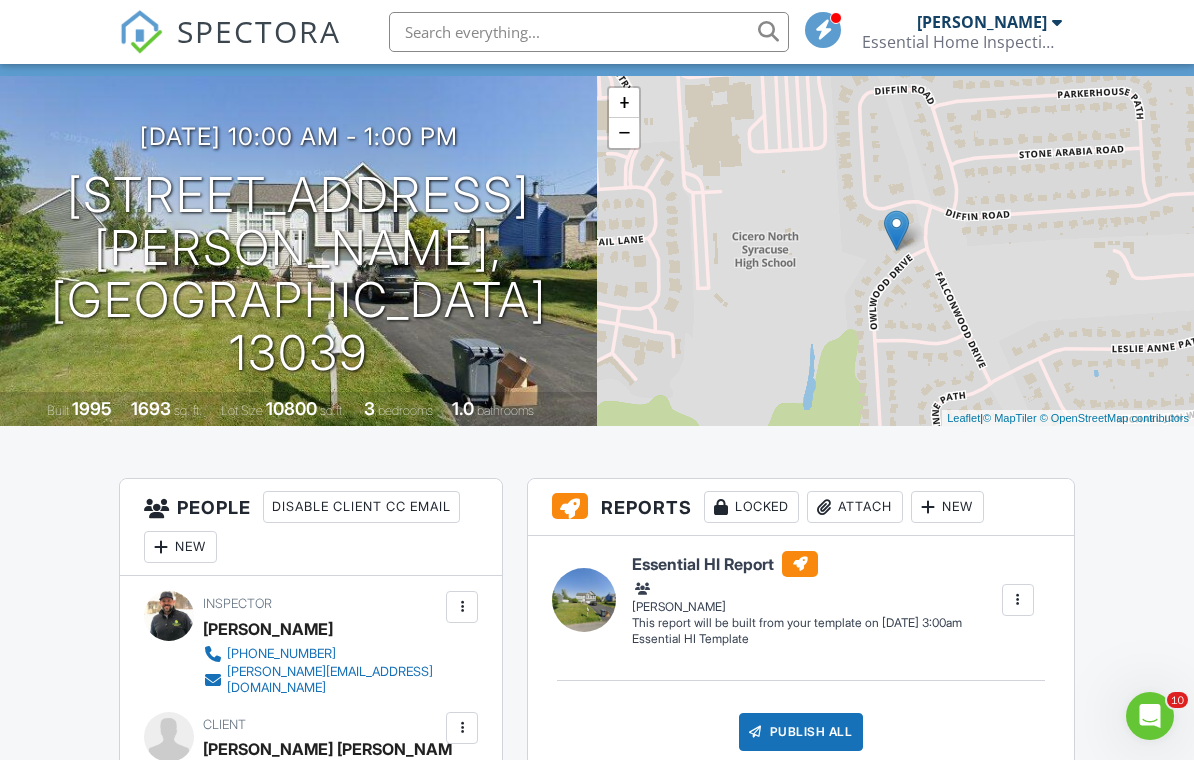 scroll, scrollTop: 0, scrollLeft: 0, axis: both 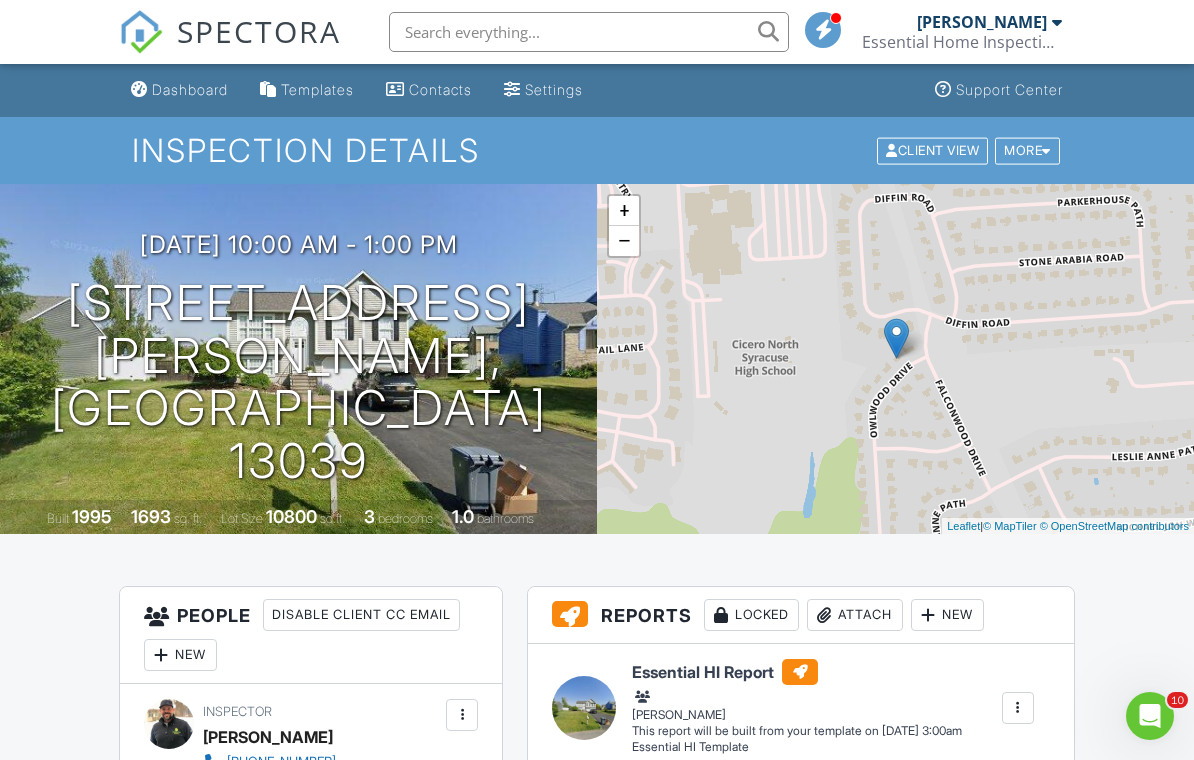 click on "Dashboard" at bounding box center (179, 90) 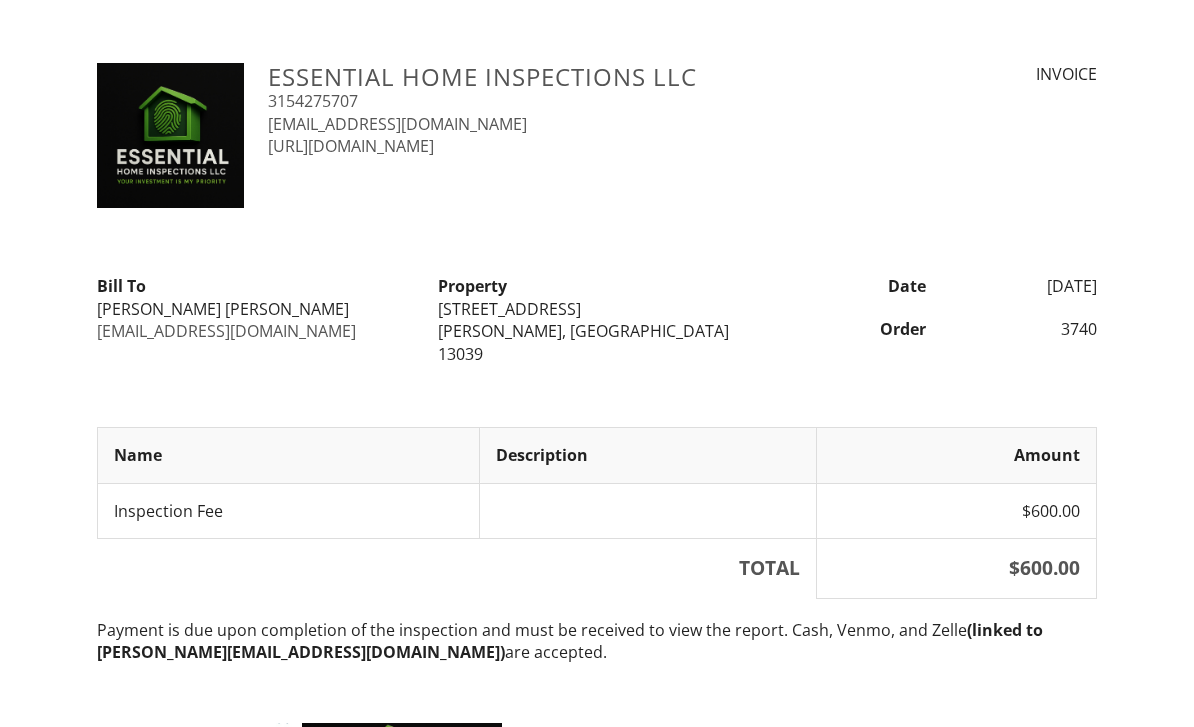 scroll, scrollTop: 0, scrollLeft: 0, axis: both 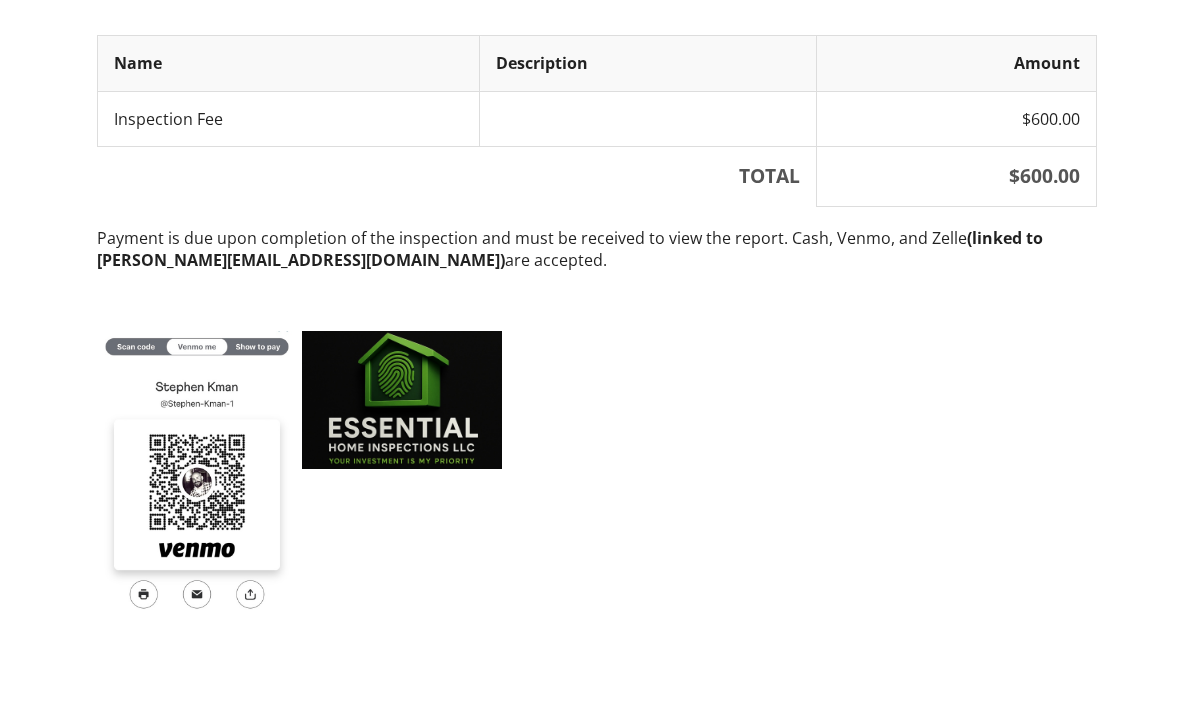 click on "View as PDF" at bounding box center (597, 748) 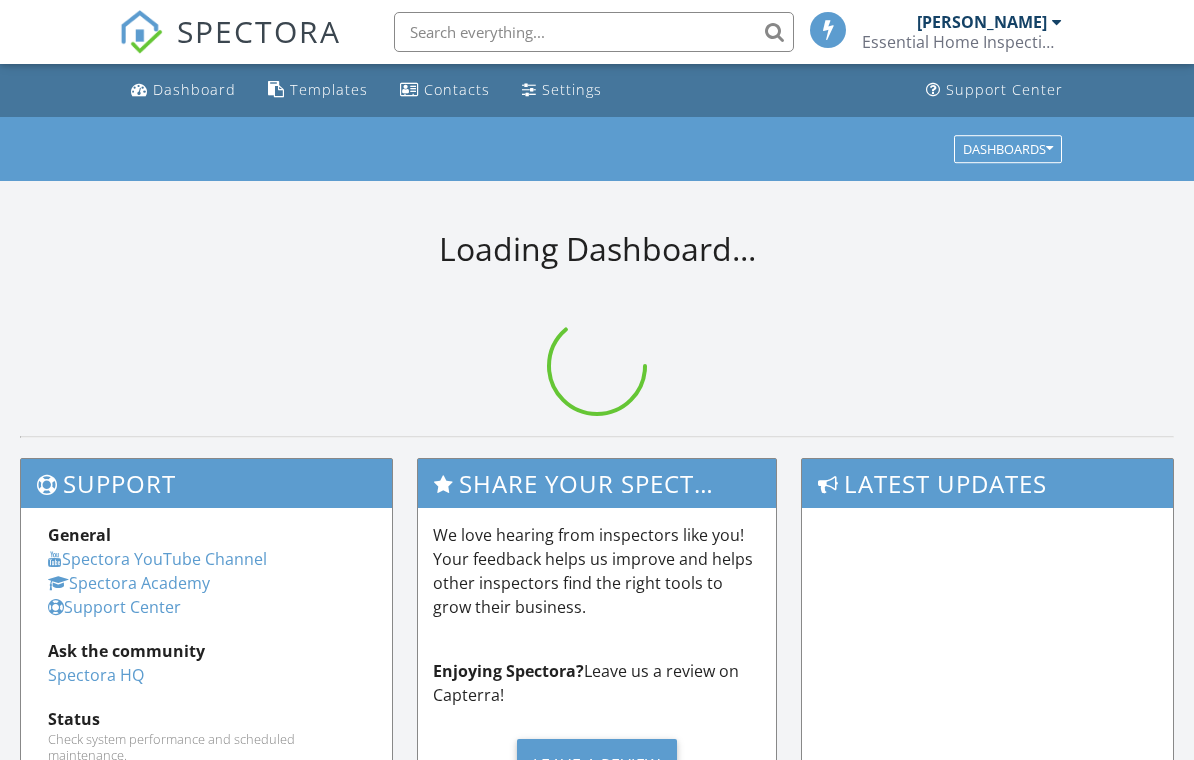 scroll, scrollTop: 0, scrollLeft: 0, axis: both 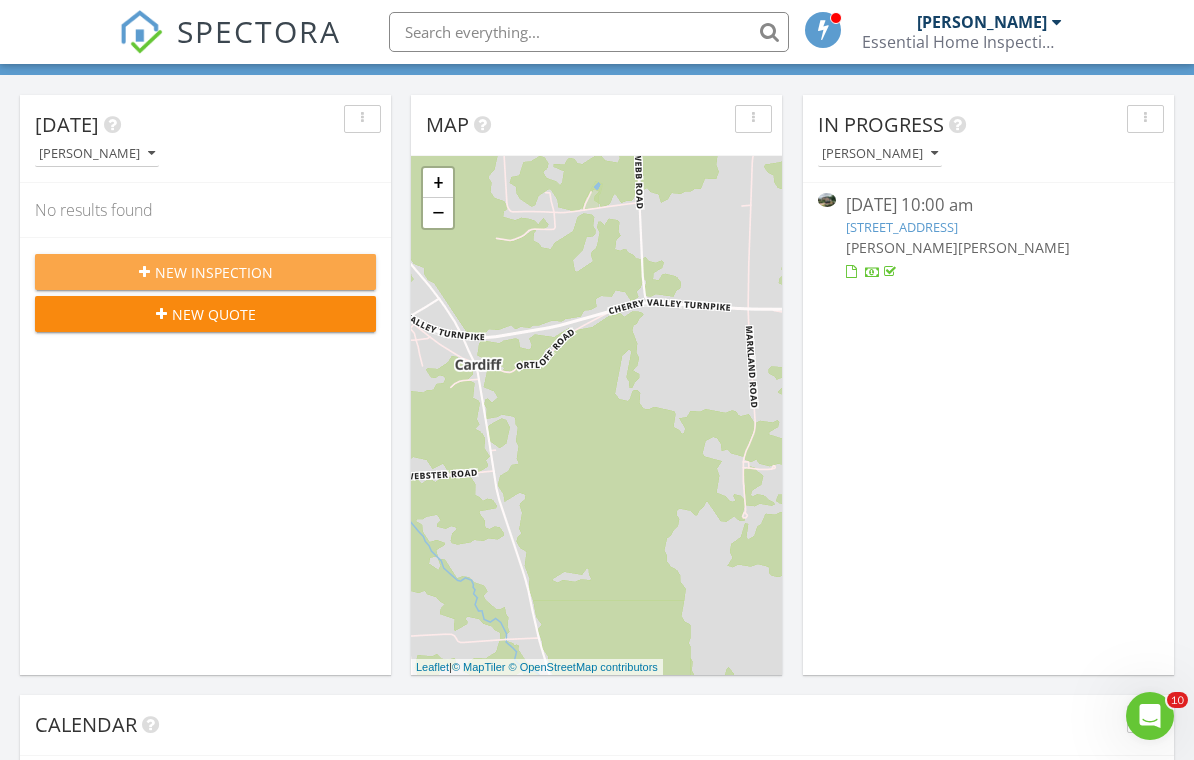 click on "New Inspection" at bounding box center [205, 272] 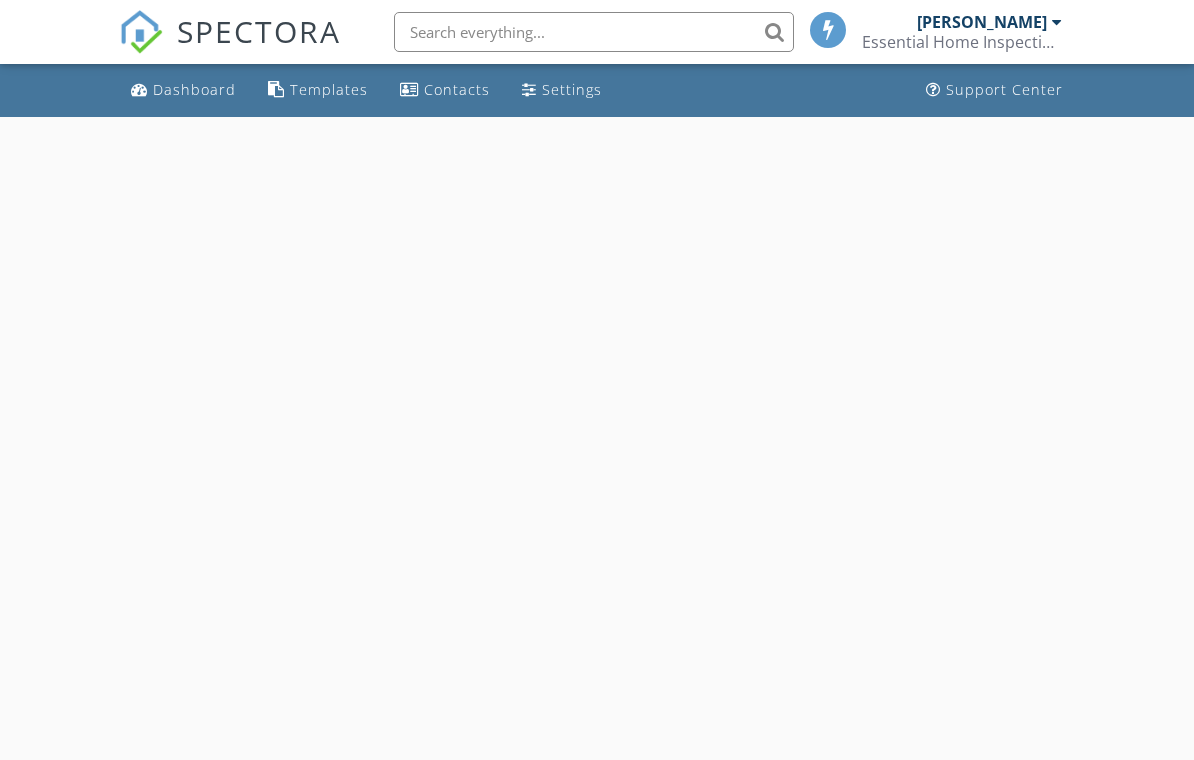 scroll, scrollTop: 0, scrollLeft: 0, axis: both 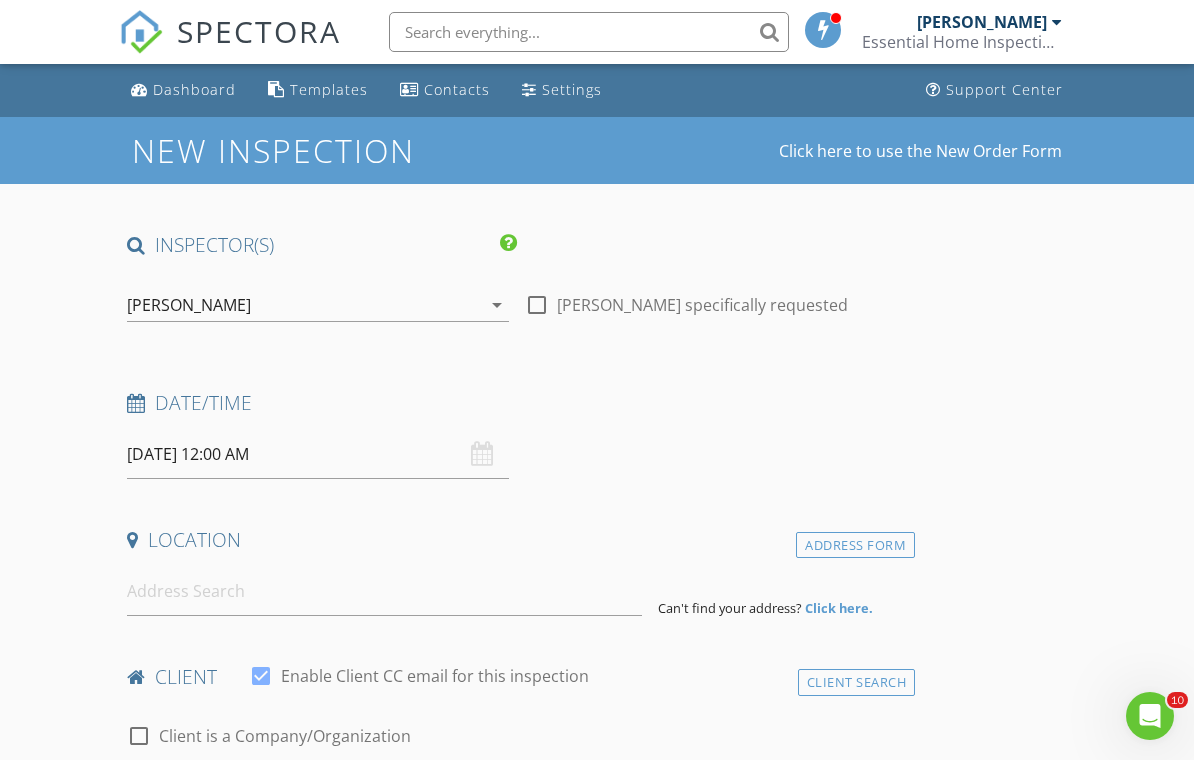 click on "Matt Spack" at bounding box center (304, 305) 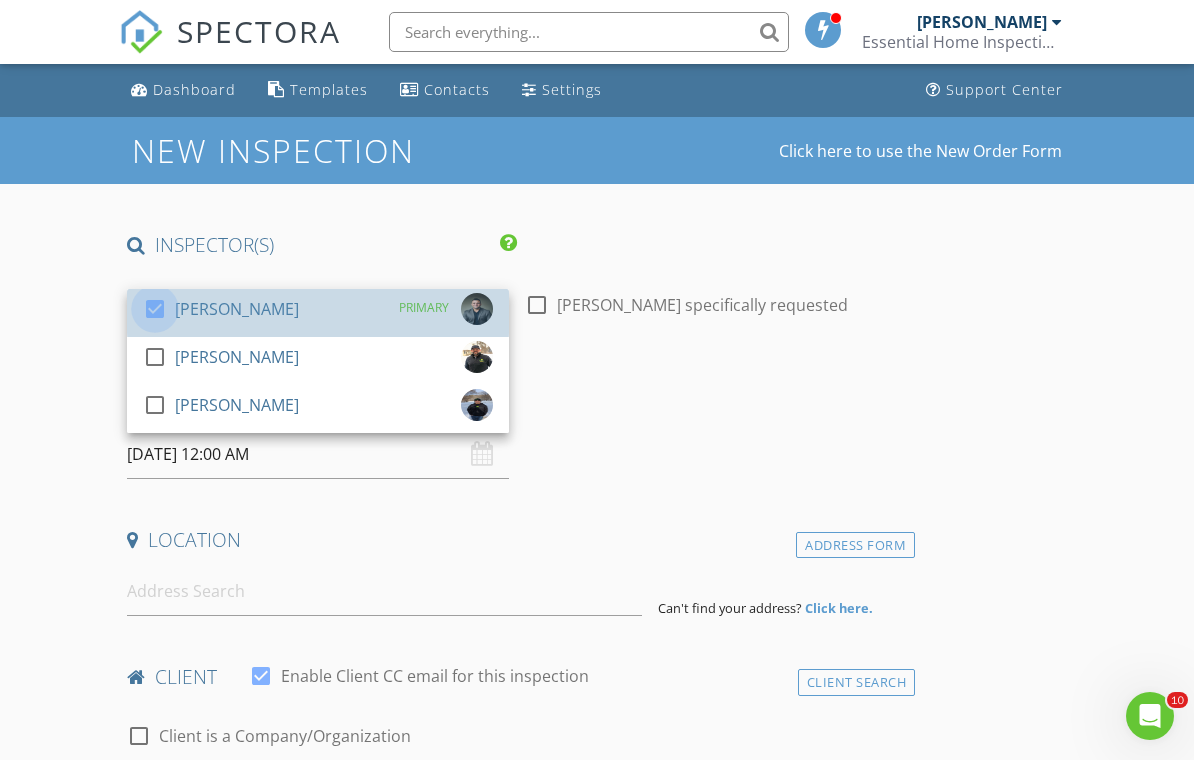 click at bounding box center [155, 309] 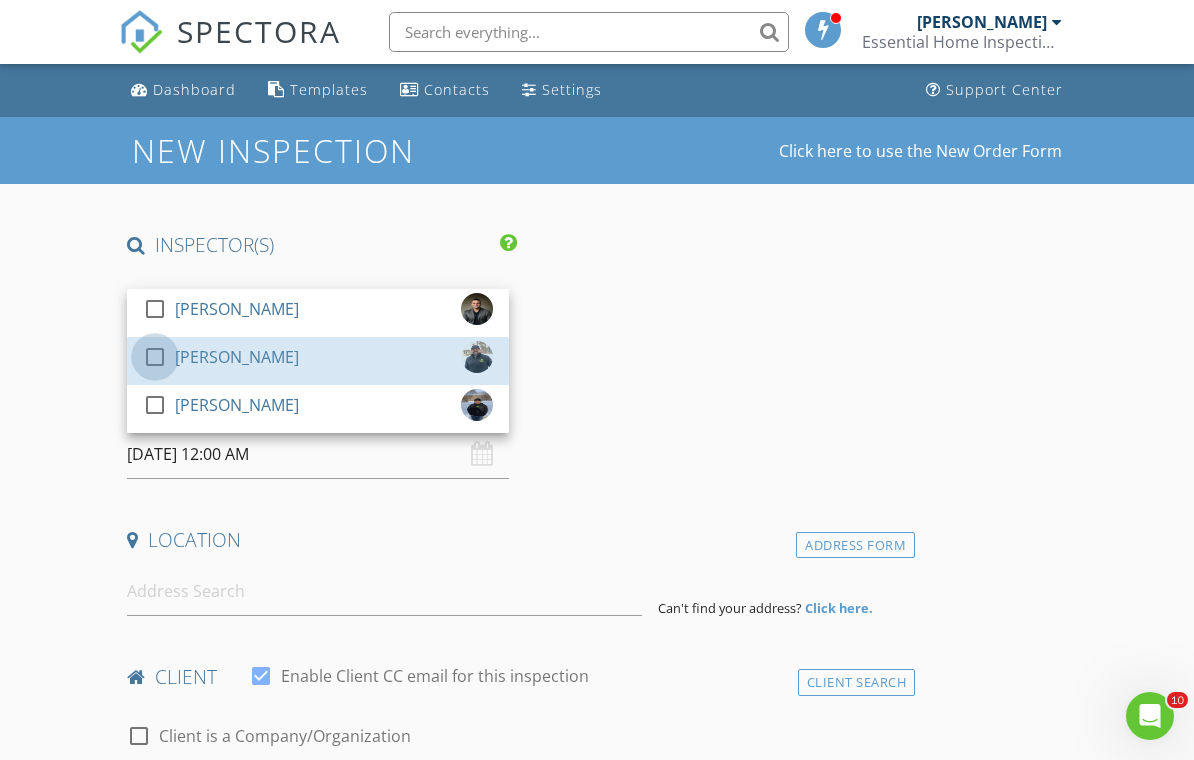 click at bounding box center [155, 357] 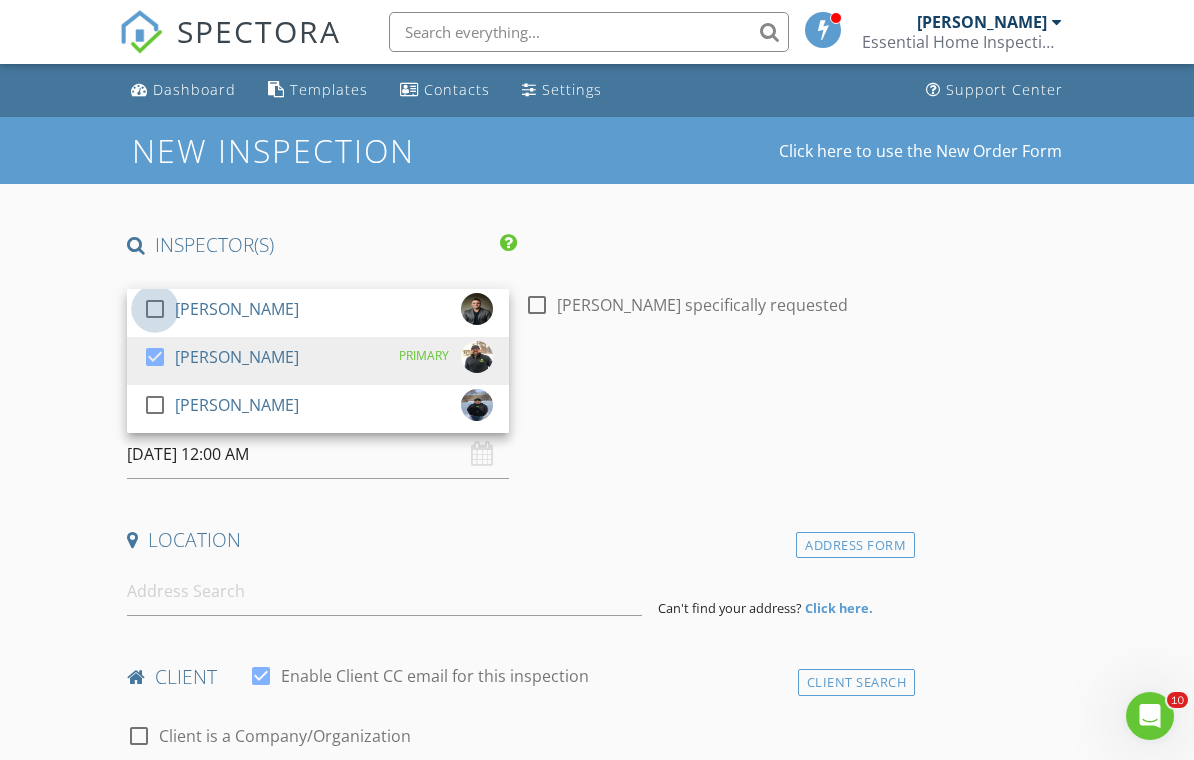 click at bounding box center (155, 309) 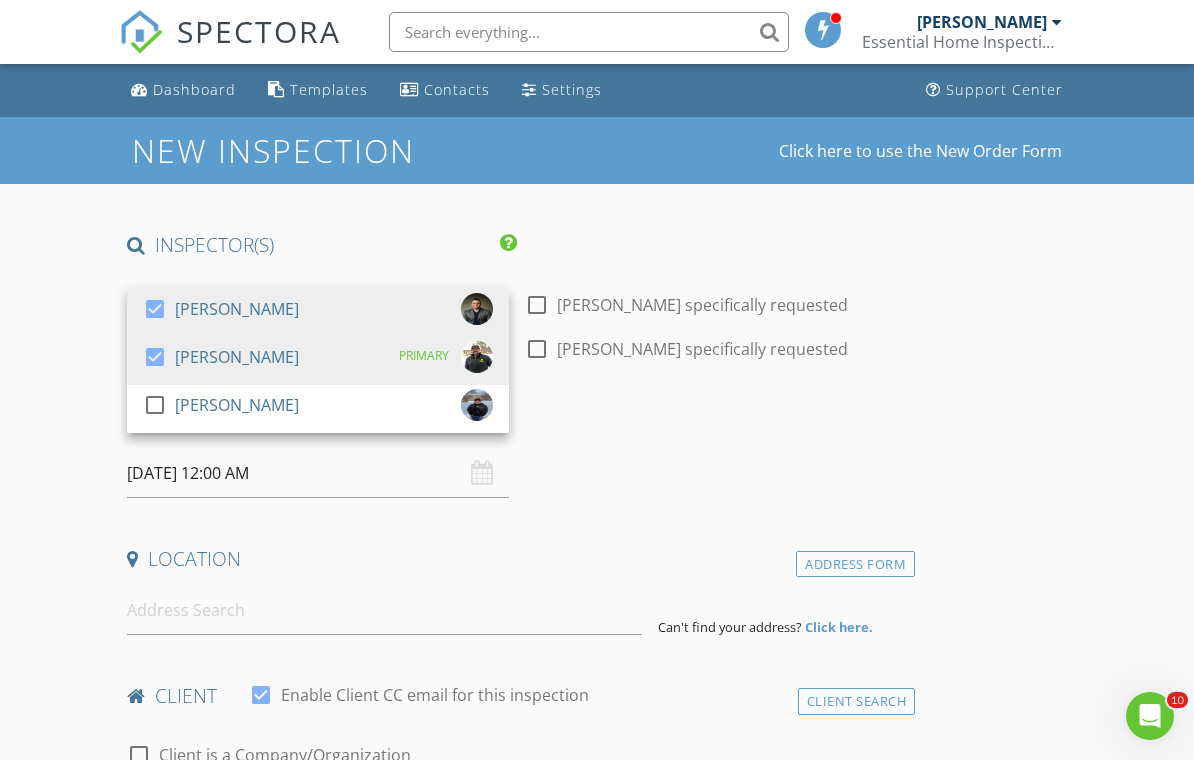 click on "07/13/2025 12:00 AM" at bounding box center (318, 473) 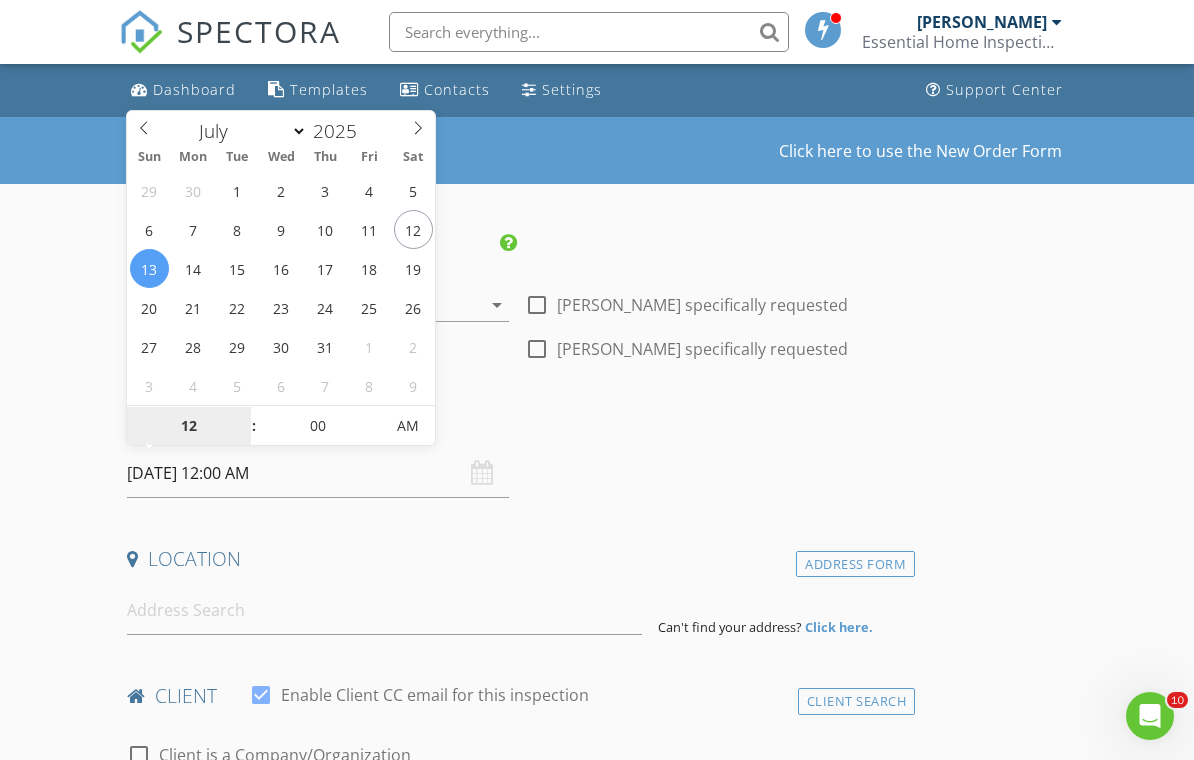 type on "07/14/2025 12:00 AM" 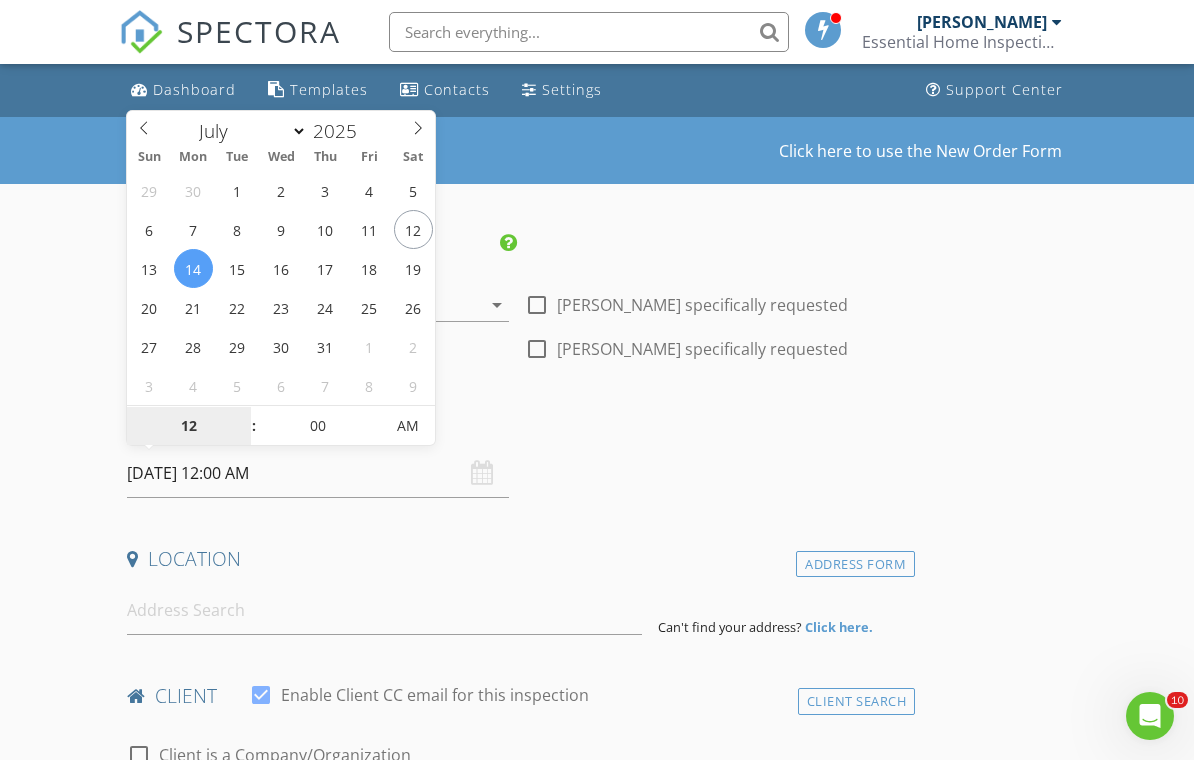 click on "12" at bounding box center [188, 427] 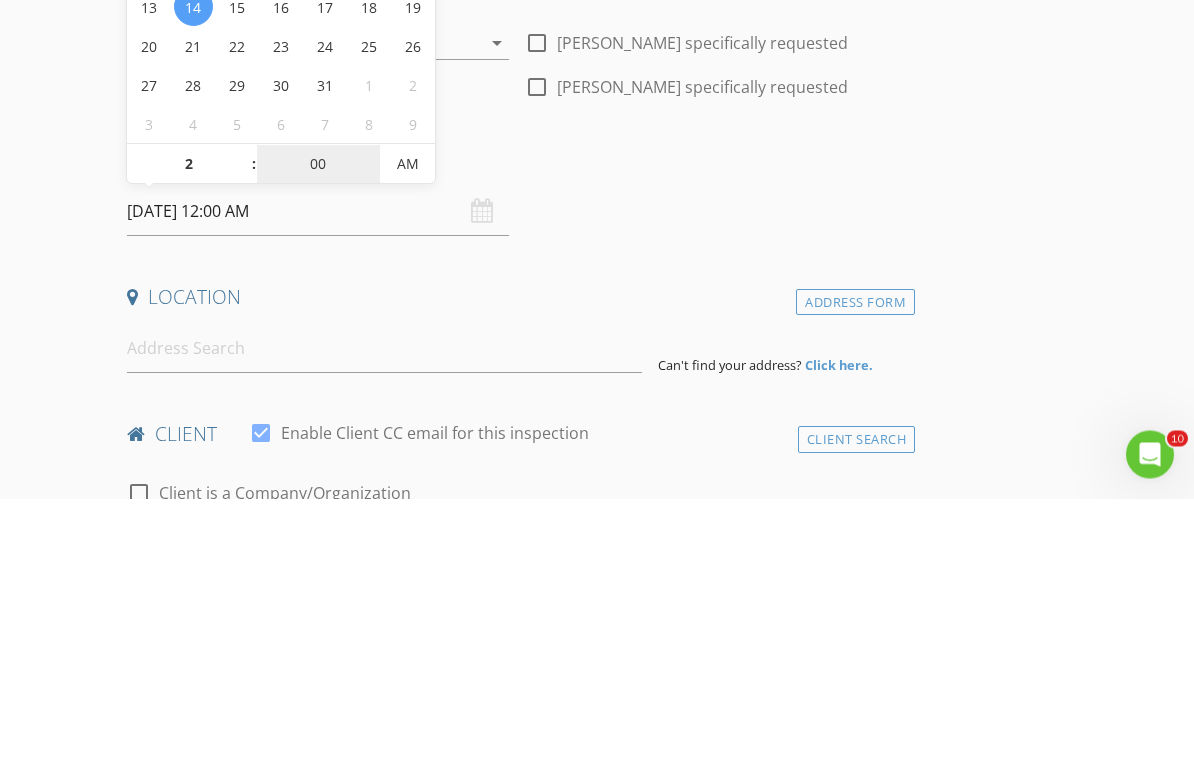 click on "00" at bounding box center [318, 427] 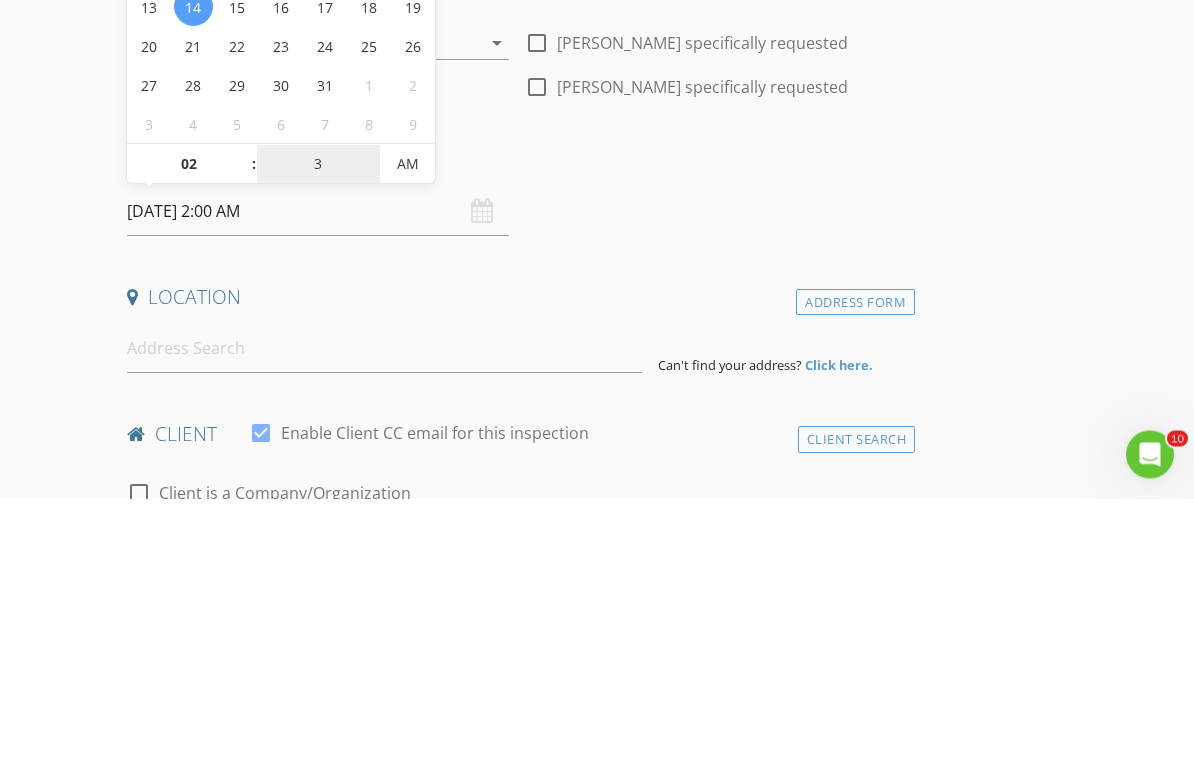 type on "30" 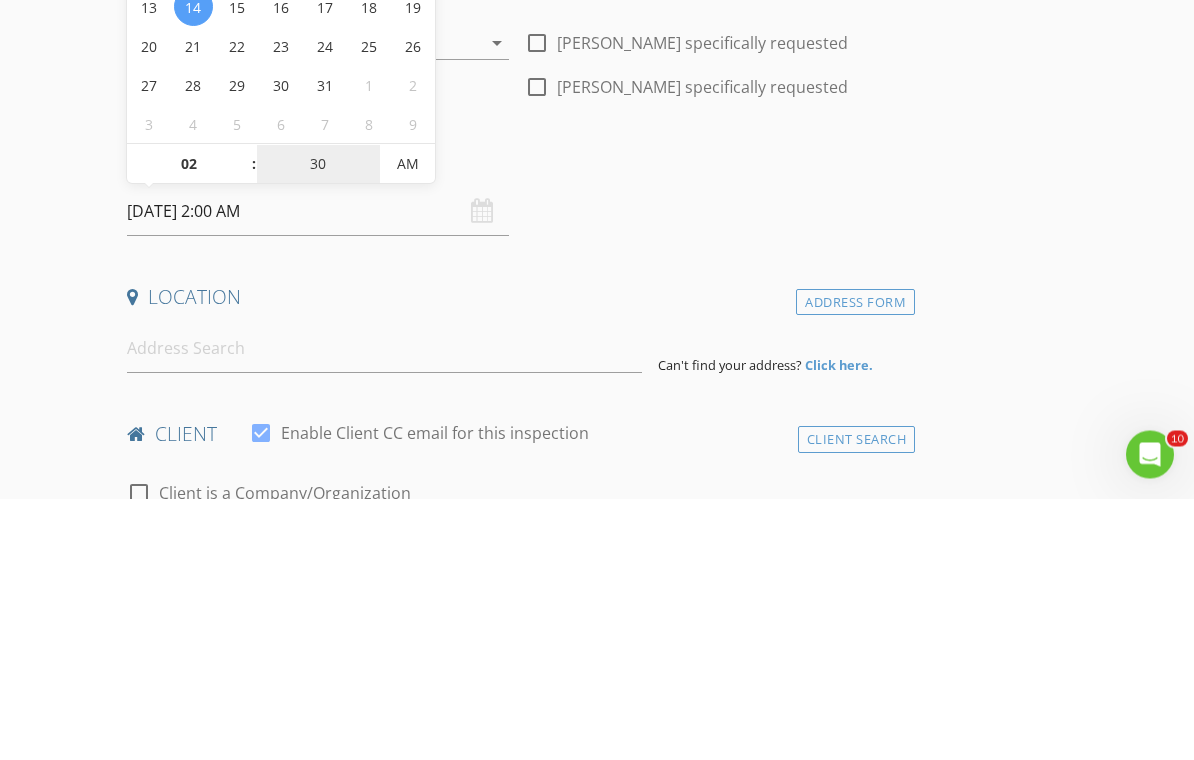 click on "AM" at bounding box center (407, 426) 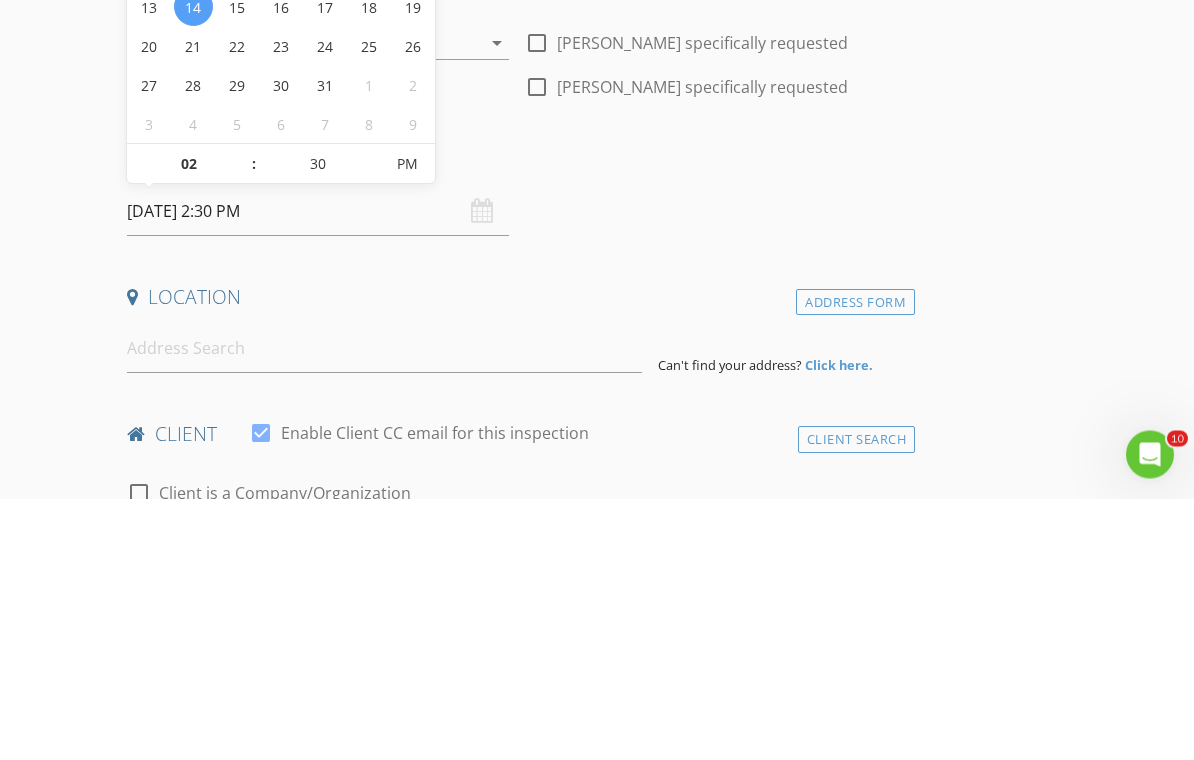 scroll, scrollTop: 262, scrollLeft: 0, axis: vertical 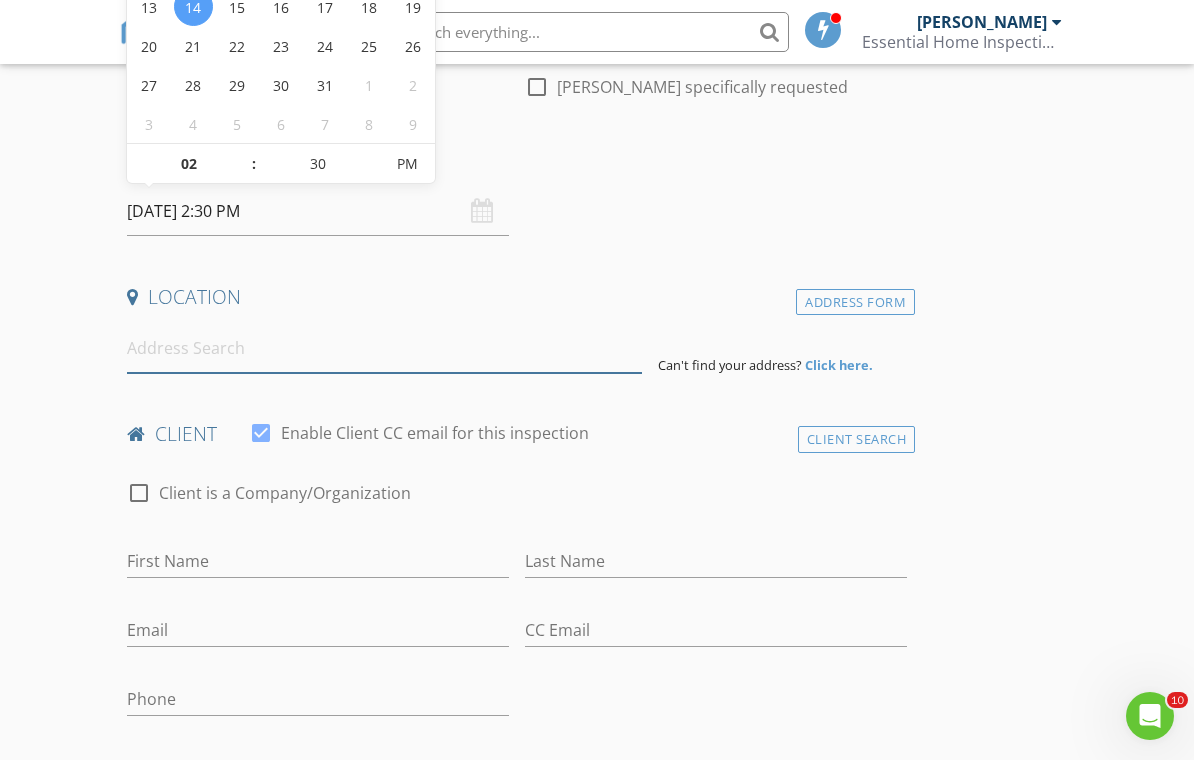 click at bounding box center (384, 348) 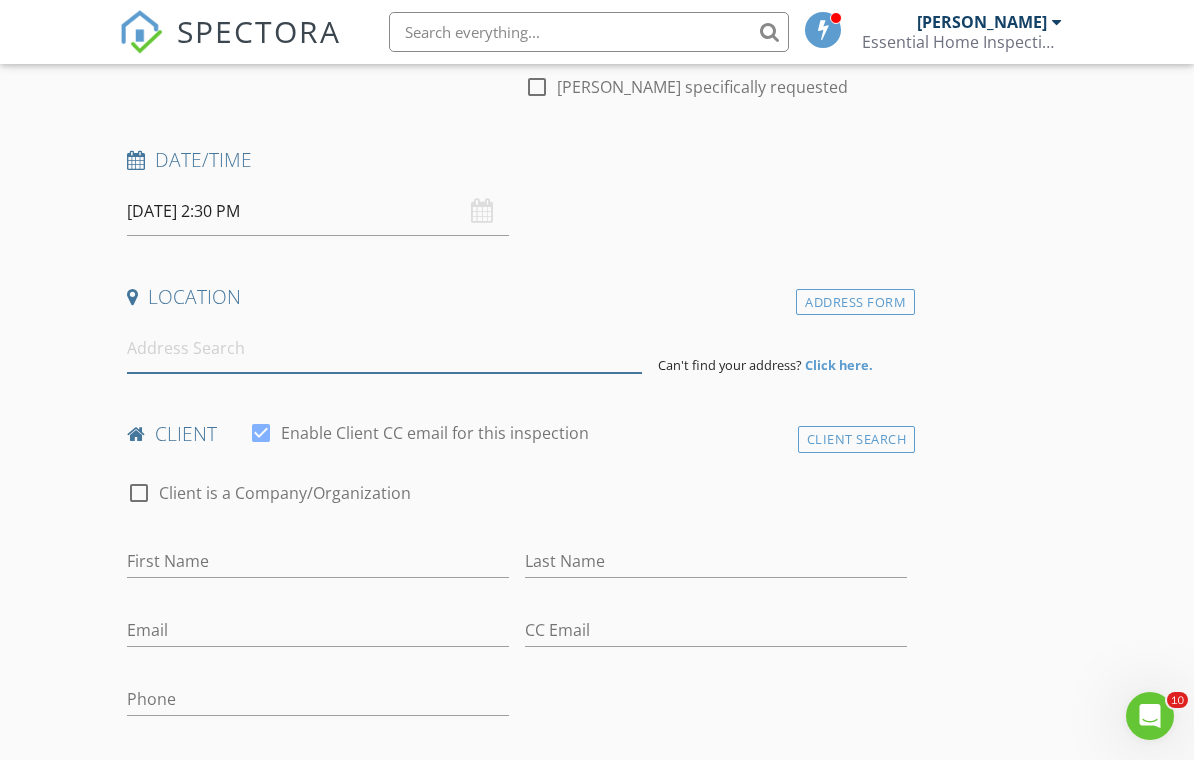 scroll, scrollTop: 261, scrollLeft: 0, axis: vertical 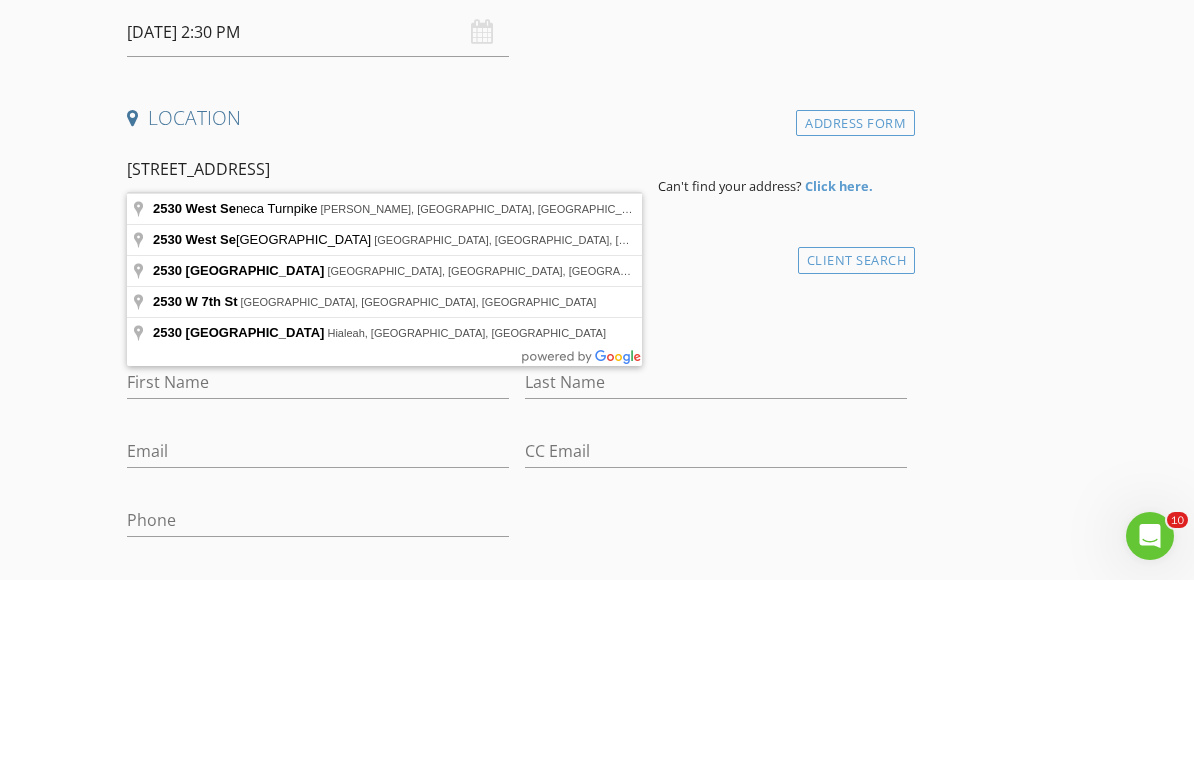 type on "2530 West Seneca Turnpike, Marcellus, NY, USA" 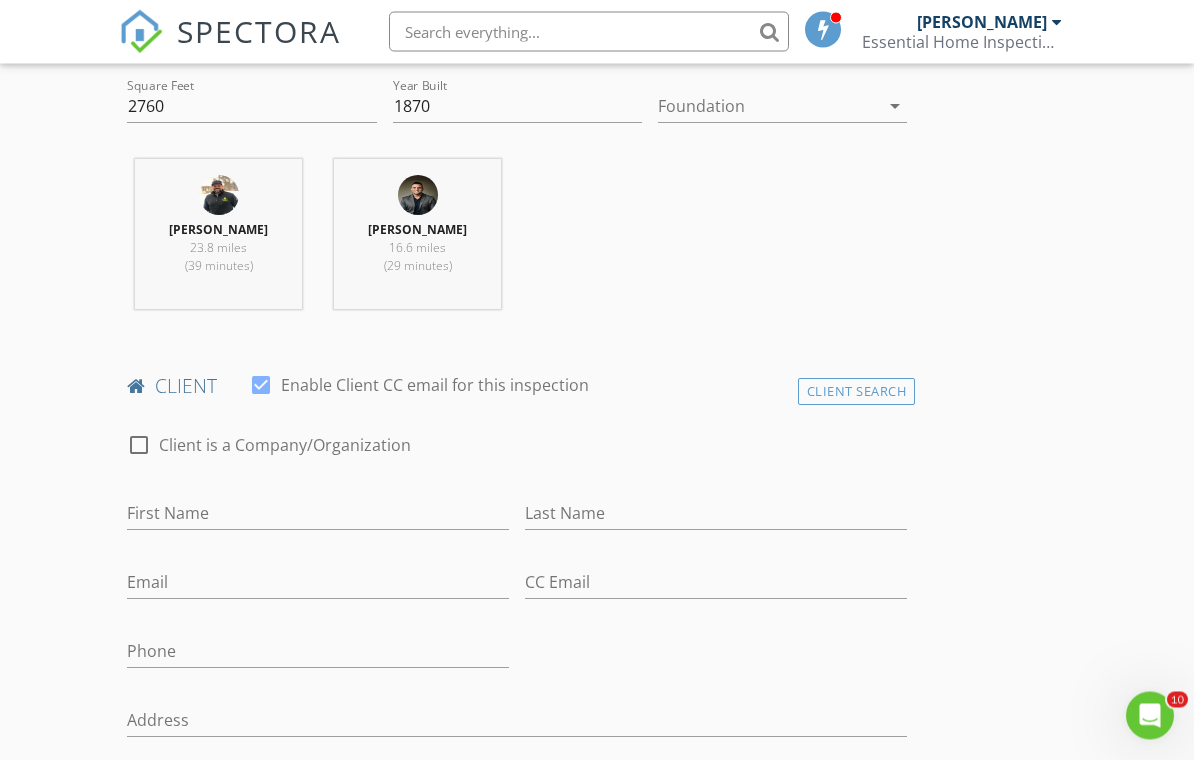 scroll, scrollTop: 758, scrollLeft: 0, axis: vertical 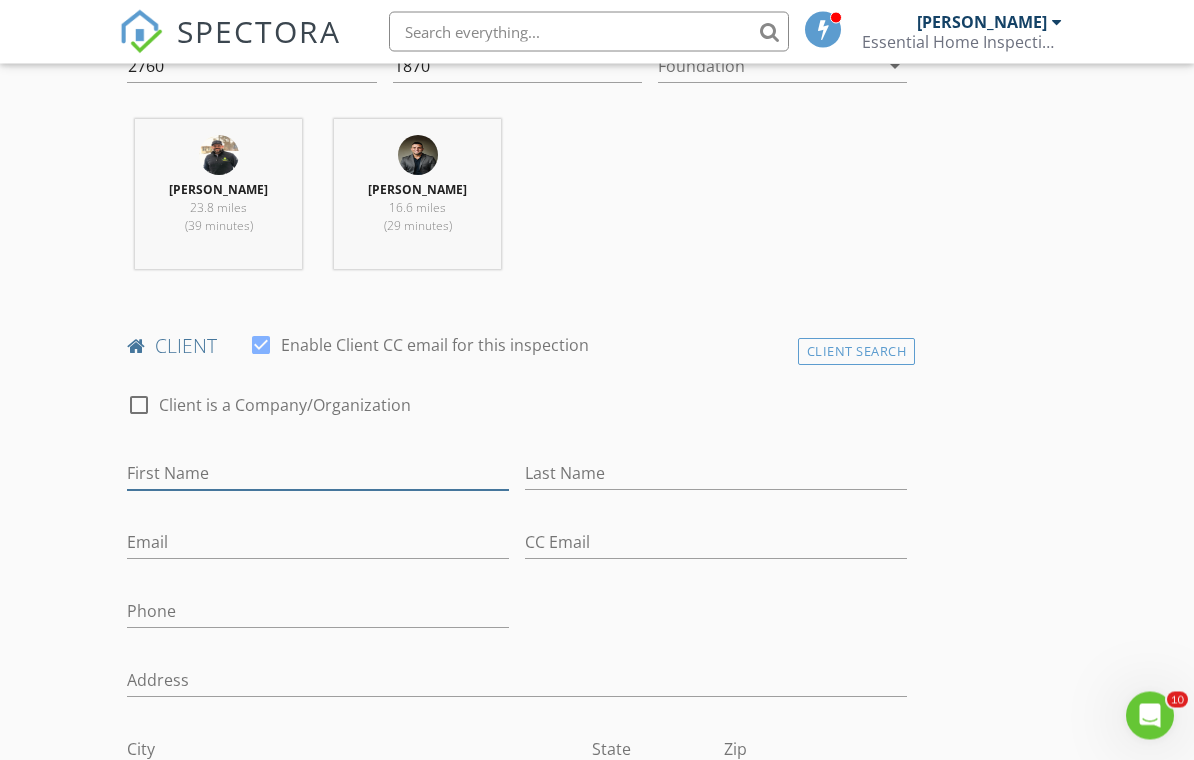 click on "First Name" at bounding box center [318, 474] 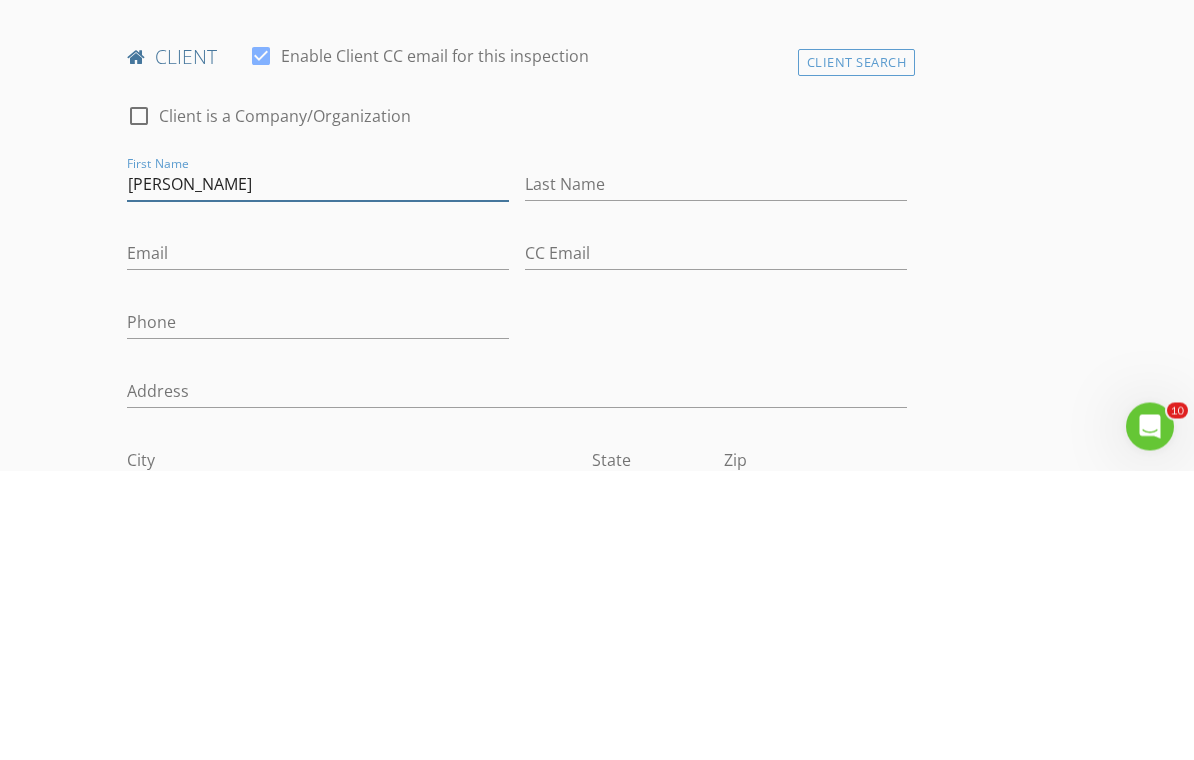 type on "Ryan" 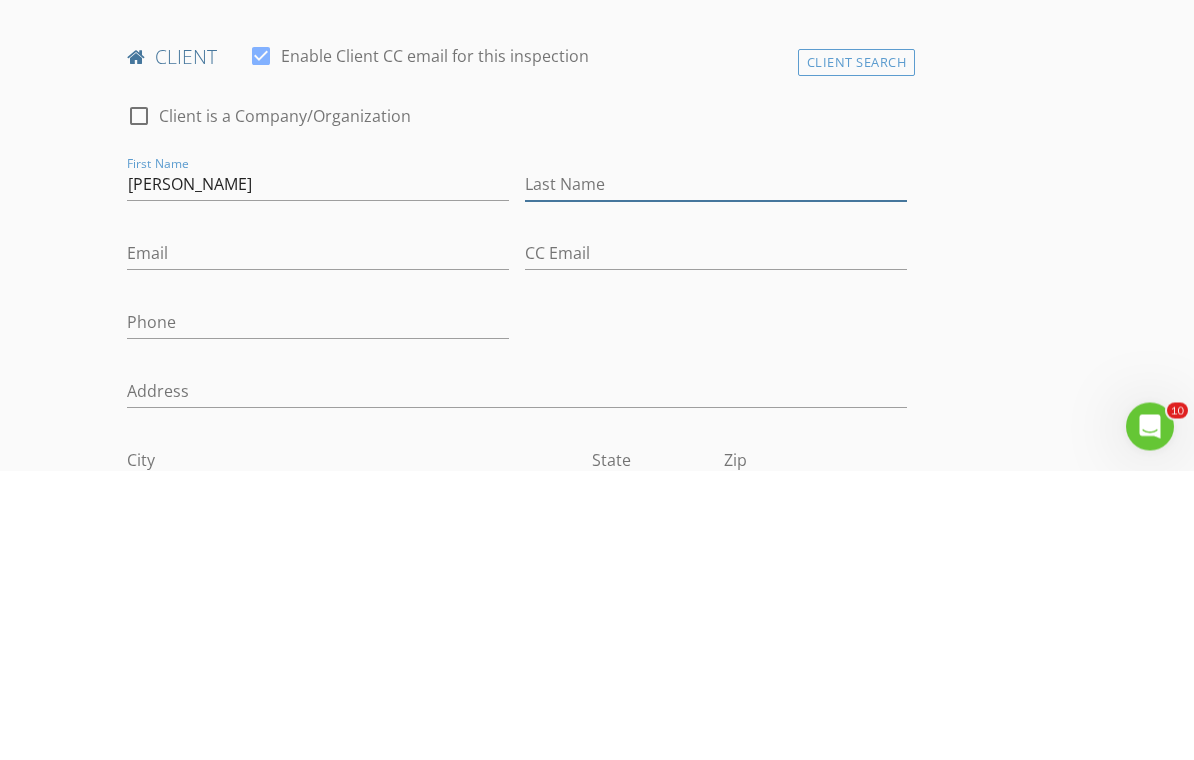 click on "Last Name" at bounding box center (716, 474) 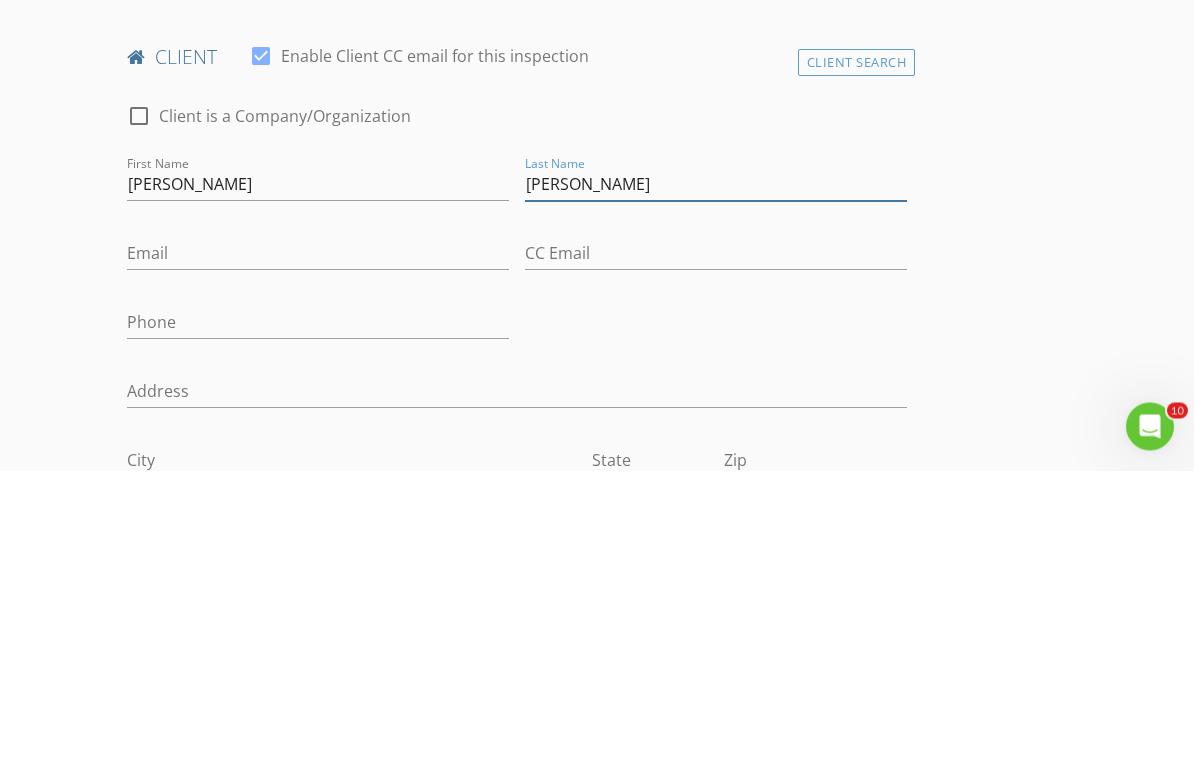 type on "Martin" 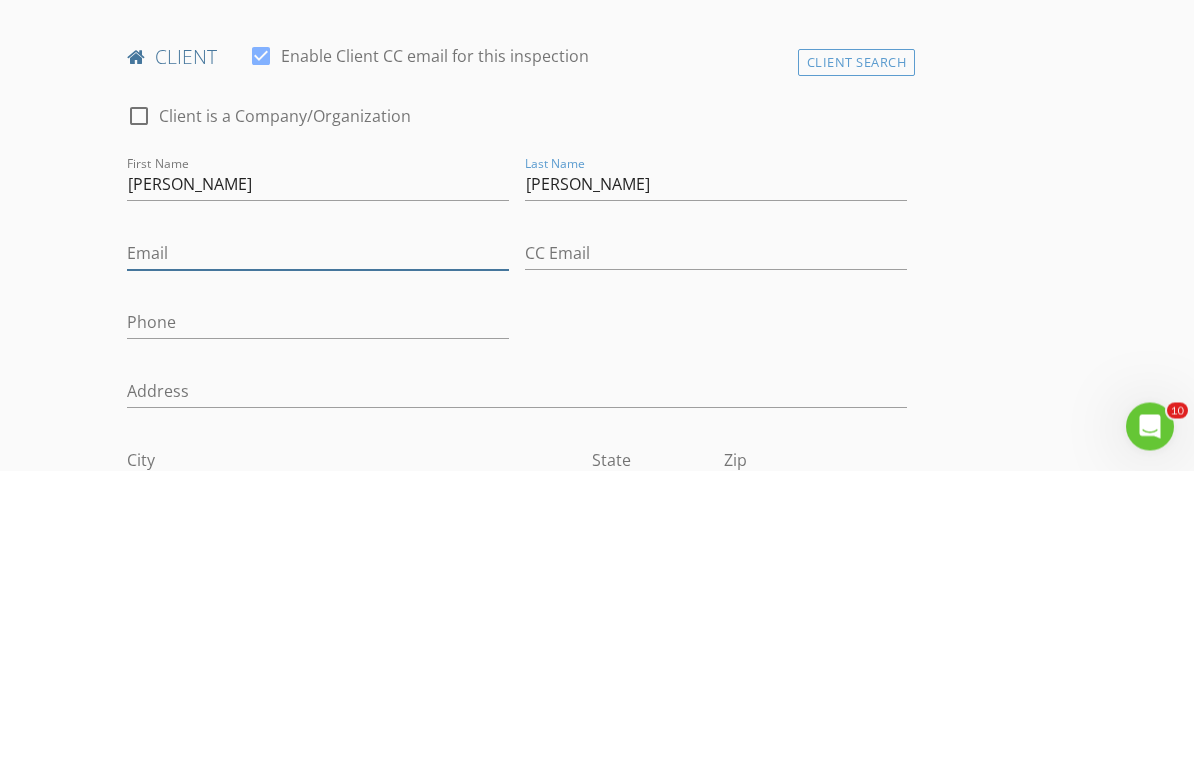 click on "Email" at bounding box center (318, 543) 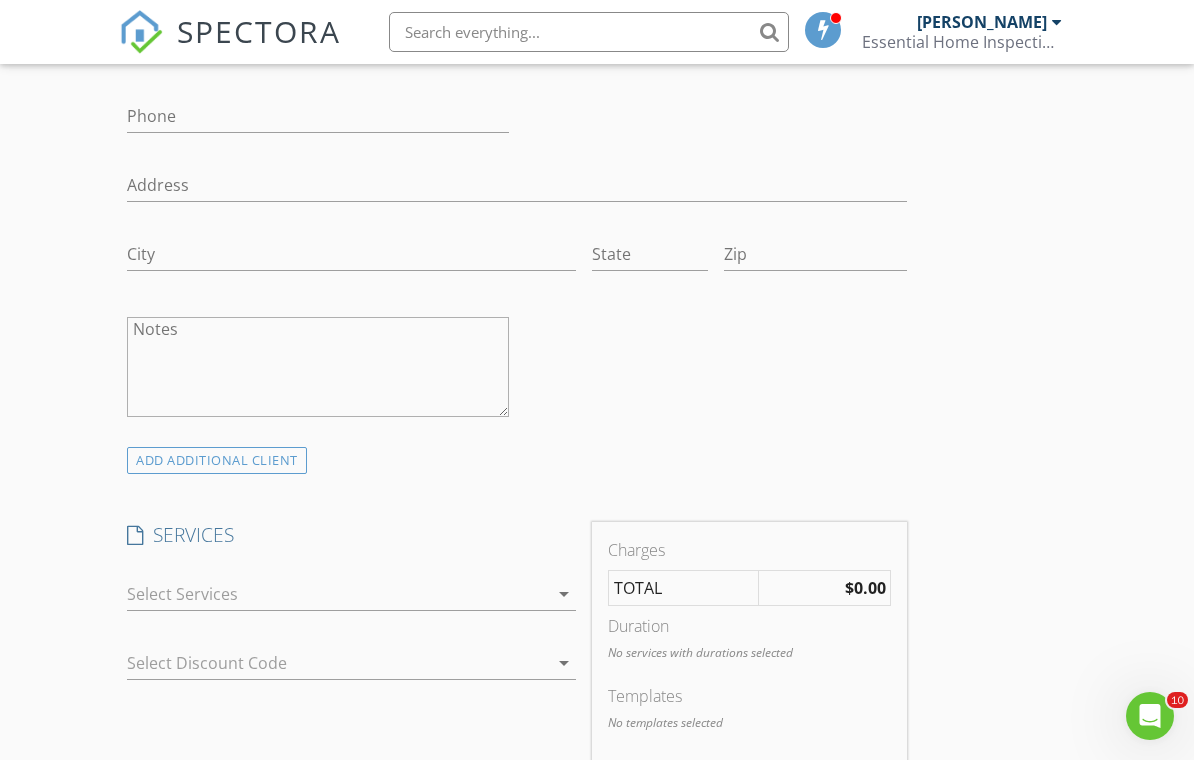 scroll, scrollTop: 1425, scrollLeft: 0, axis: vertical 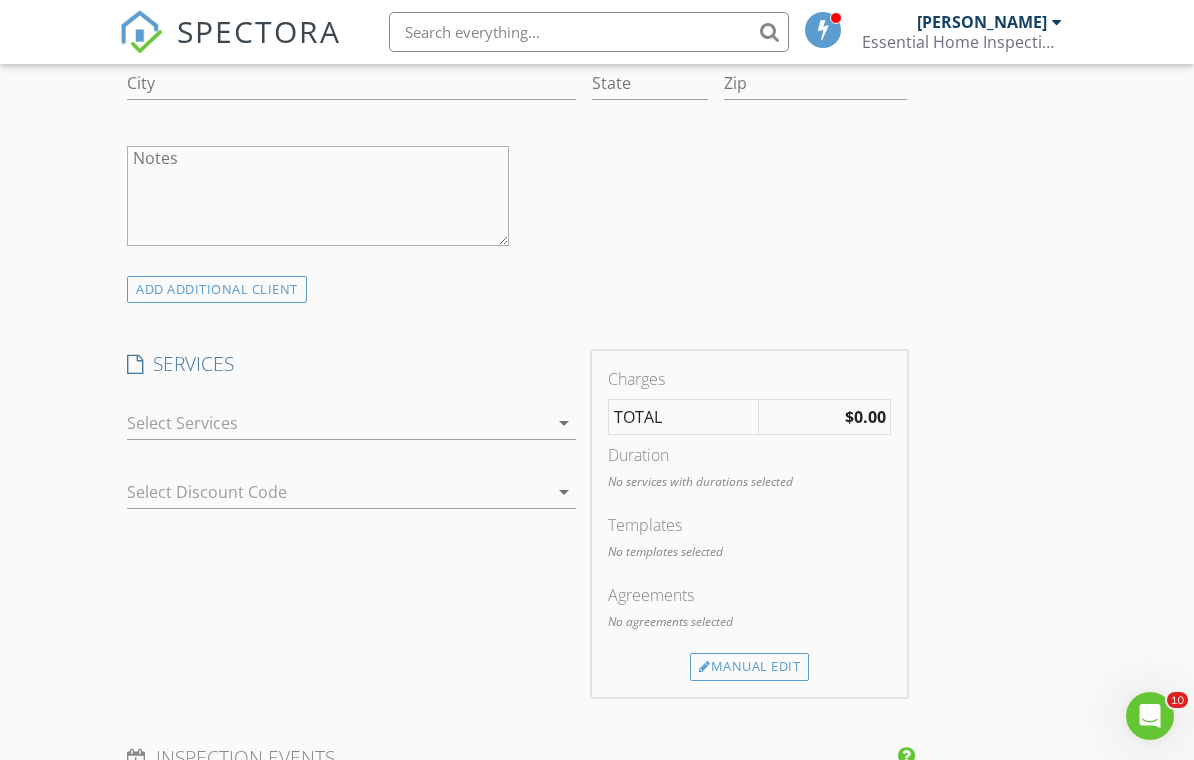 type on "rmm4017@gmail.com" 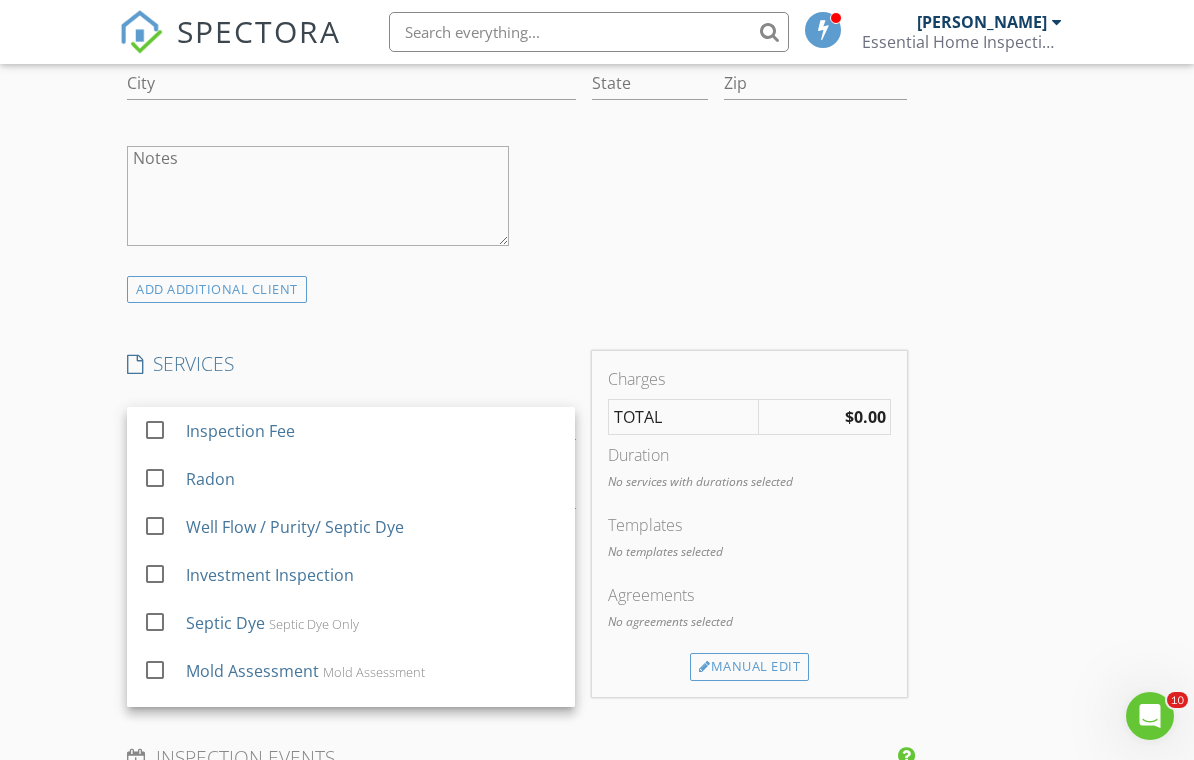 click at bounding box center [155, 430] 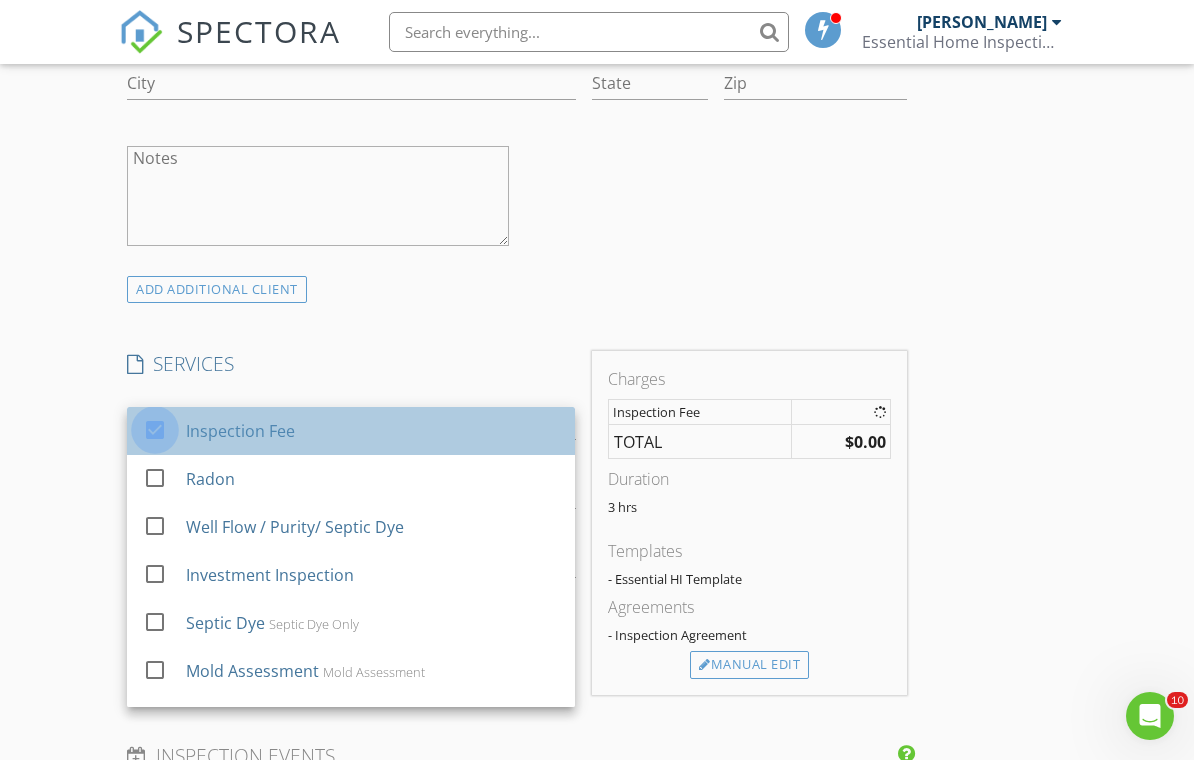 checkbox on "false" 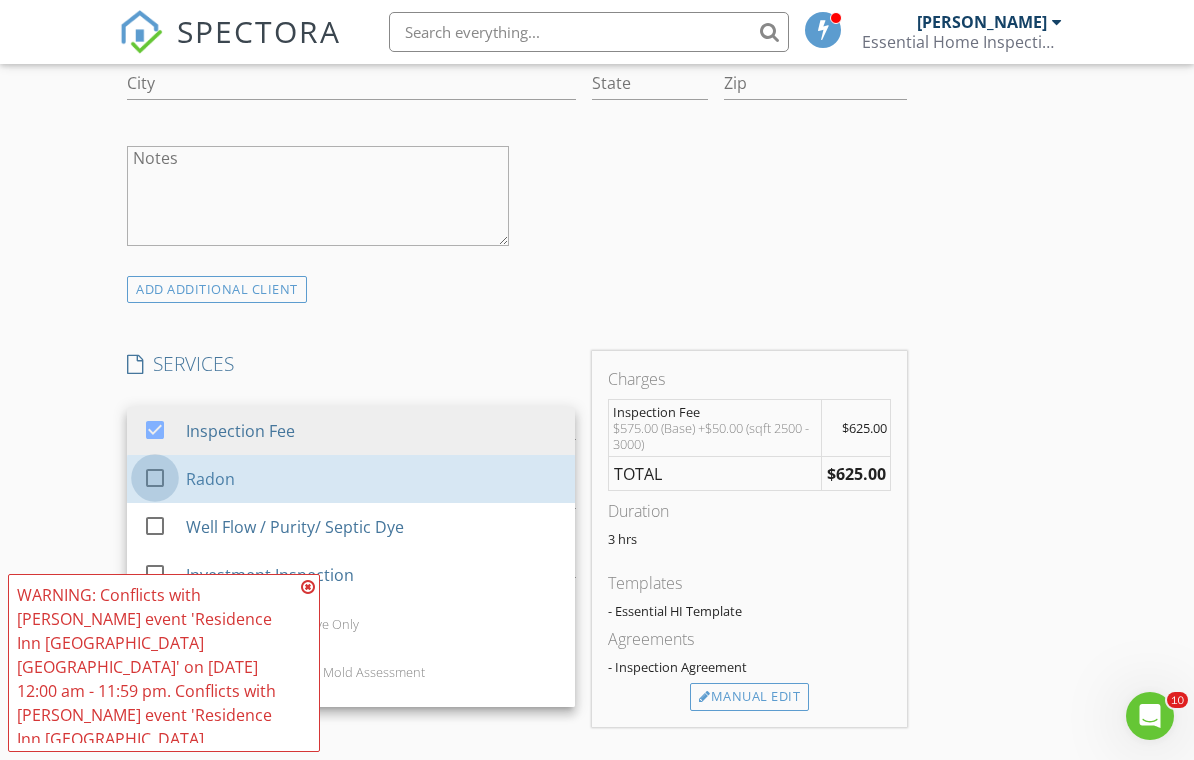 click at bounding box center (155, 478) 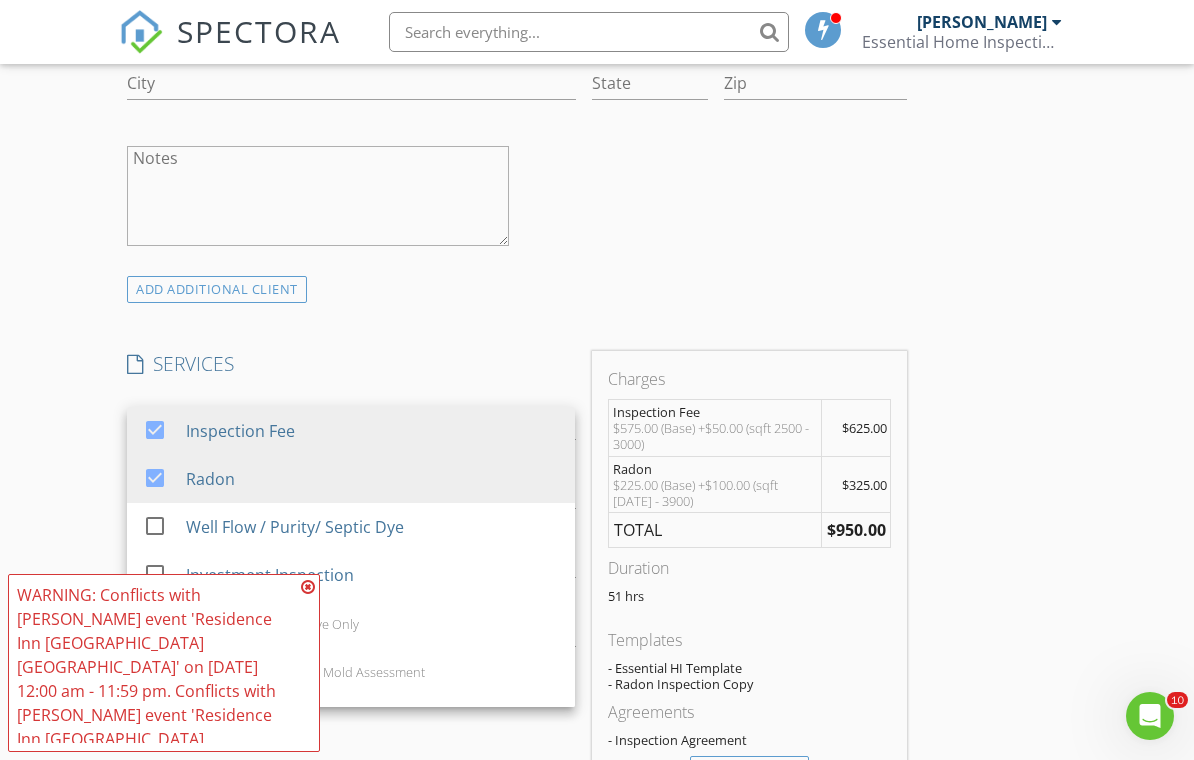 click at bounding box center [308, 587] 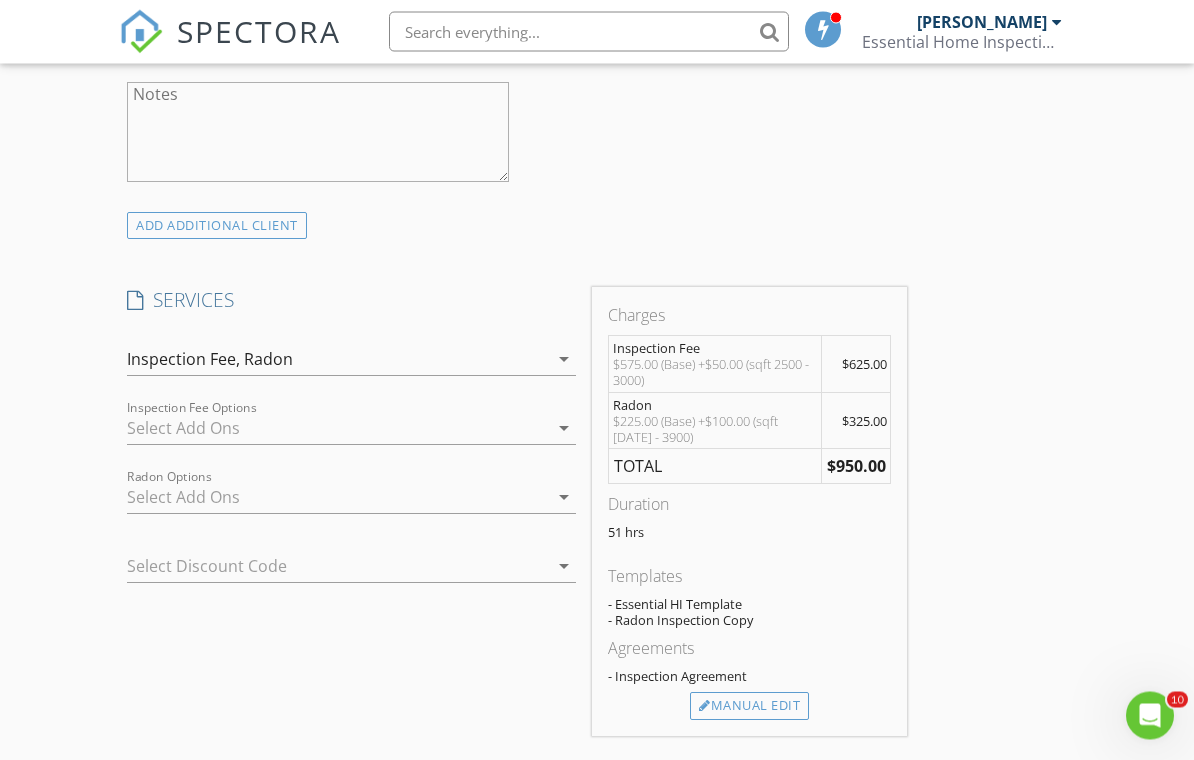 scroll, scrollTop: 1590, scrollLeft: 0, axis: vertical 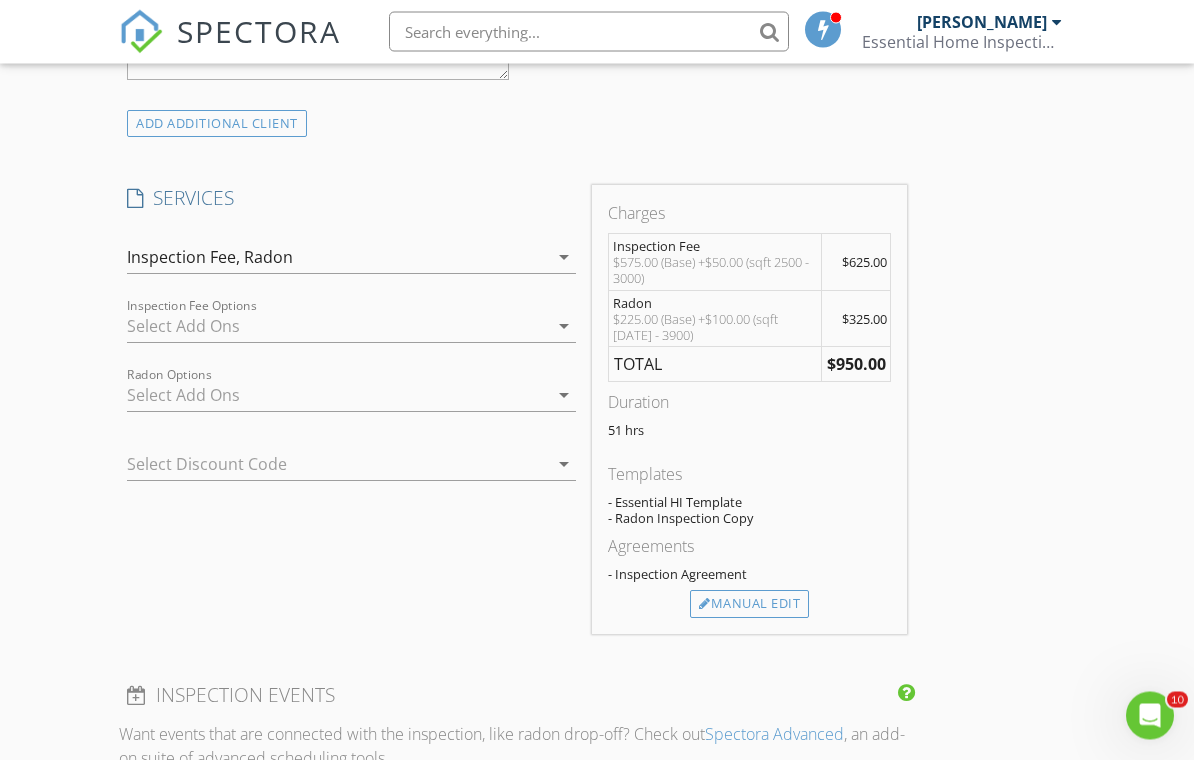 click on "Manual Edit" at bounding box center (749, 605) 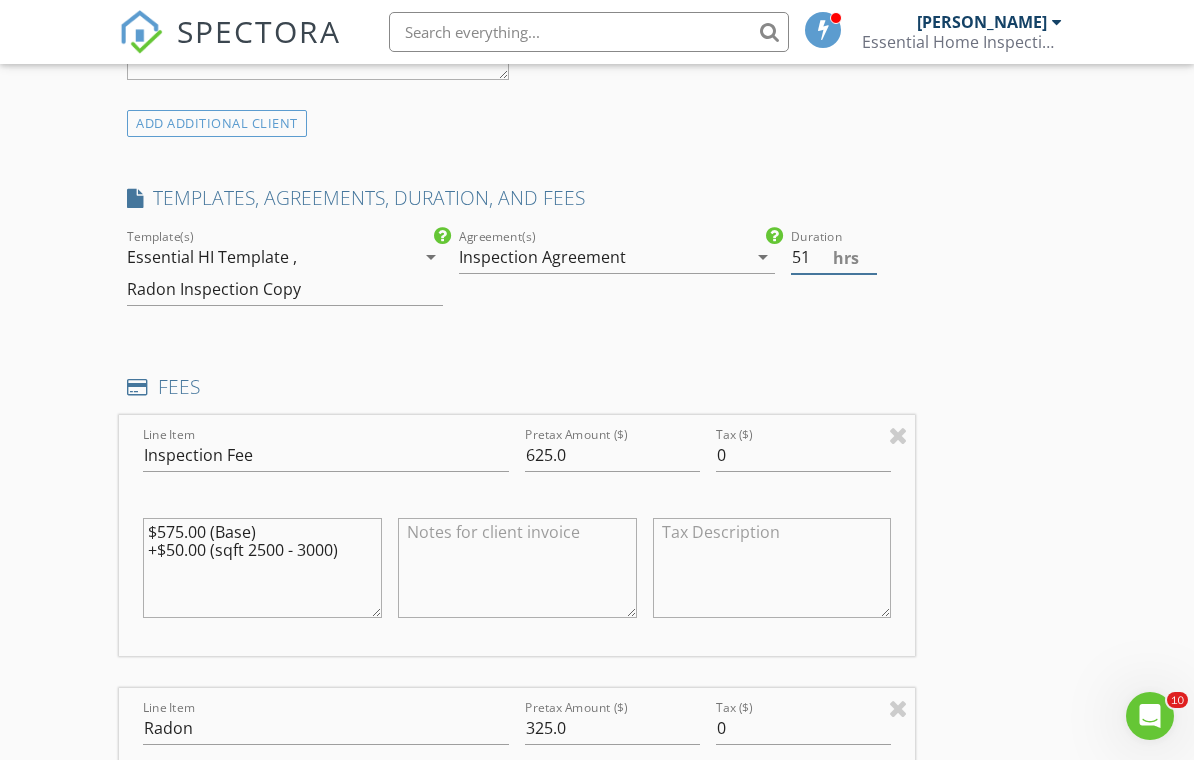 click on "51" at bounding box center (834, 257) 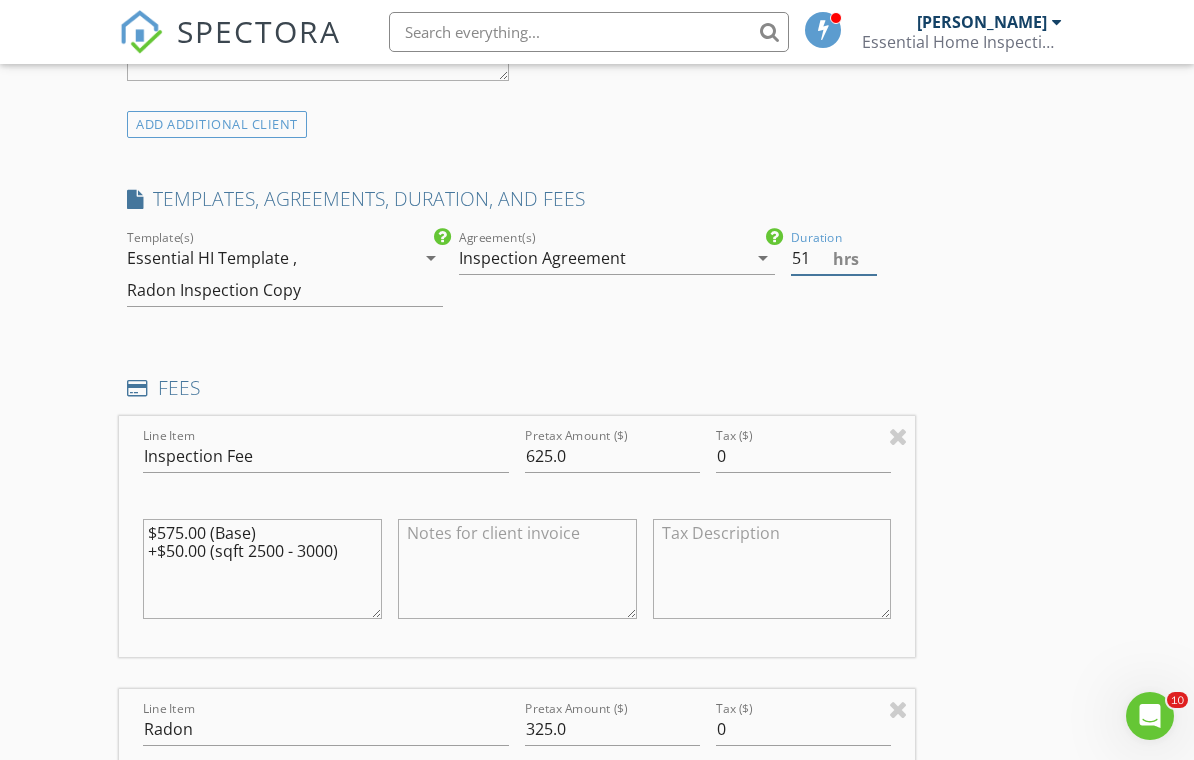 type on "5" 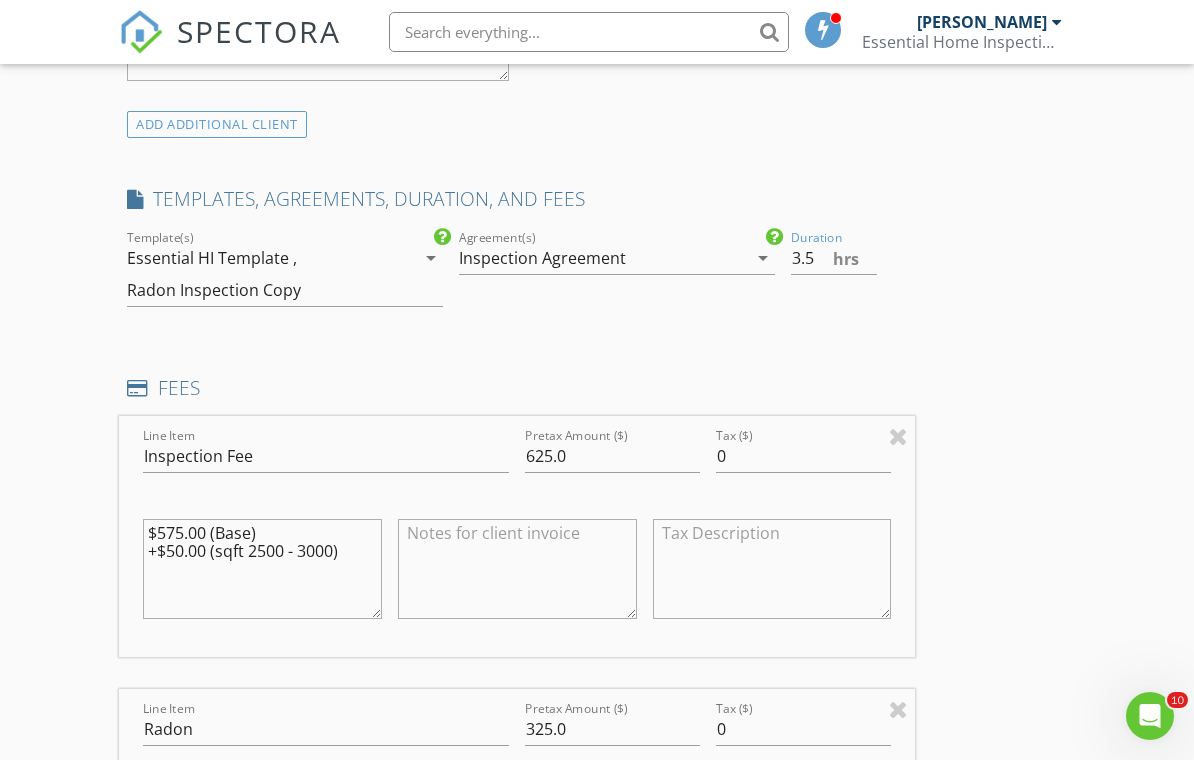 scroll, scrollTop: 1591, scrollLeft: 0, axis: vertical 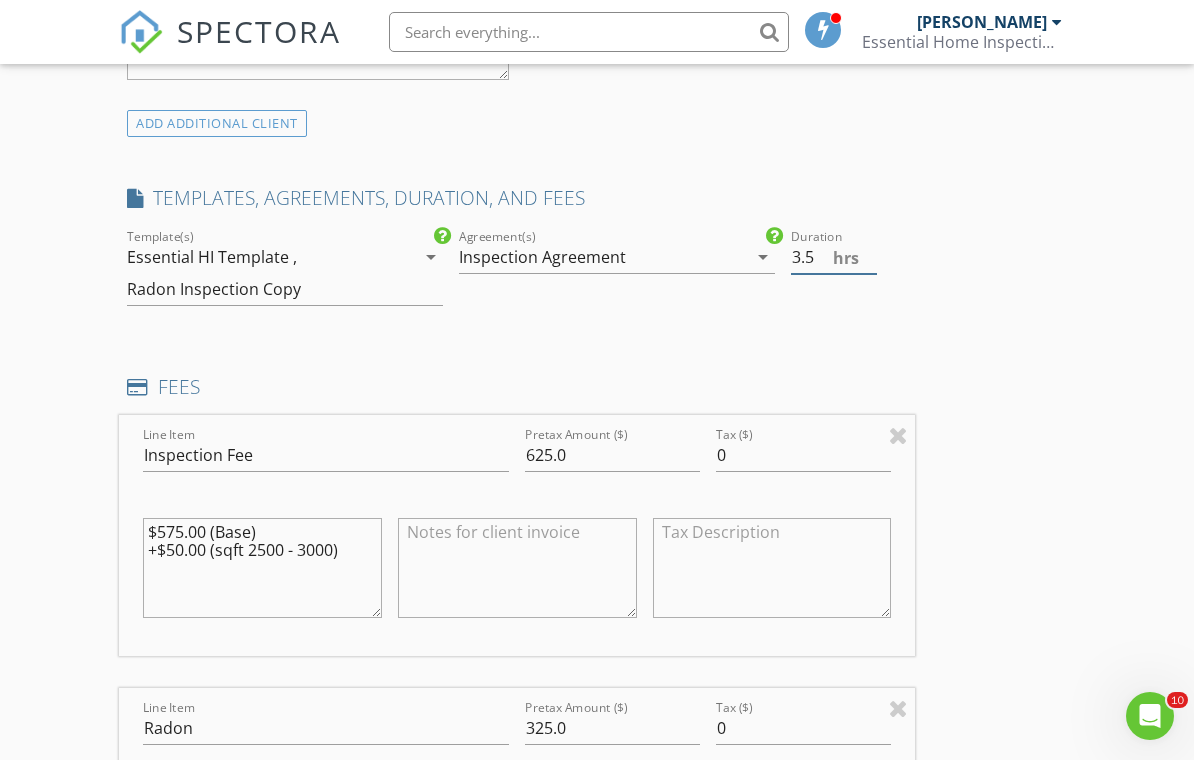 type on "3.5" 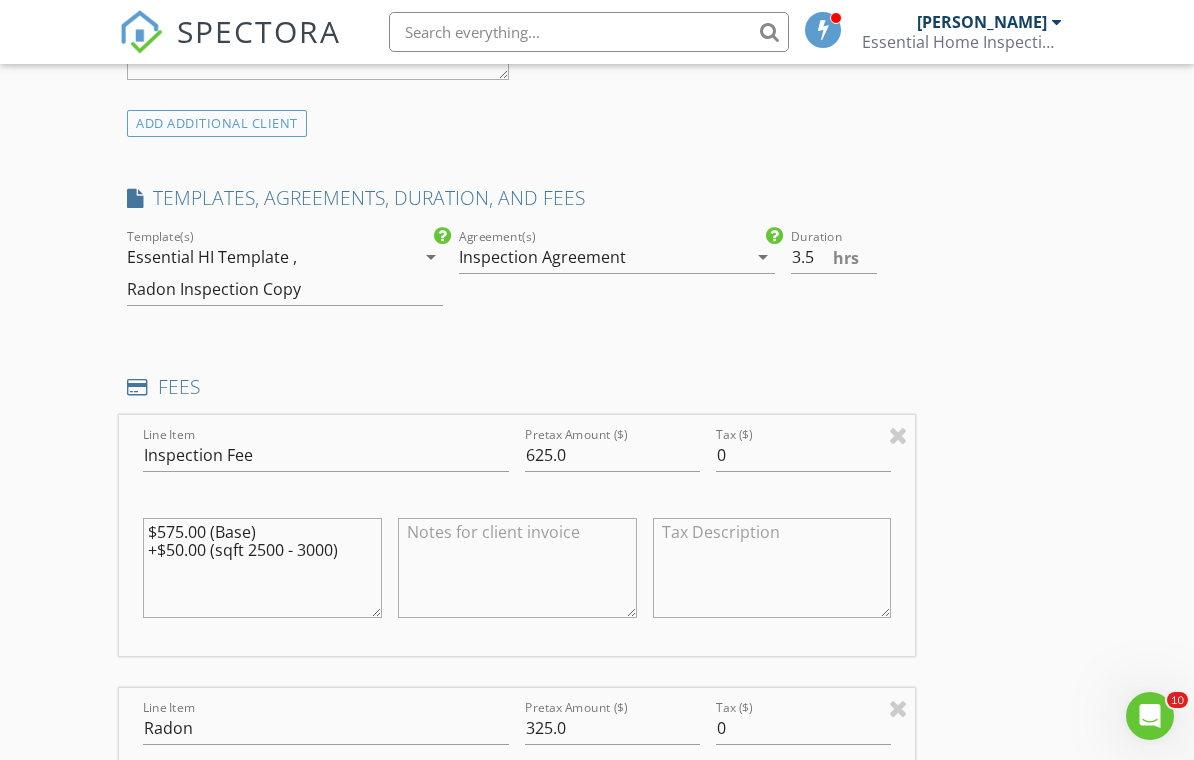 click on "arrow_drop_down" at bounding box center [431, 257] 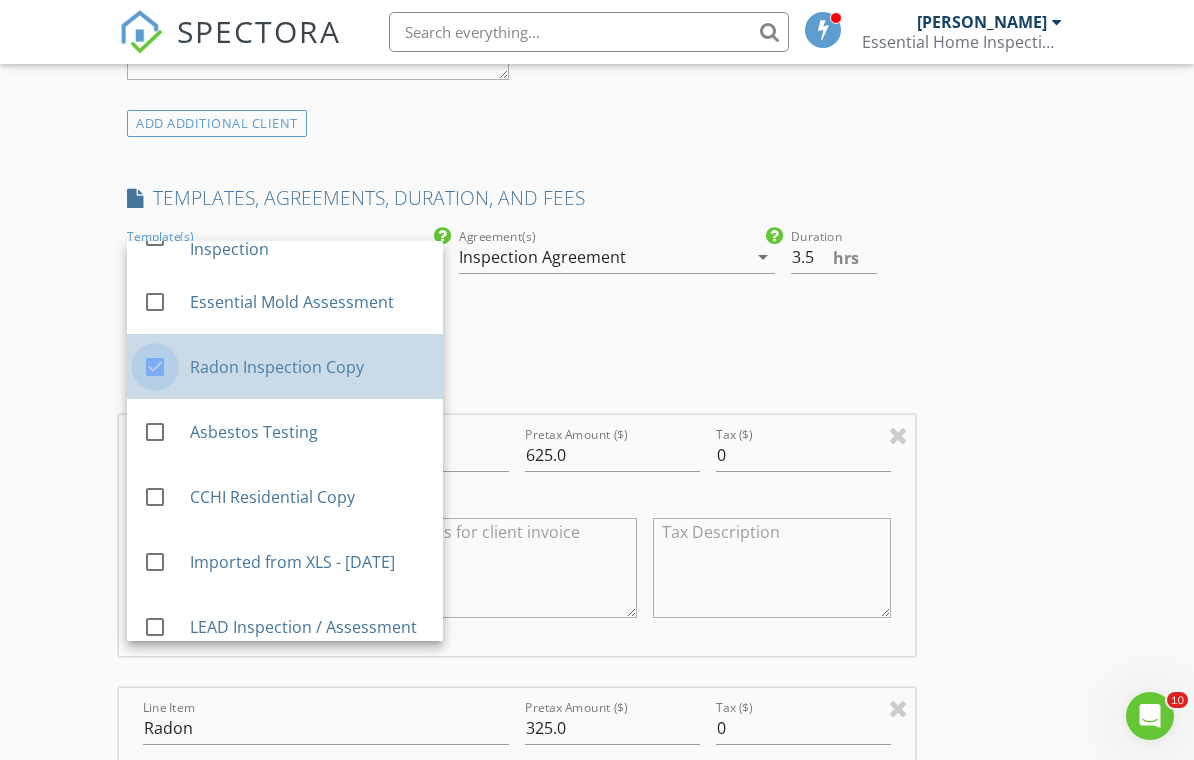 scroll, scrollTop: 510, scrollLeft: 0, axis: vertical 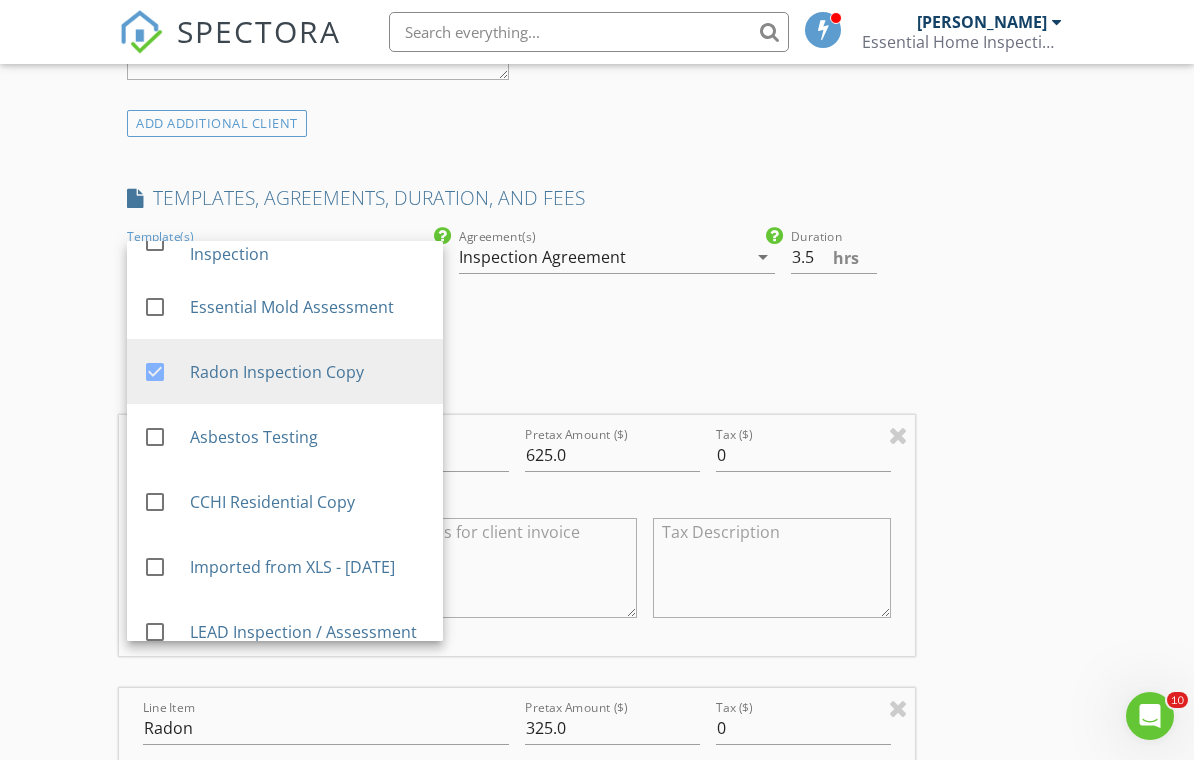 click at bounding box center (155, 372) 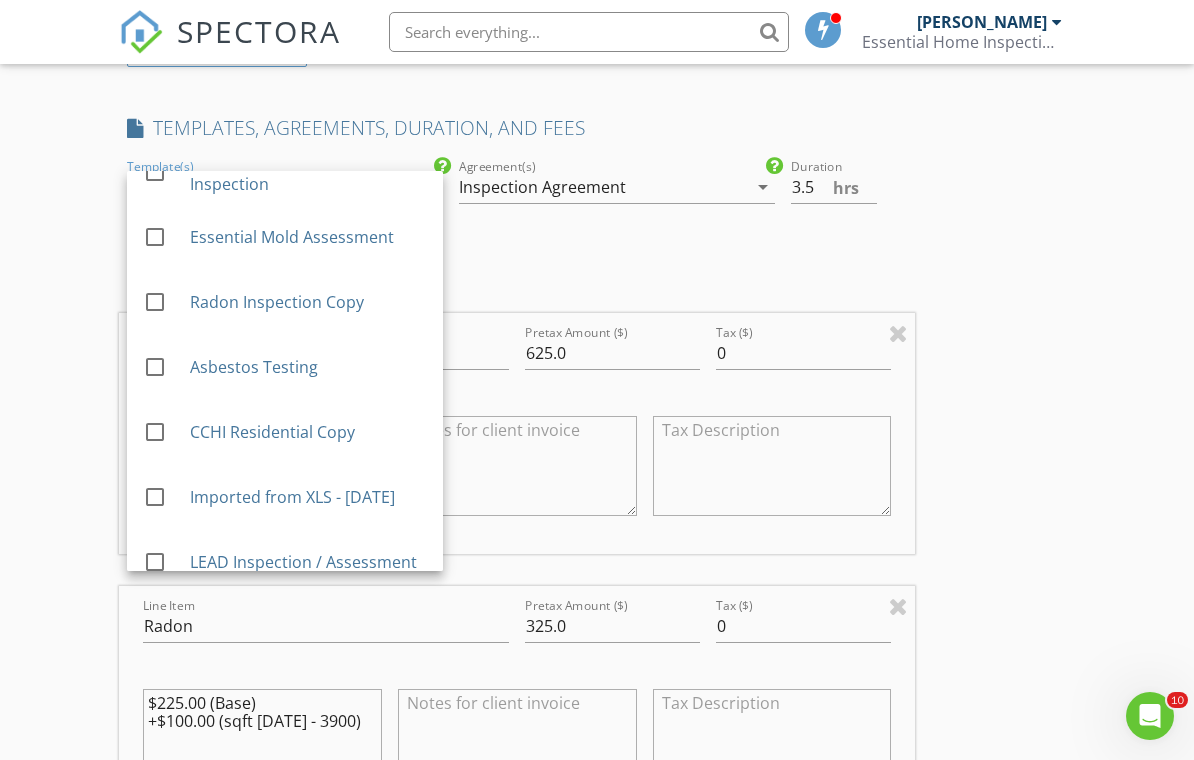 scroll, scrollTop: 1755, scrollLeft: 0, axis: vertical 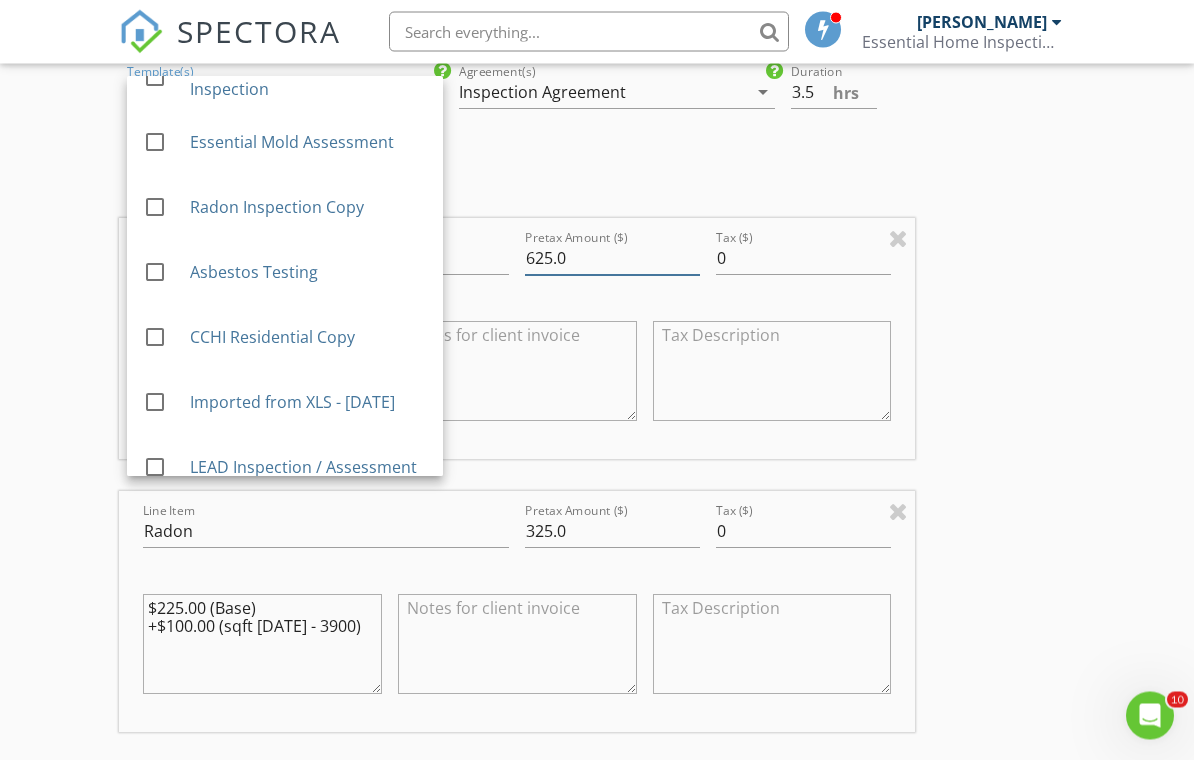 click on "625.0" at bounding box center [612, 259] 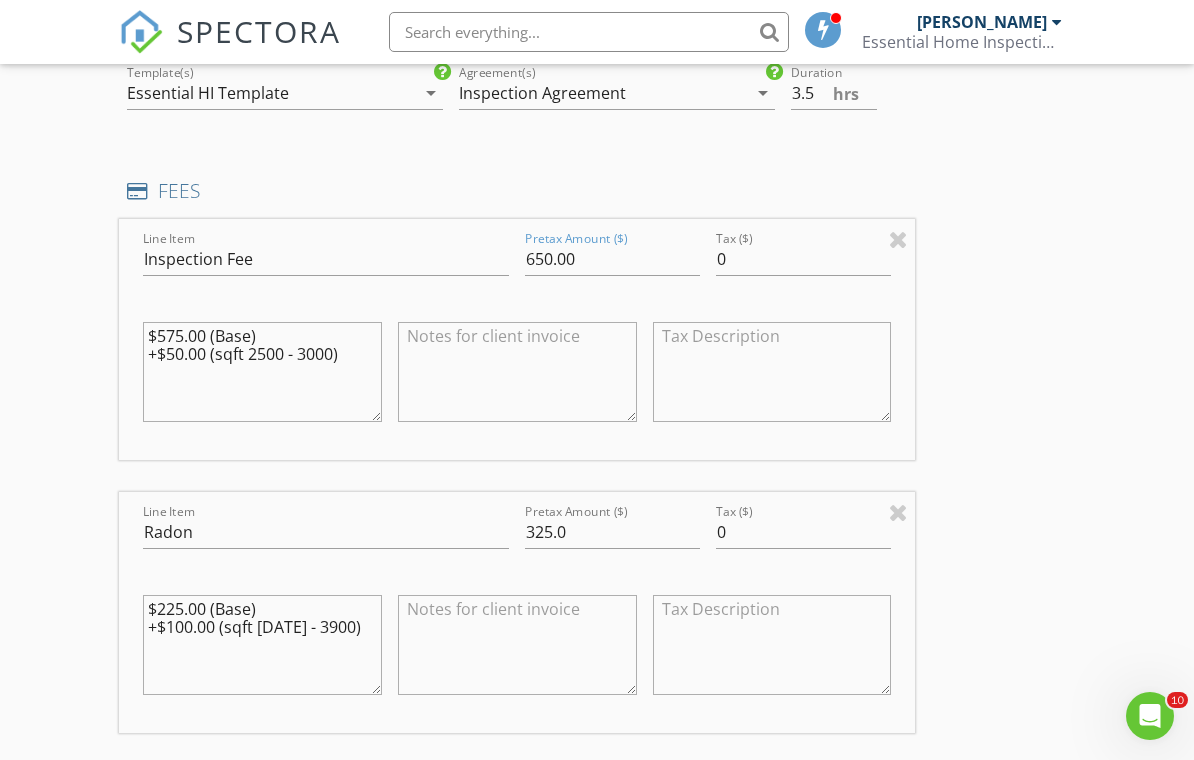 scroll, scrollTop: 1756, scrollLeft: 0, axis: vertical 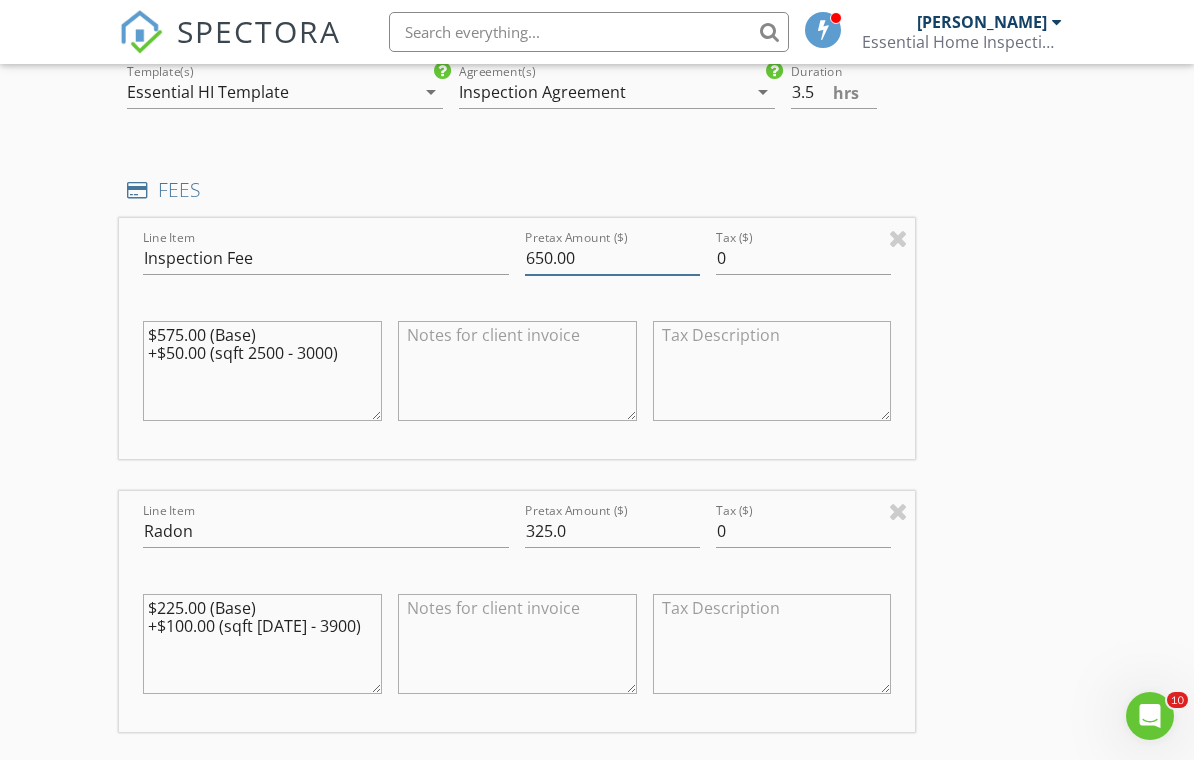 type on "650.00" 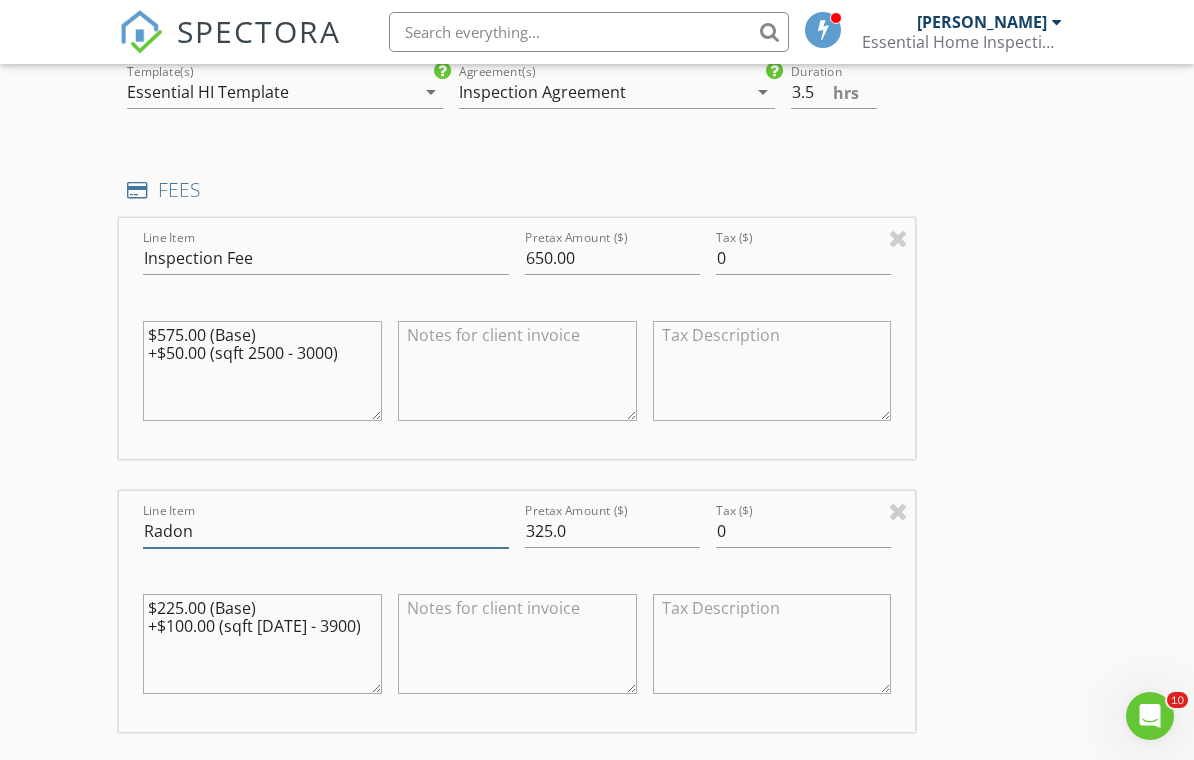 click on "Radon" at bounding box center (326, 531) 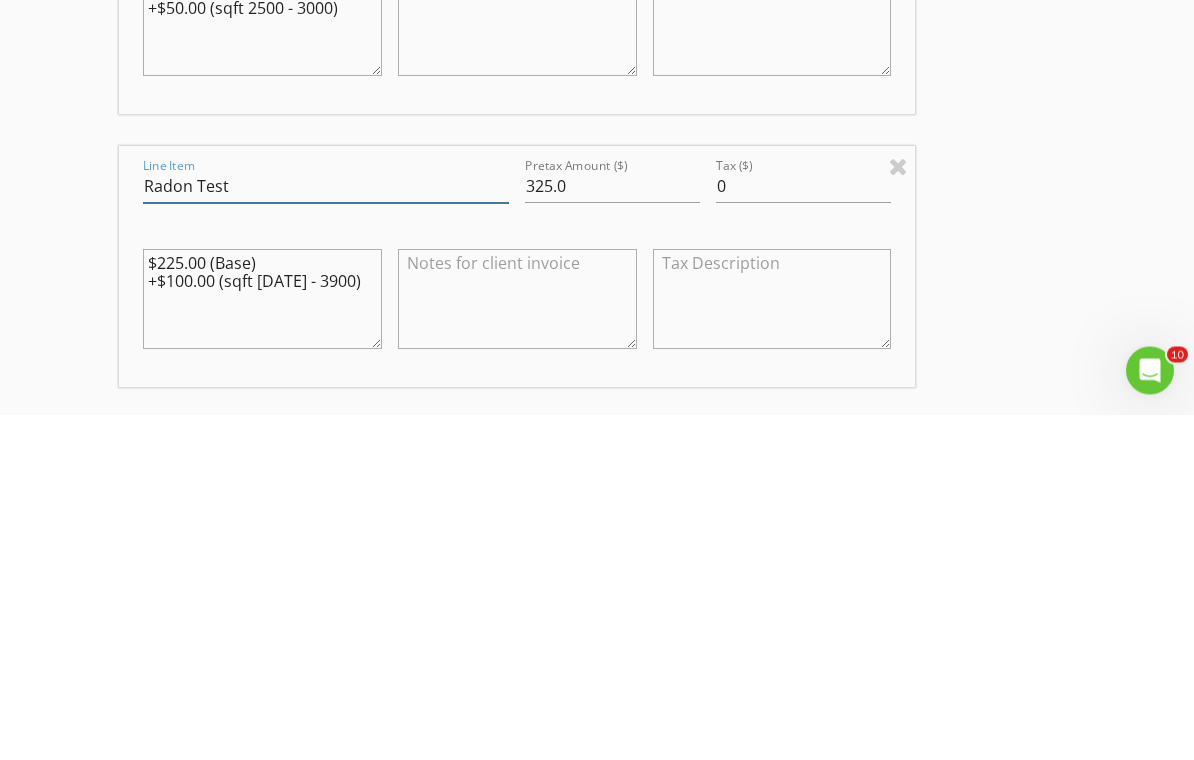 type on "Radon Test" 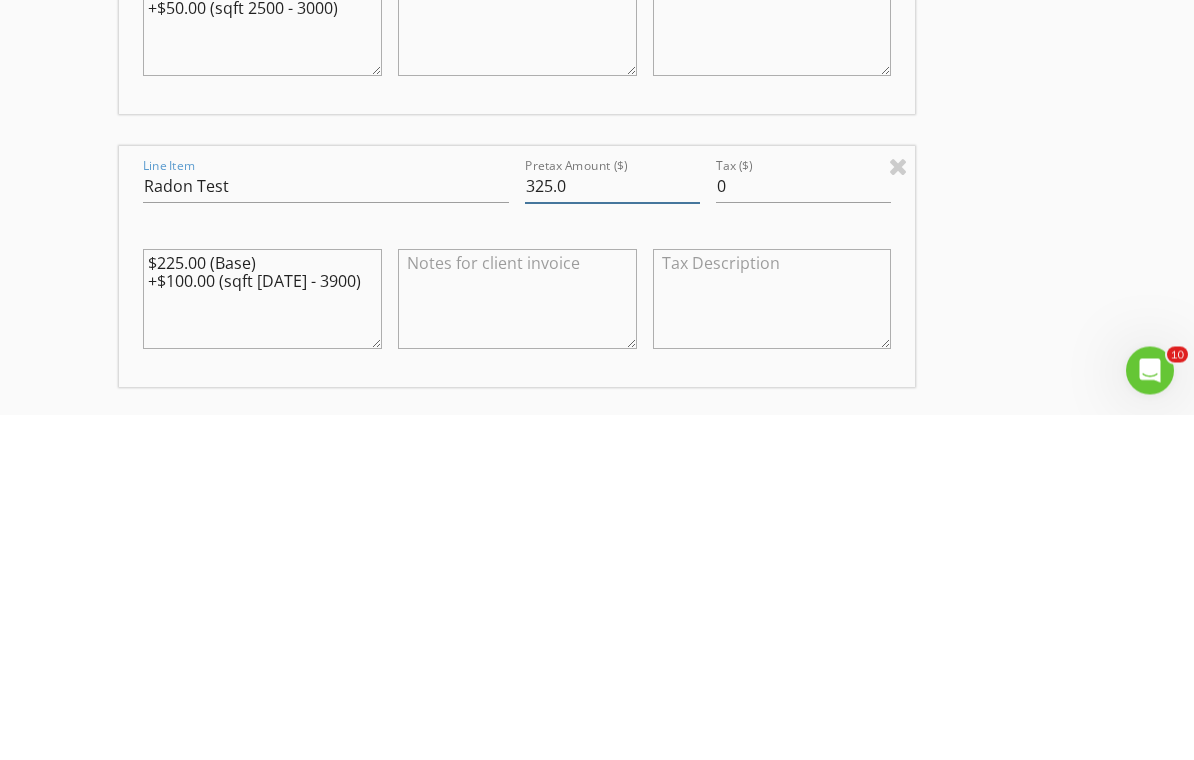 click on "325.0" at bounding box center [612, 532] 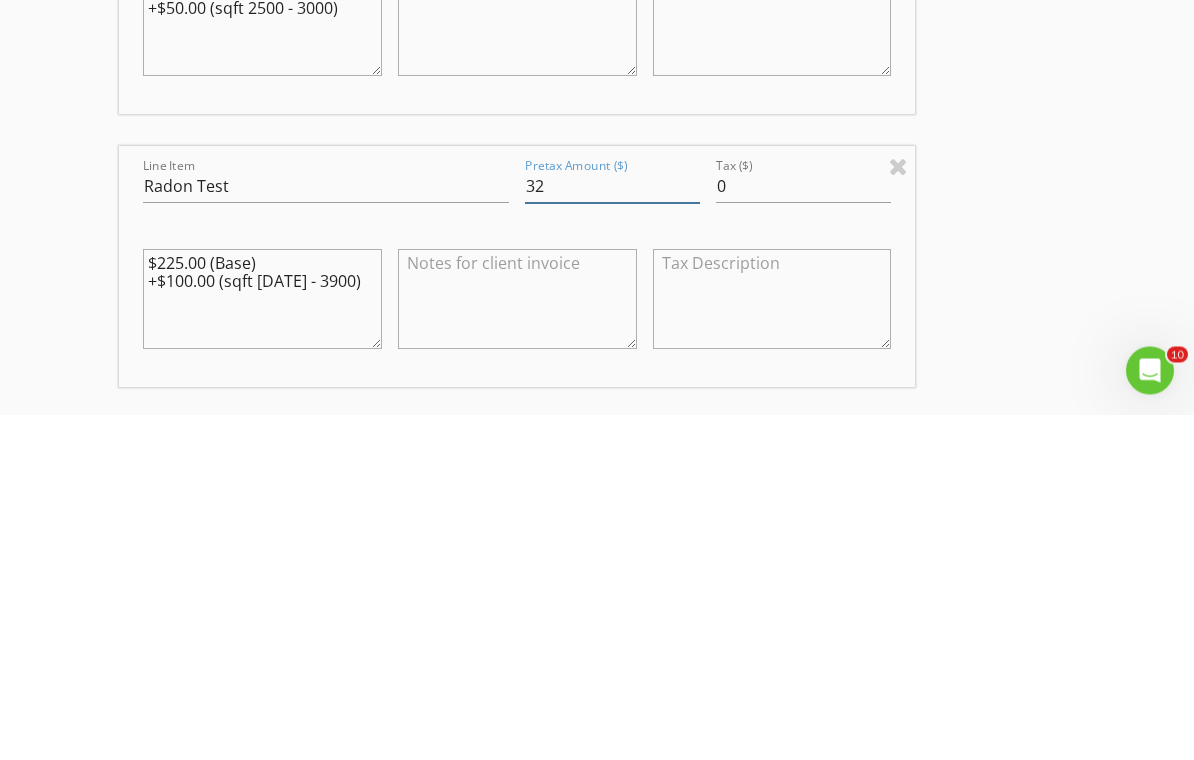type on "3" 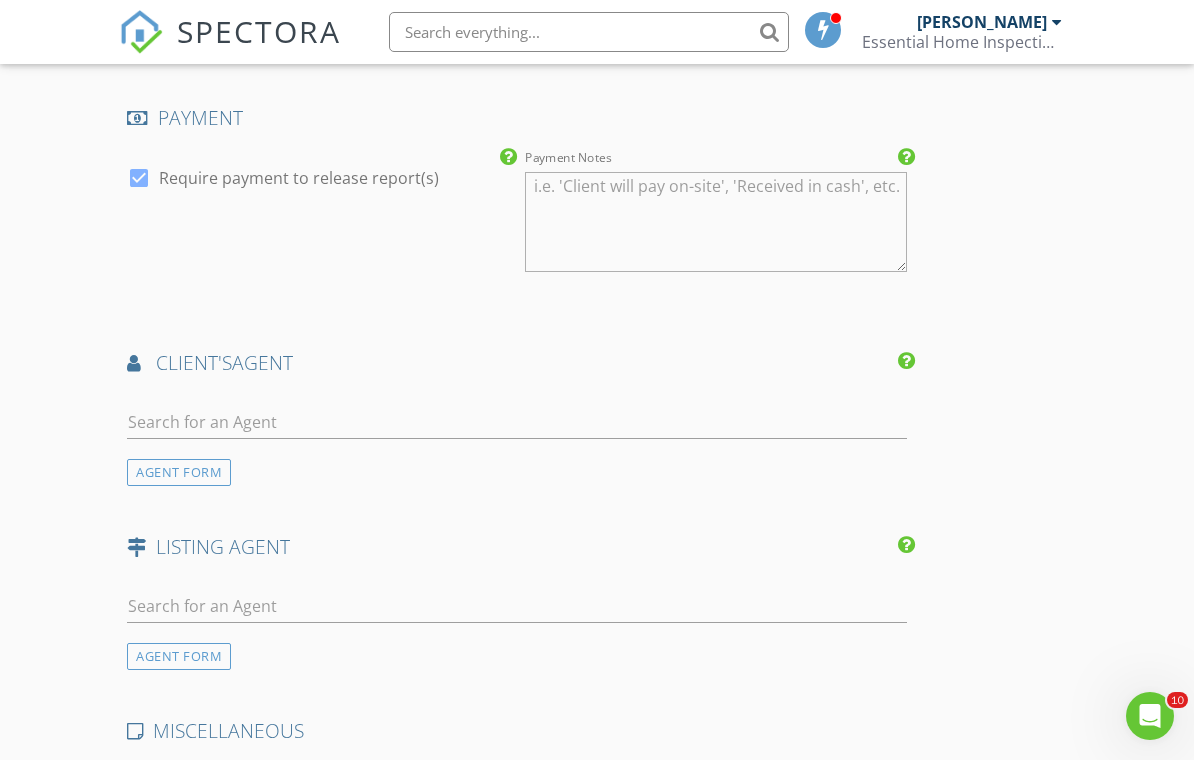scroll, scrollTop: 2732, scrollLeft: 0, axis: vertical 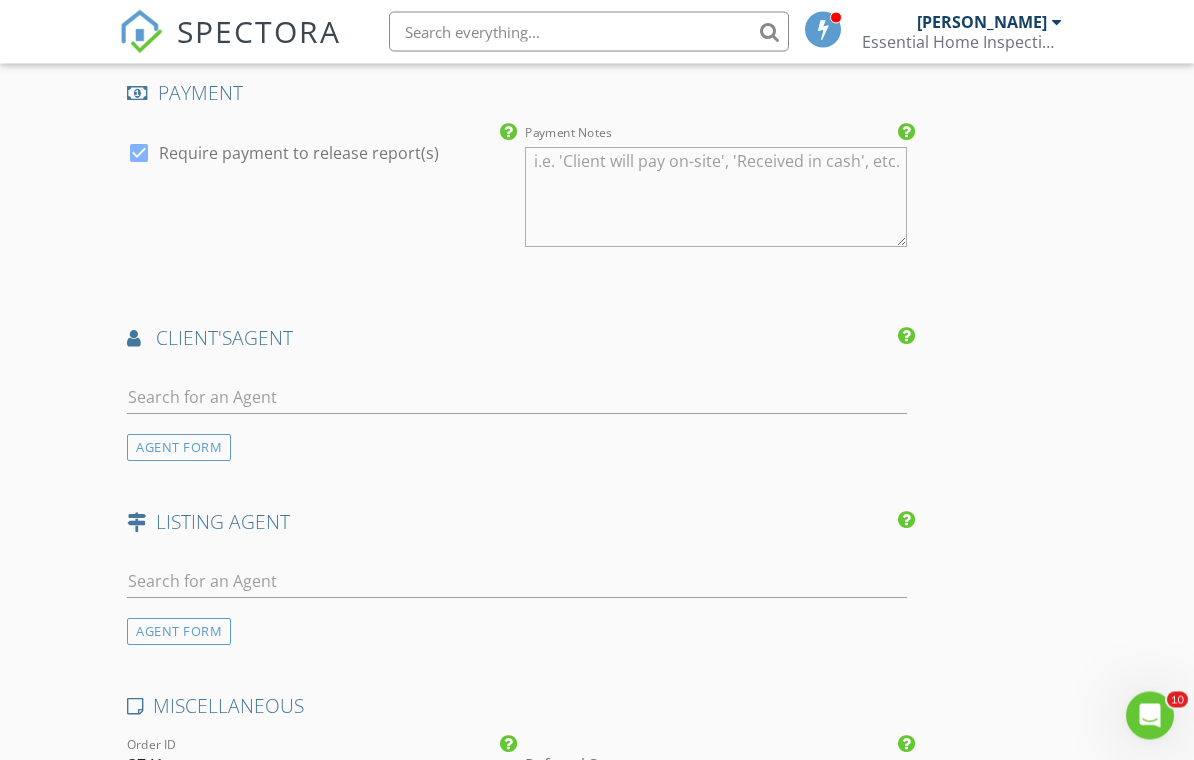 type on "225.00" 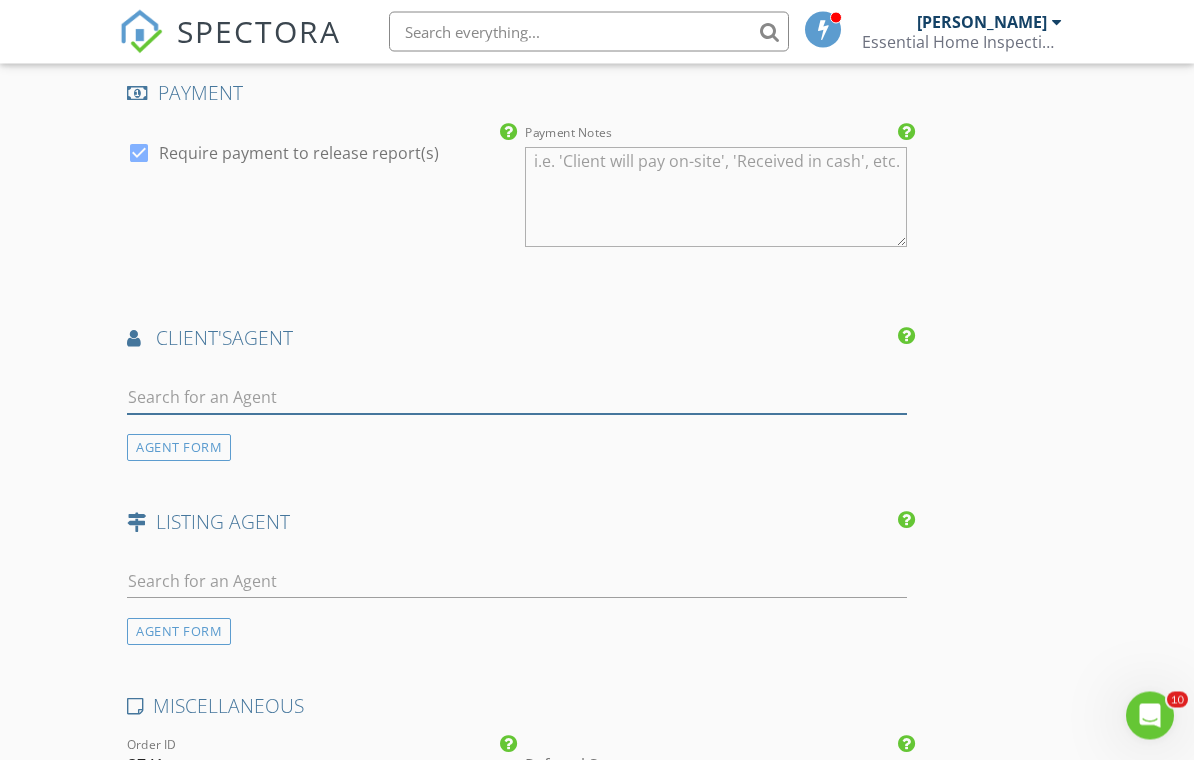 click at bounding box center (517, 398) 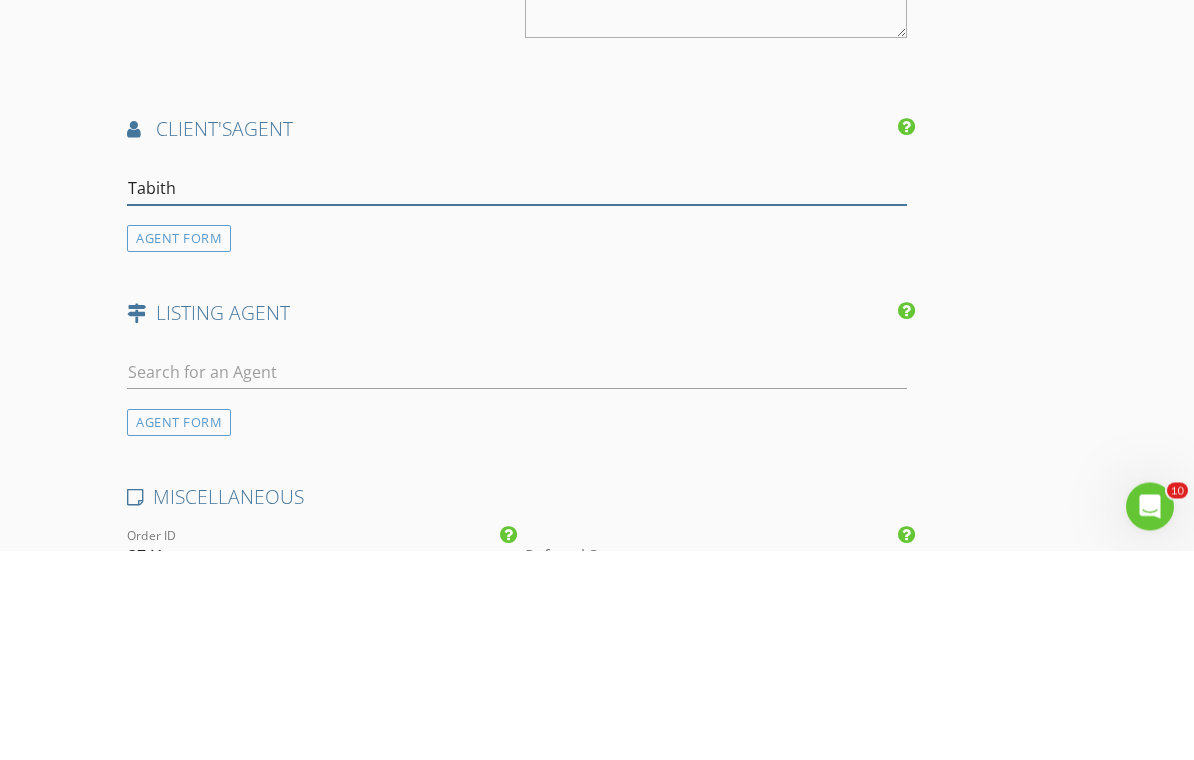 type on "Tabitha" 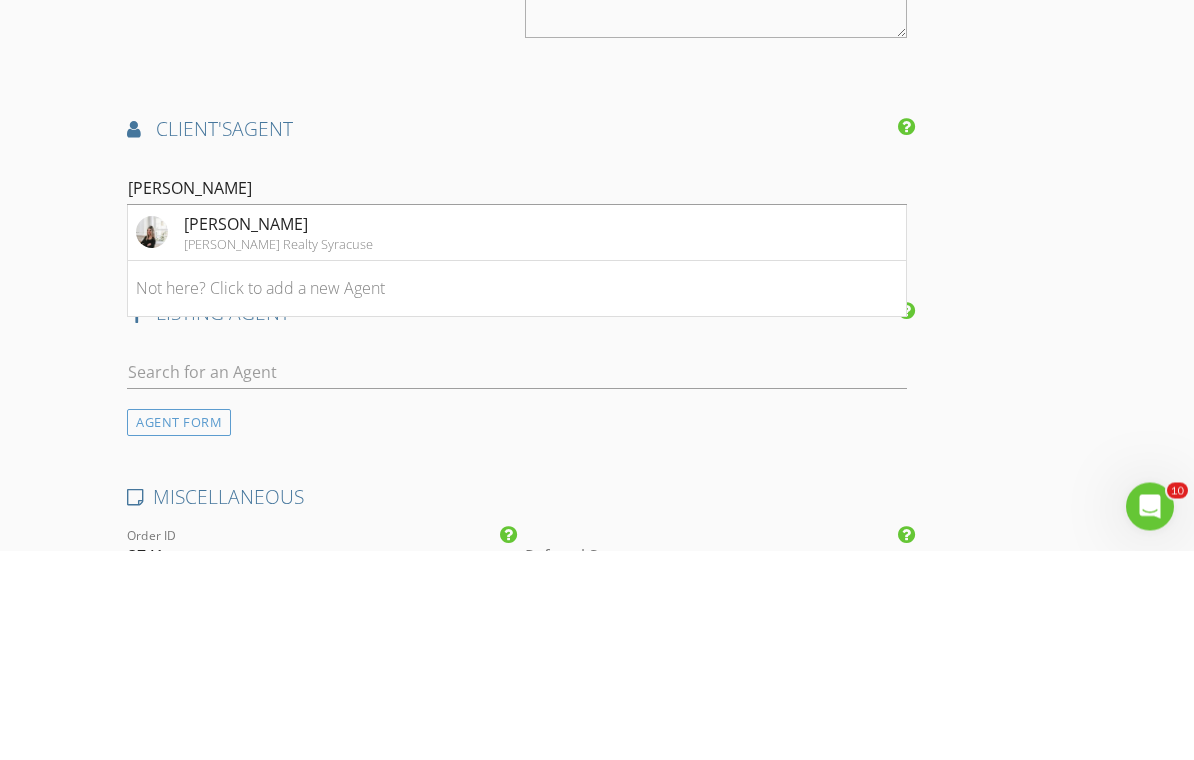 click on "Keller Williams Realty Syracuse" at bounding box center [278, 454] 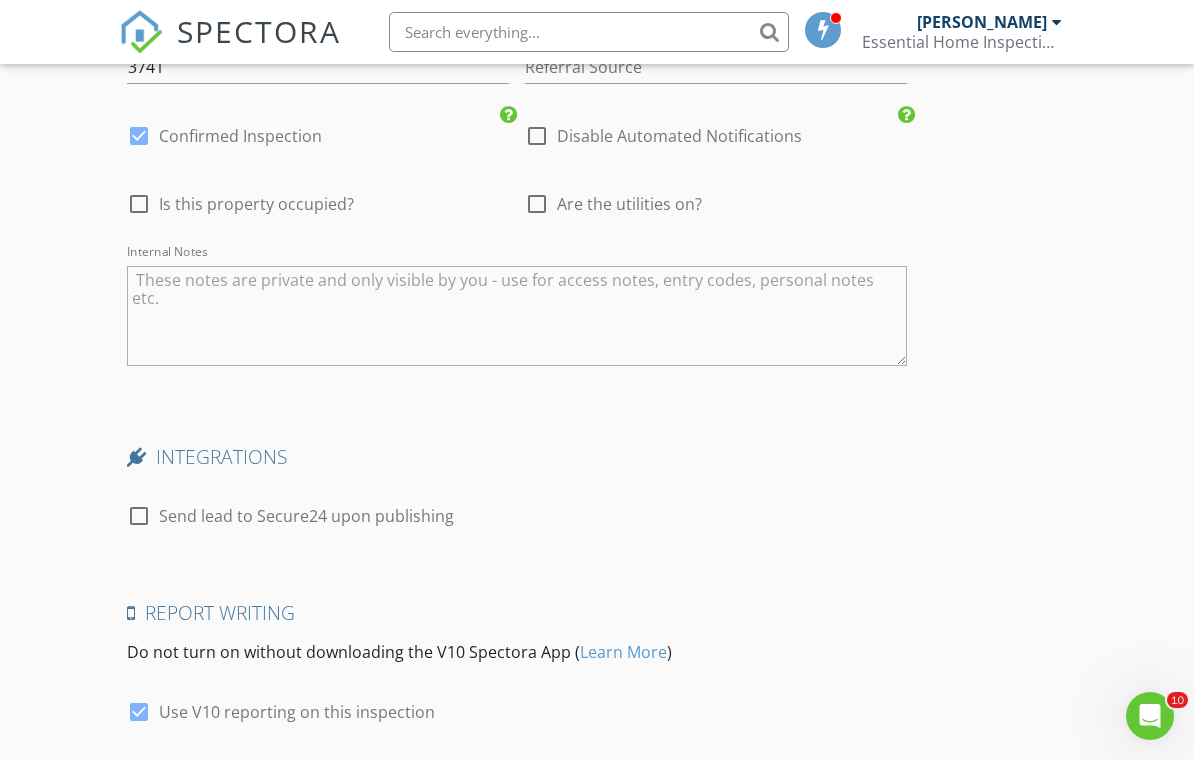 scroll, scrollTop: 3982, scrollLeft: 0, axis: vertical 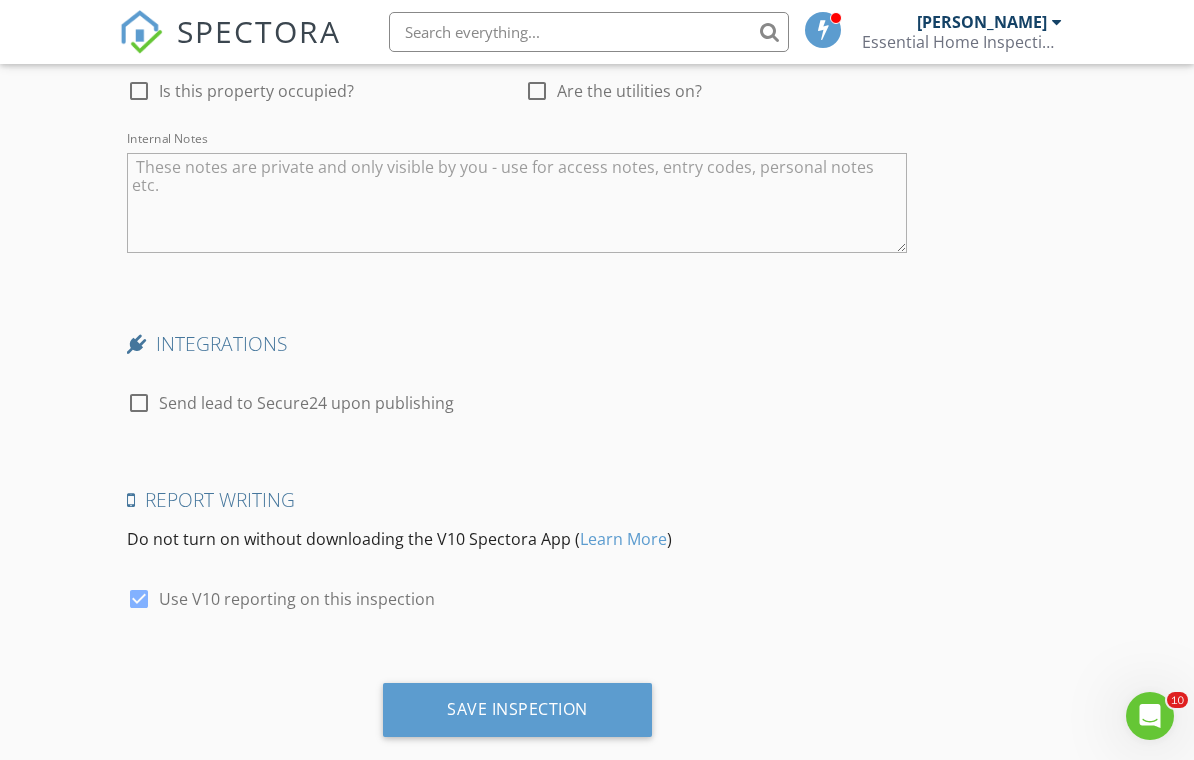 click on "Save Inspection" at bounding box center [517, 709] 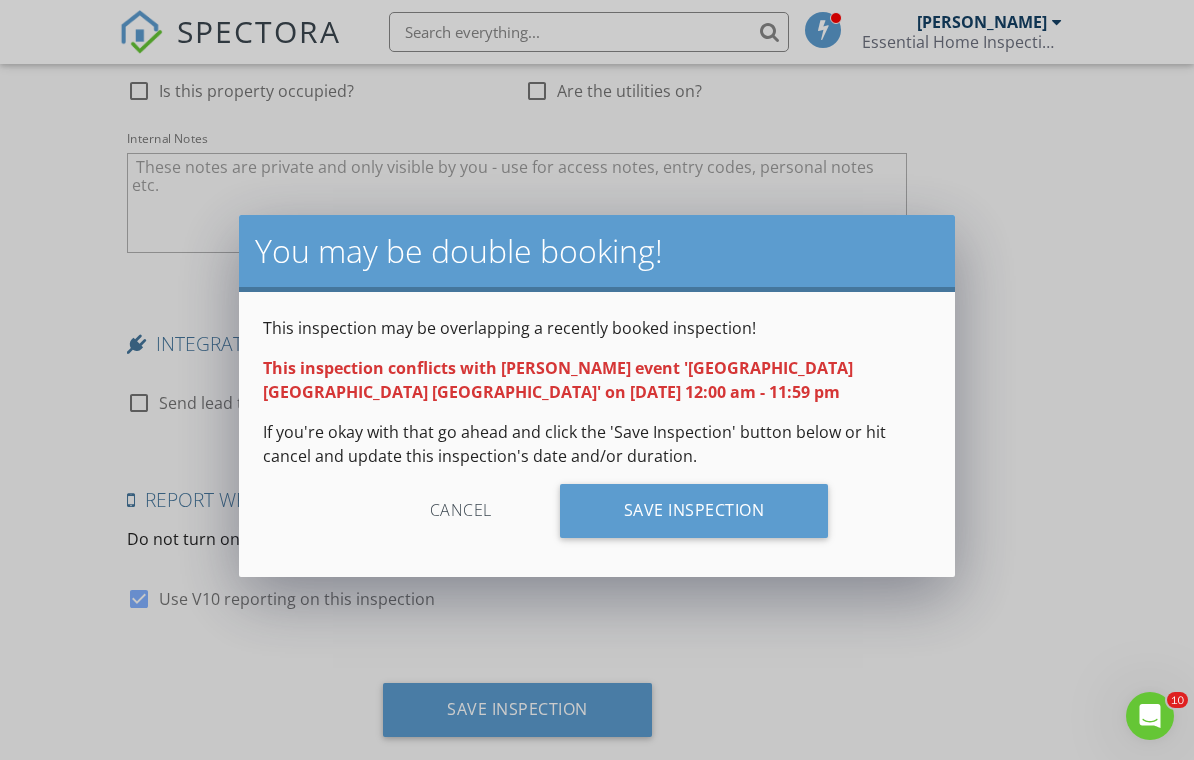 click on "Save Inspection" at bounding box center (694, 511) 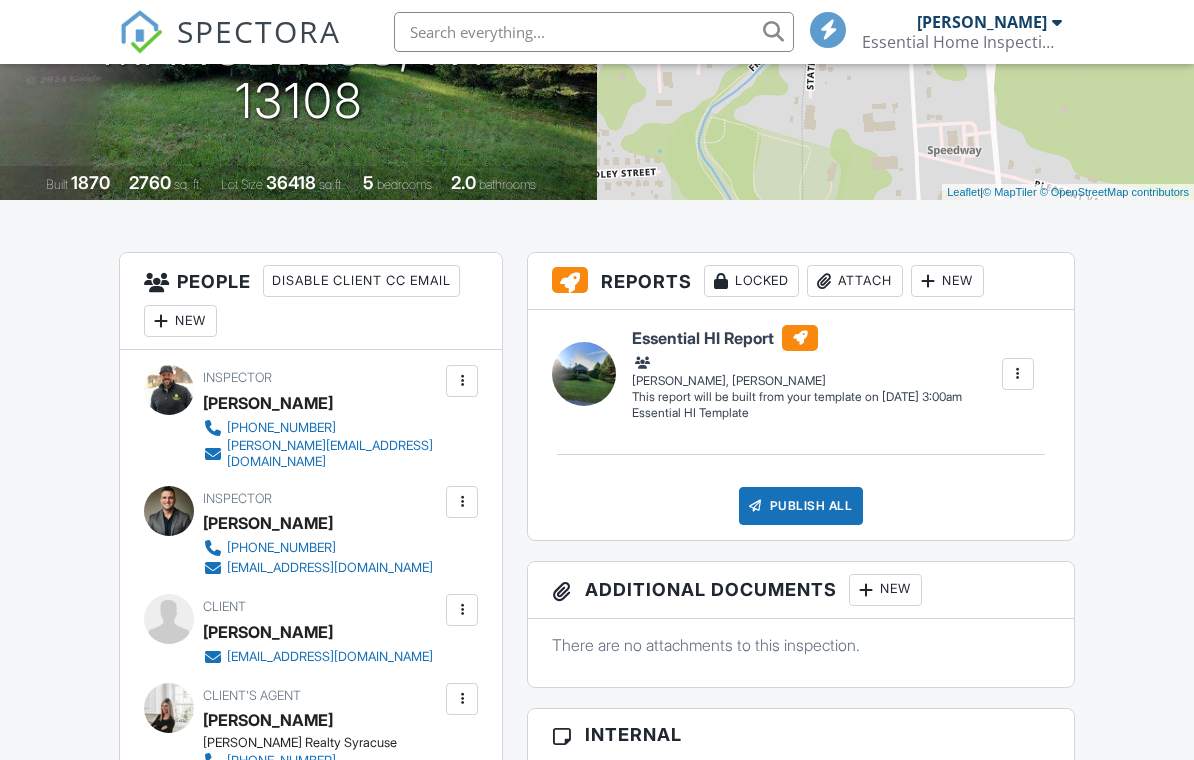 scroll, scrollTop: 474, scrollLeft: 0, axis: vertical 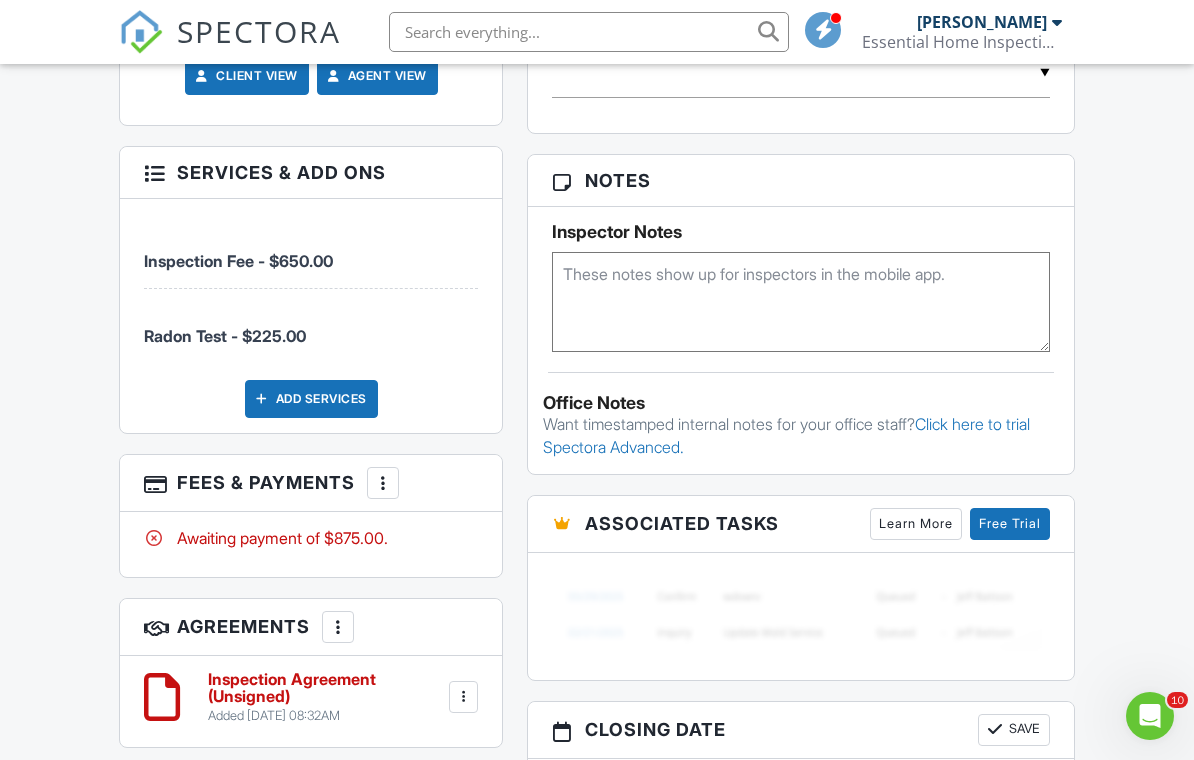 click at bounding box center (383, 483) 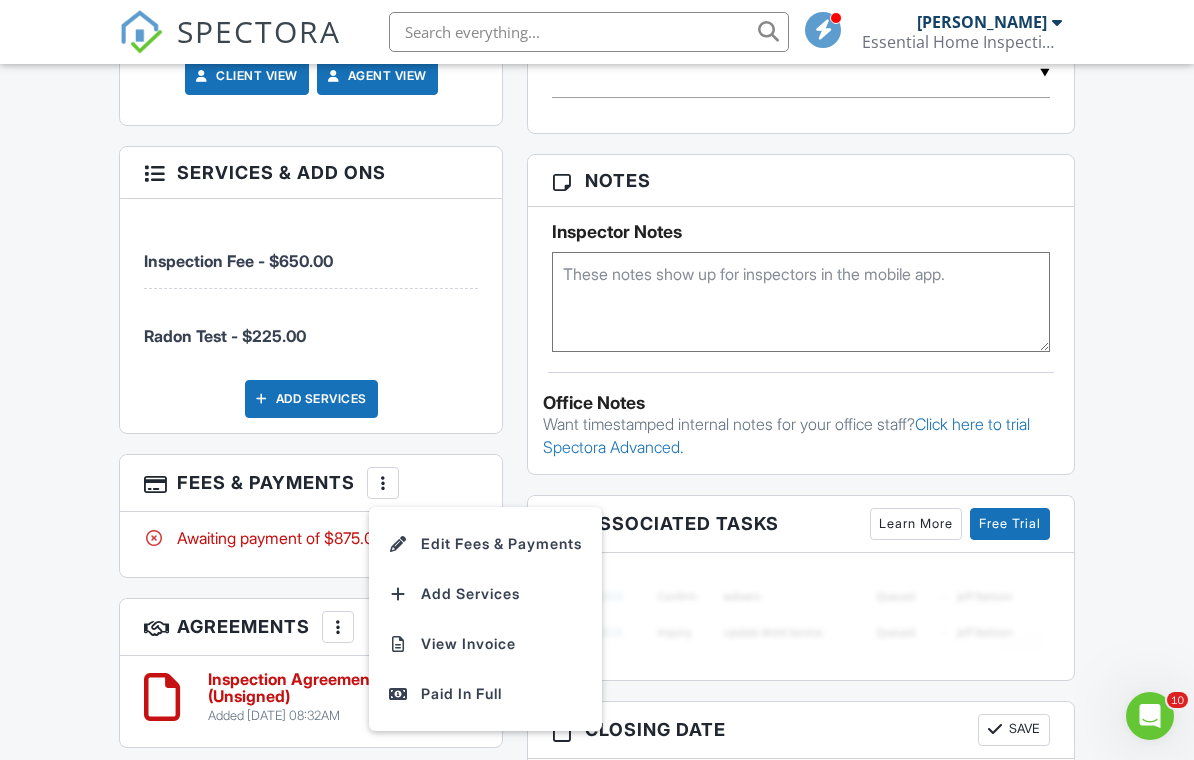 click on "View Invoice" at bounding box center (485, 644) 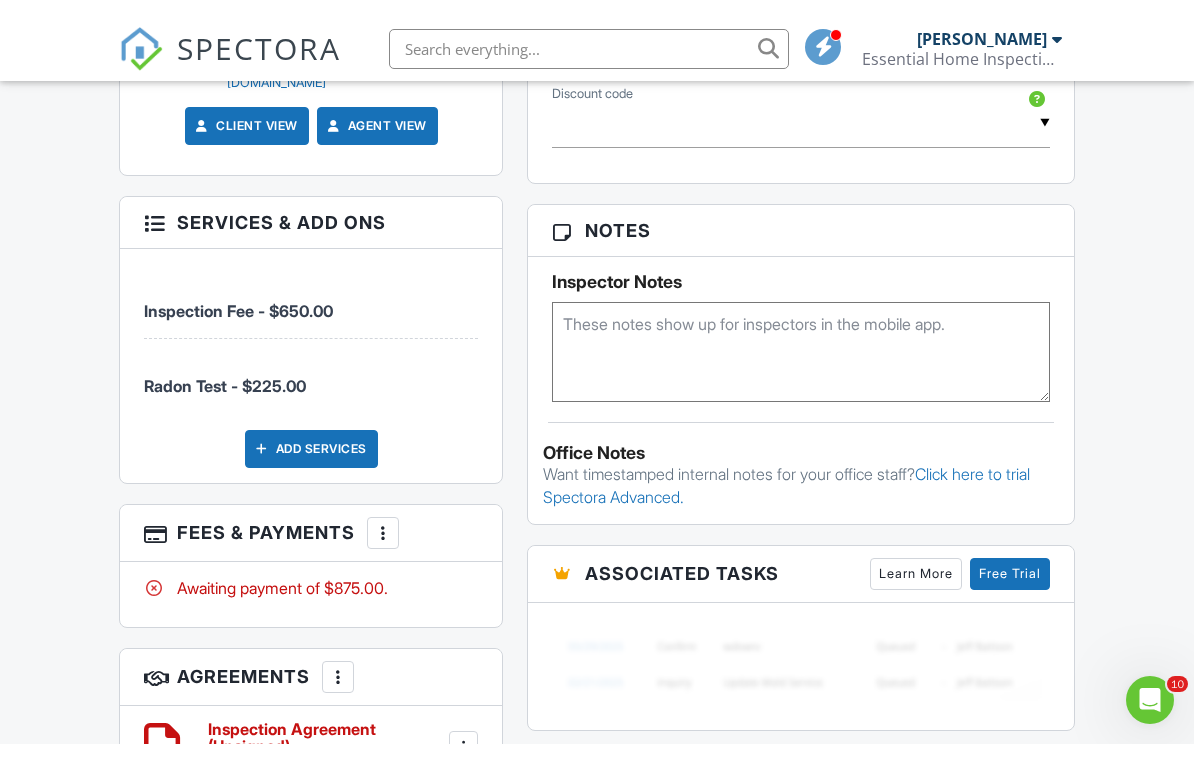 scroll, scrollTop: 1229, scrollLeft: 0, axis: vertical 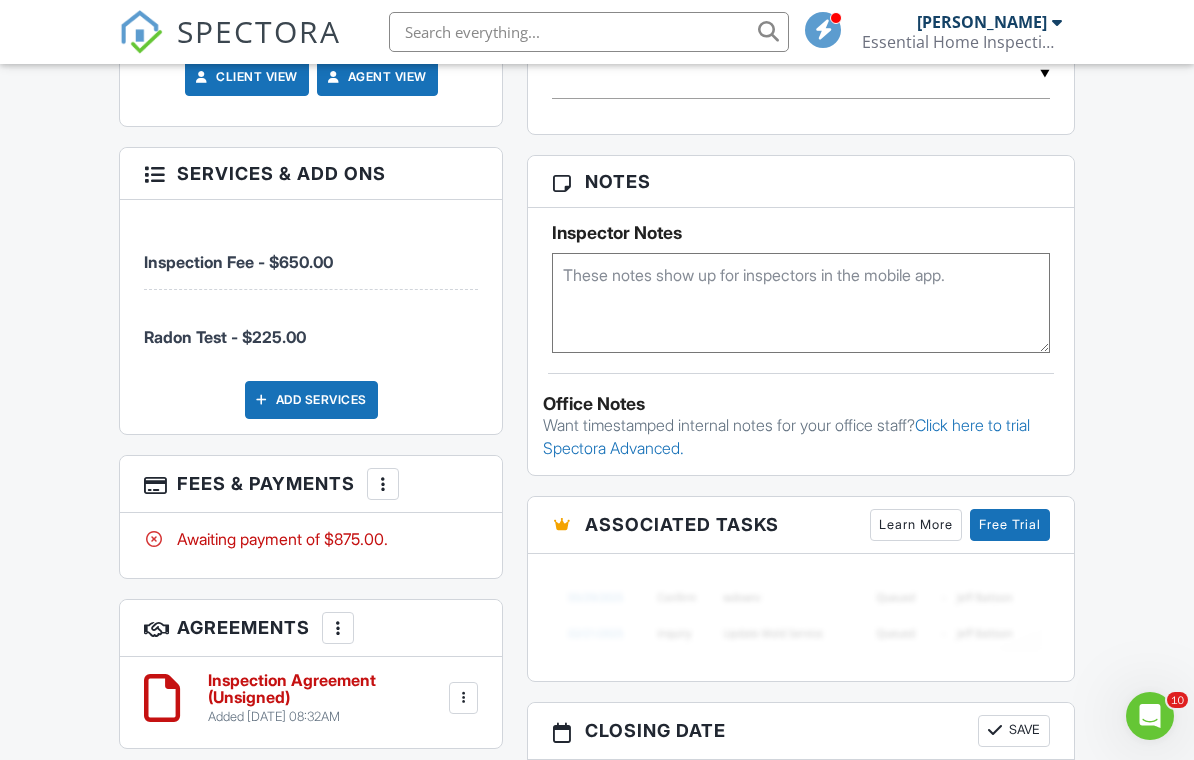 click at bounding box center [383, 484] 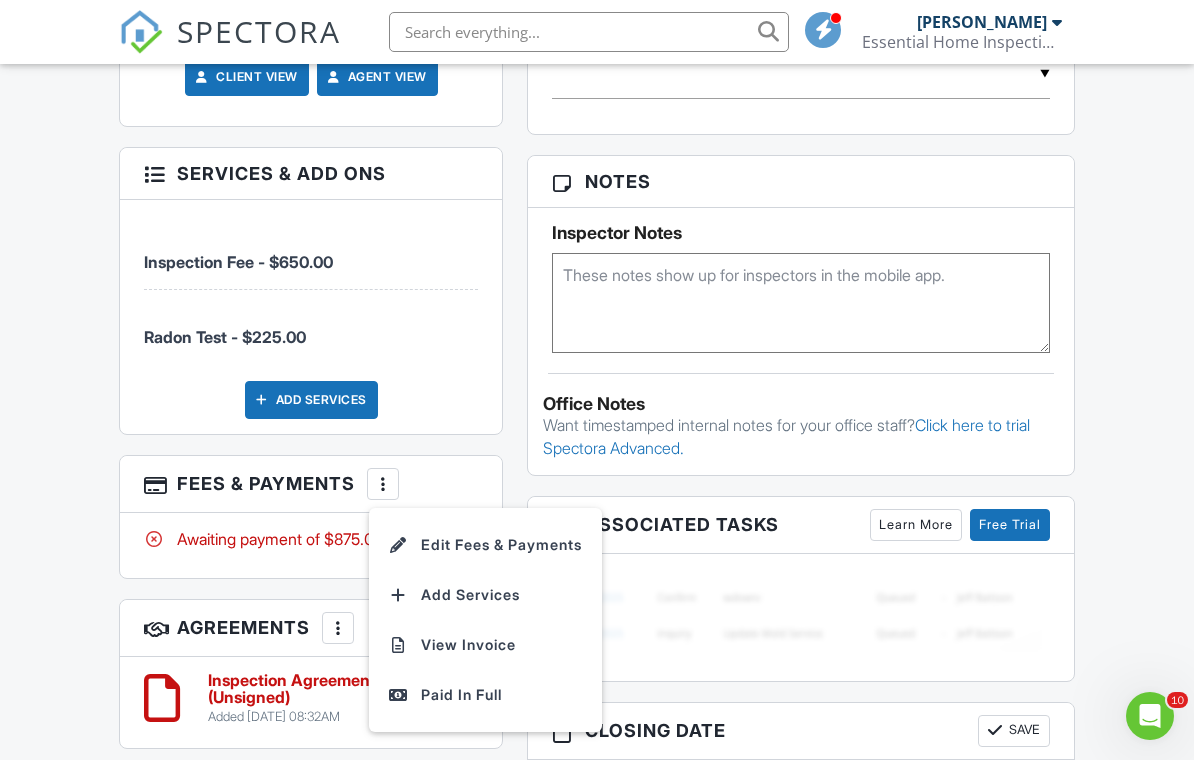 click on "Edit Fees & Payments" at bounding box center (485, 545) 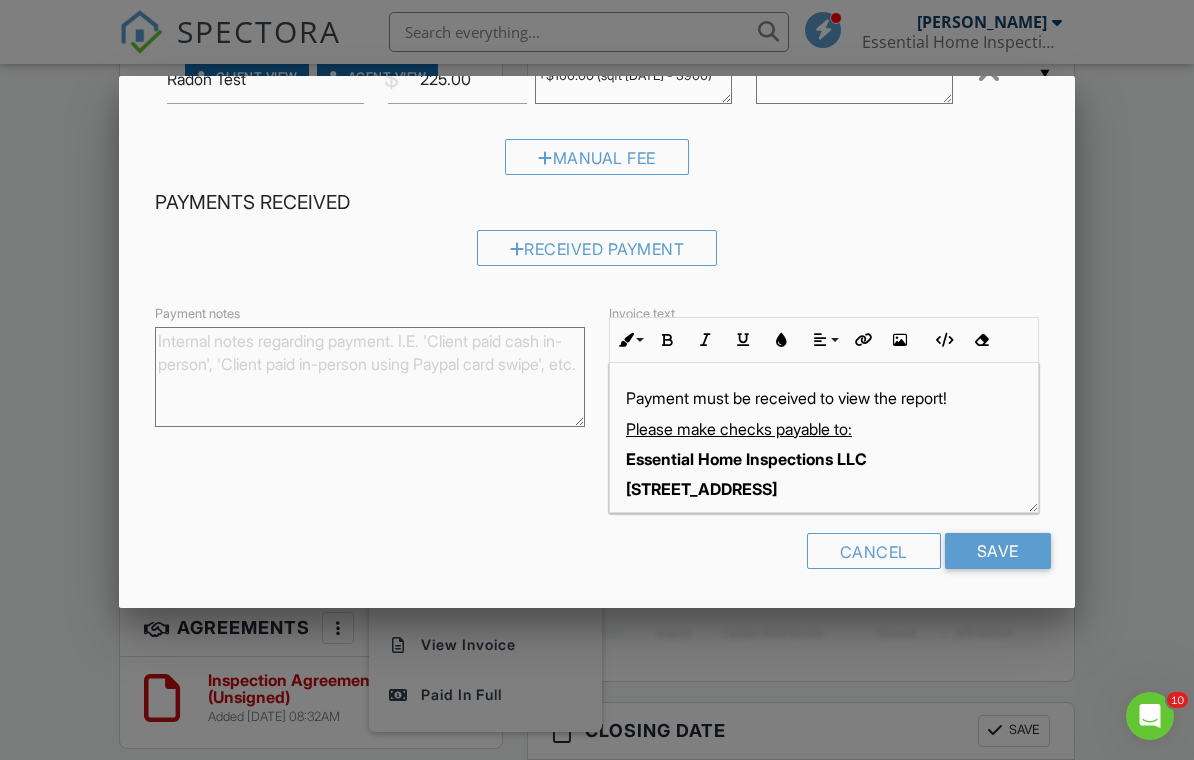 scroll, scrollTop: 277, scrollLeft: 0, axis: vertical 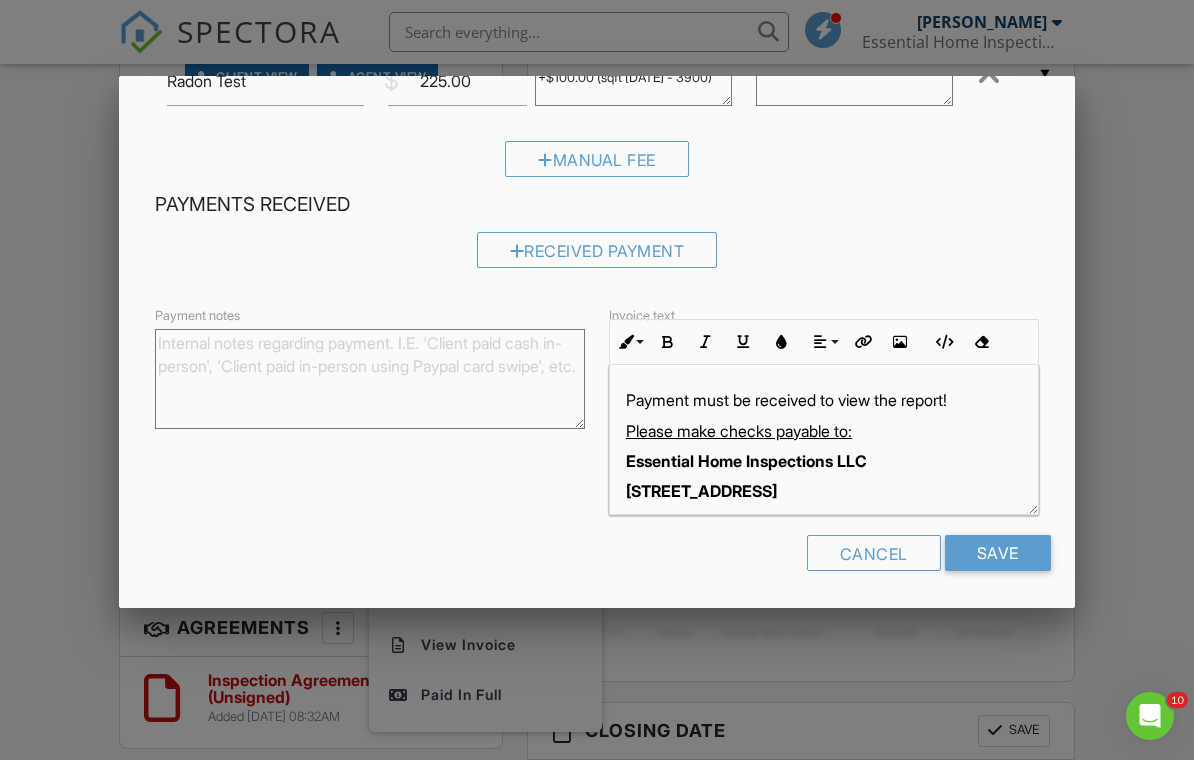 click on "6711 Harmony Dr" at bounding box center [824, 491] 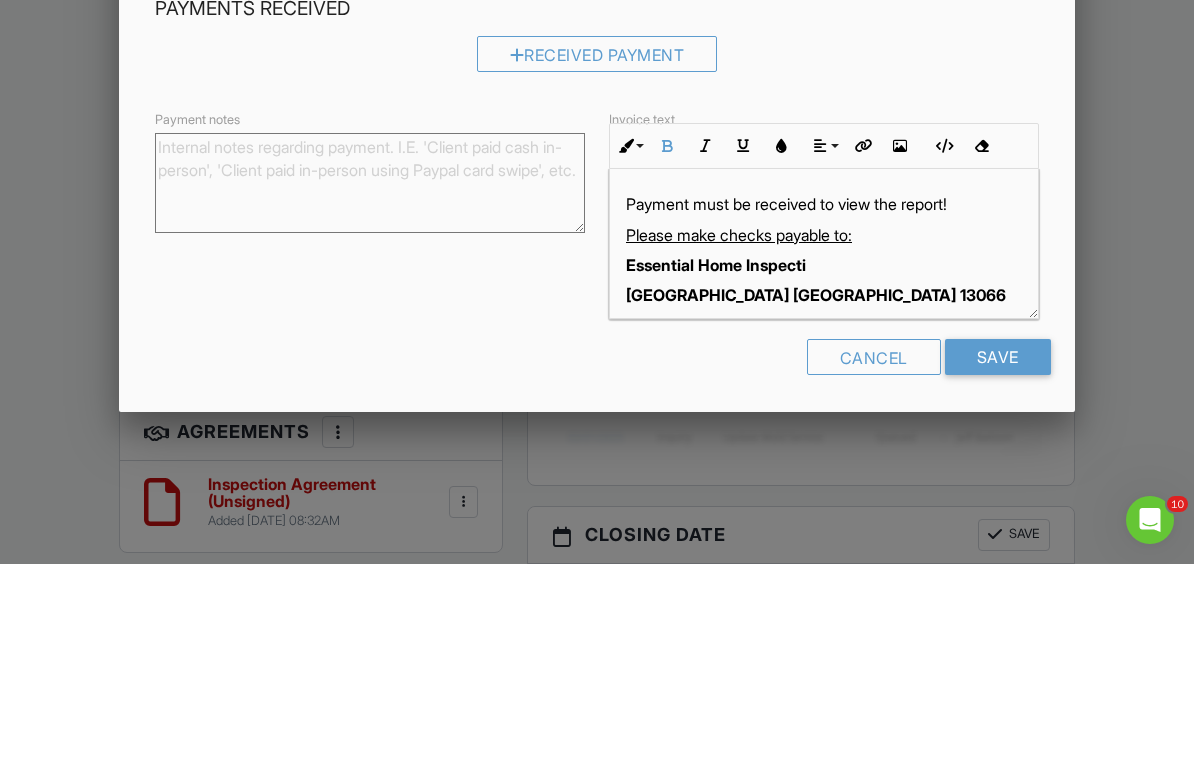 click on "Fayetteville NY 13066" at bounding box center (824, 491) 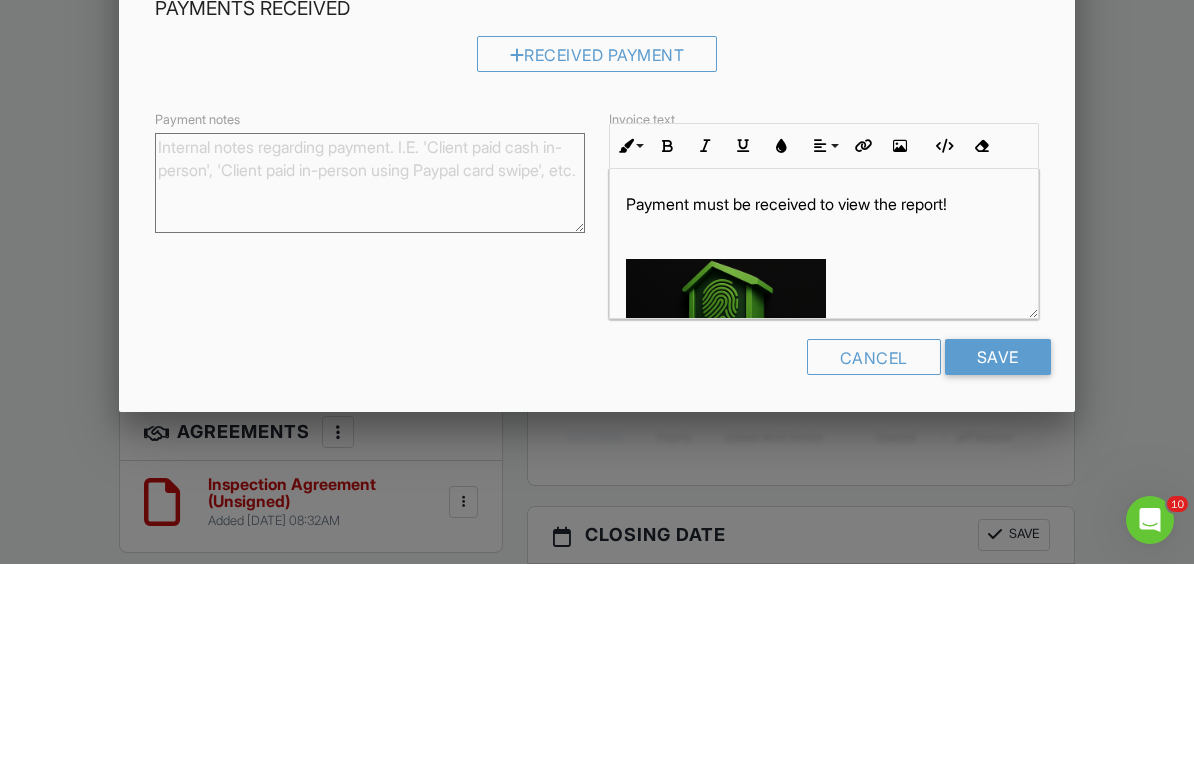 click on "Payment must be received to view the report!" at bounding box center [824, 489] 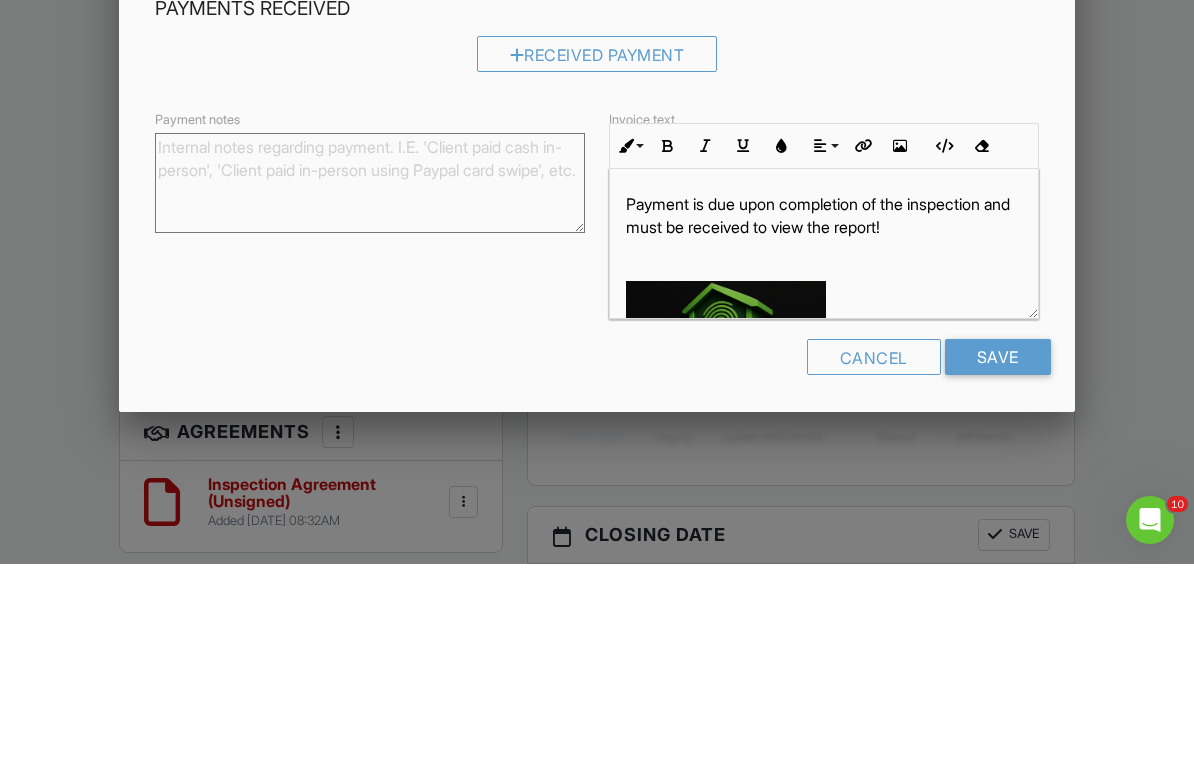 click on "Payment is due upon completion of the inspection and must be received to view the report!" at bounding box center (824, 500) 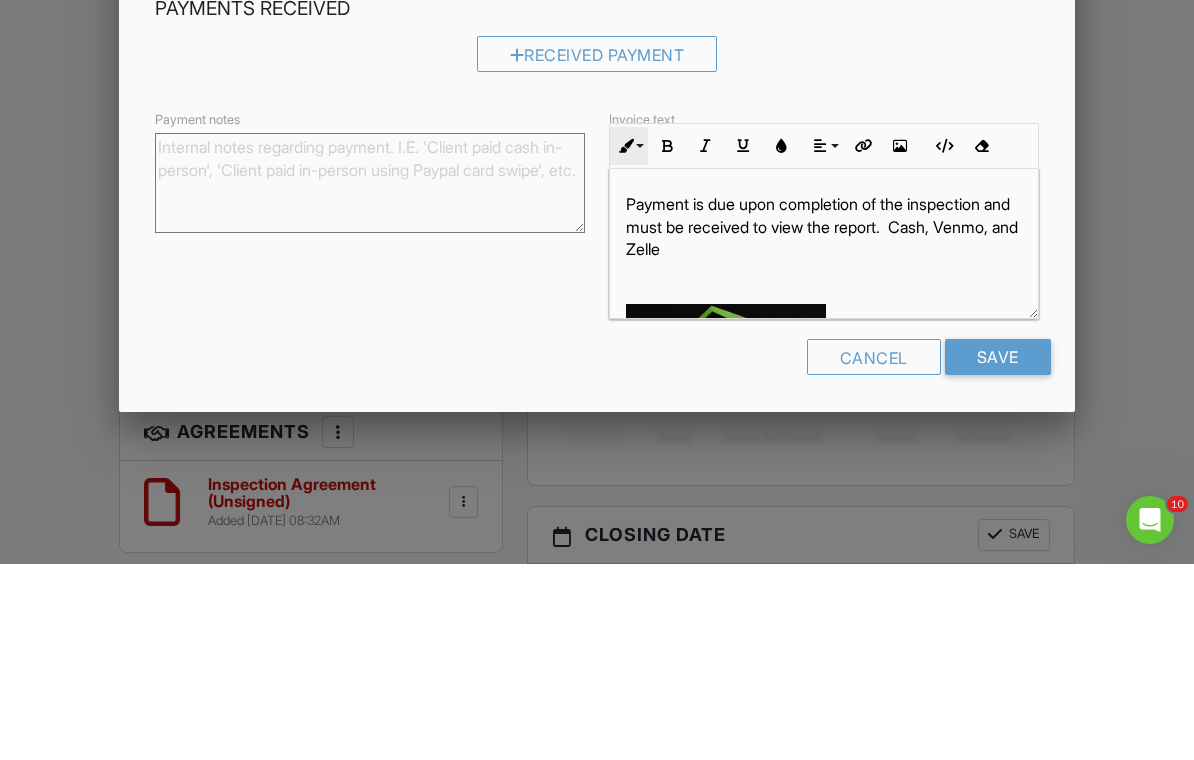 click at bounding box center [625, 342] 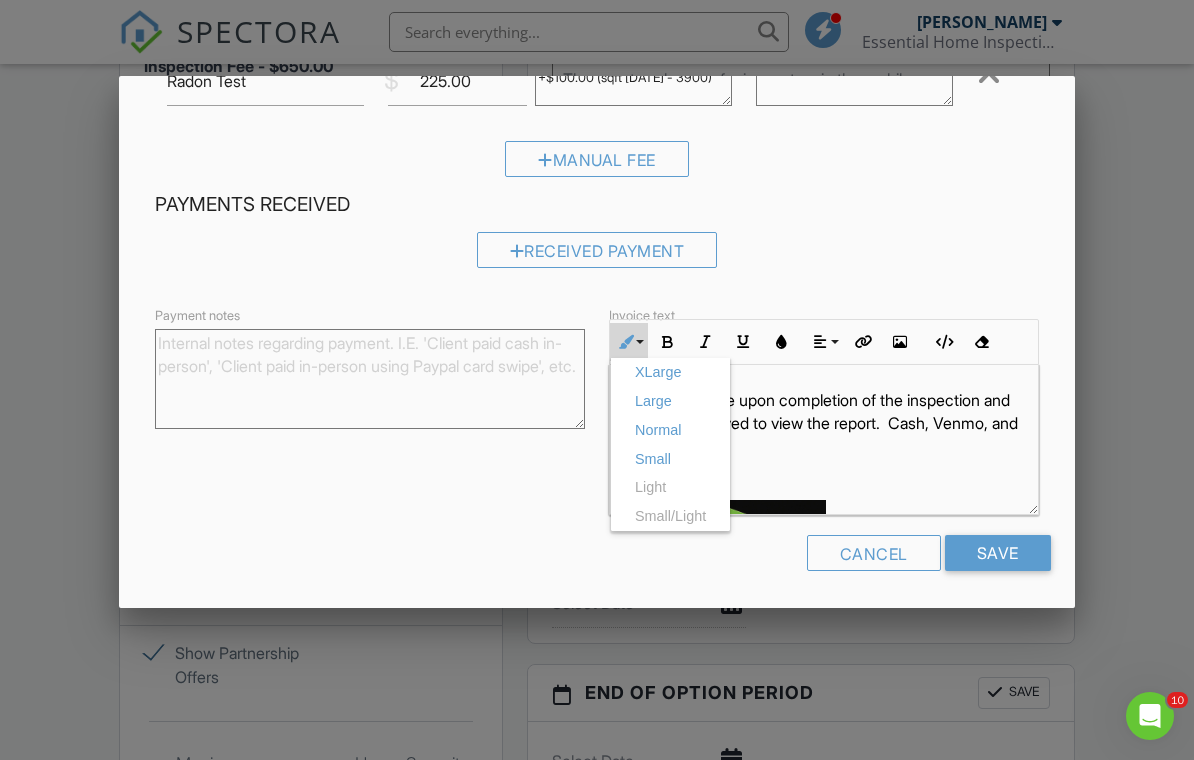 click on "Payment is due upon completion of the inspection and must be received to view the report.  Cash, Venmo, and Zelle" at bounding box center [824, 422] 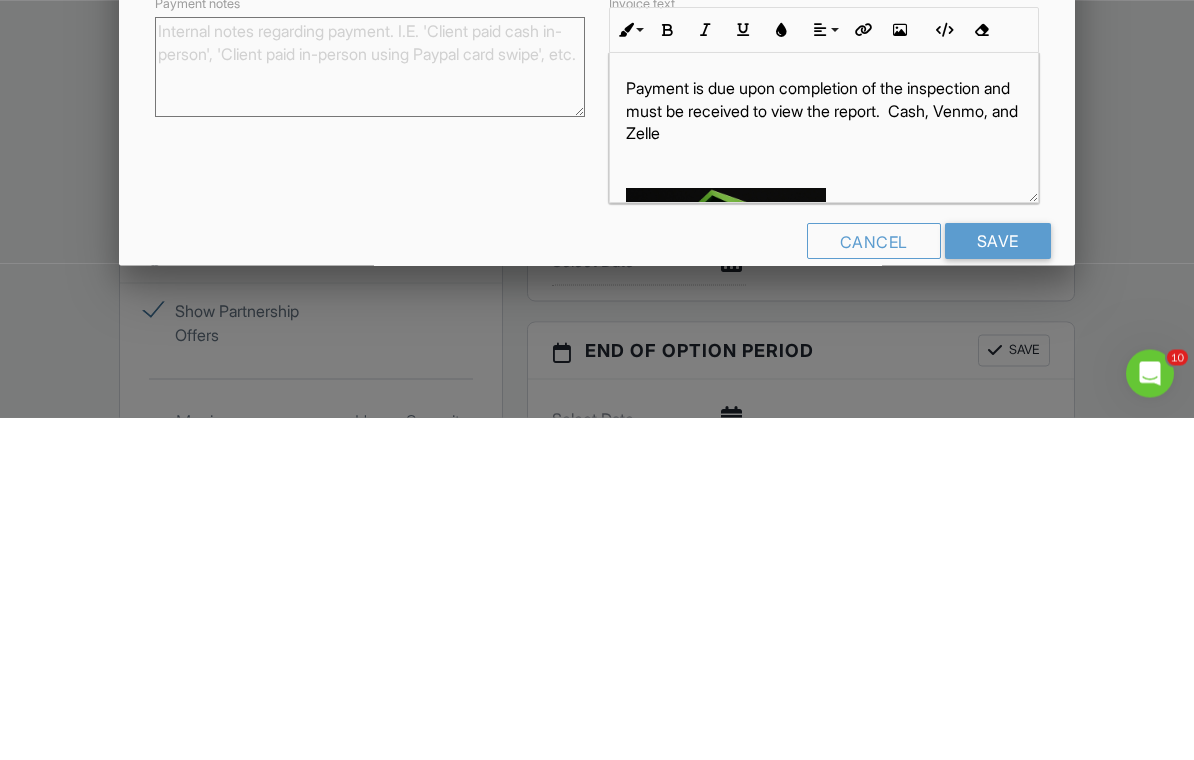 scroll, scrollTop: 237, scrollLeft: 0, axis: vertical 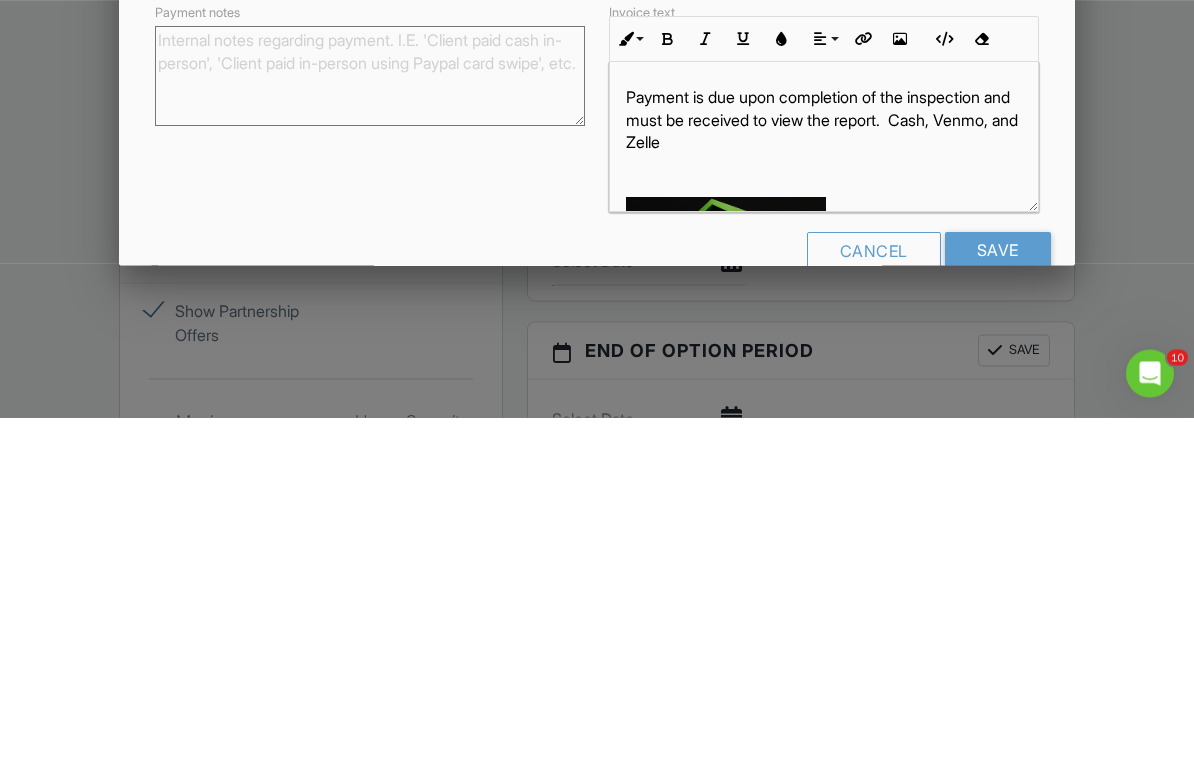 click at bounding box center (667, 382) 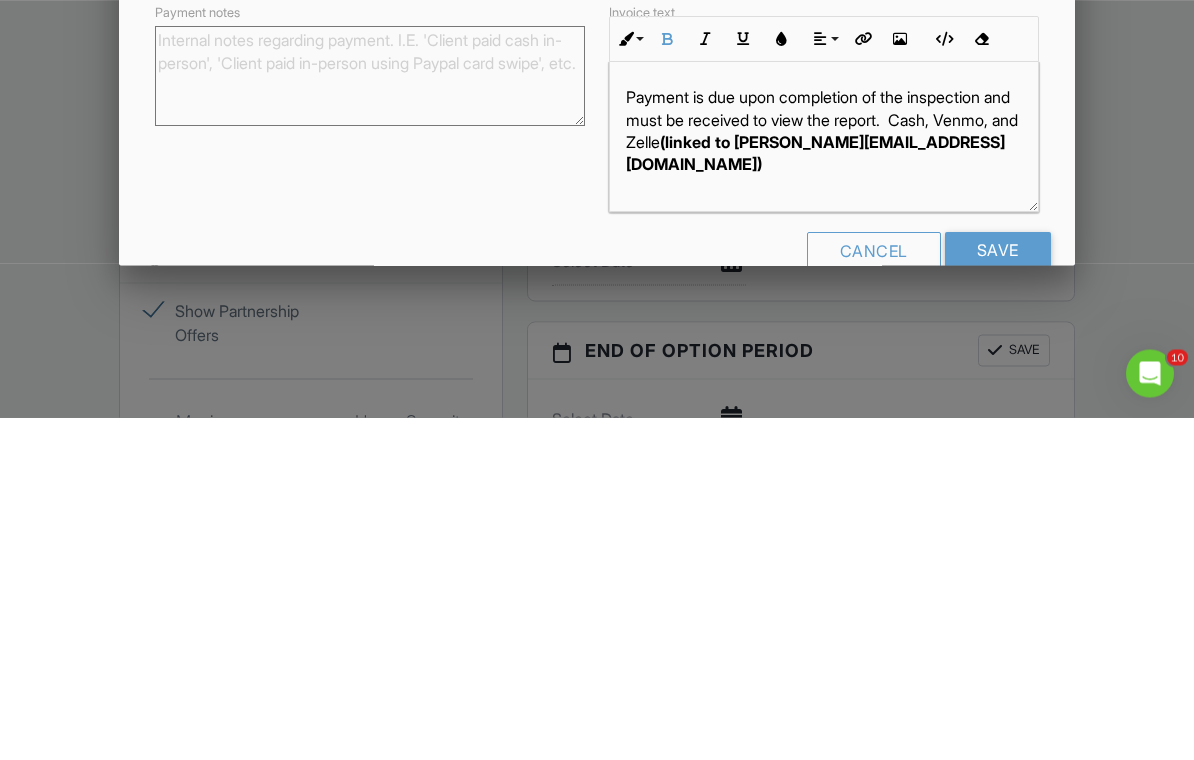click at bounding box center (667, 382) 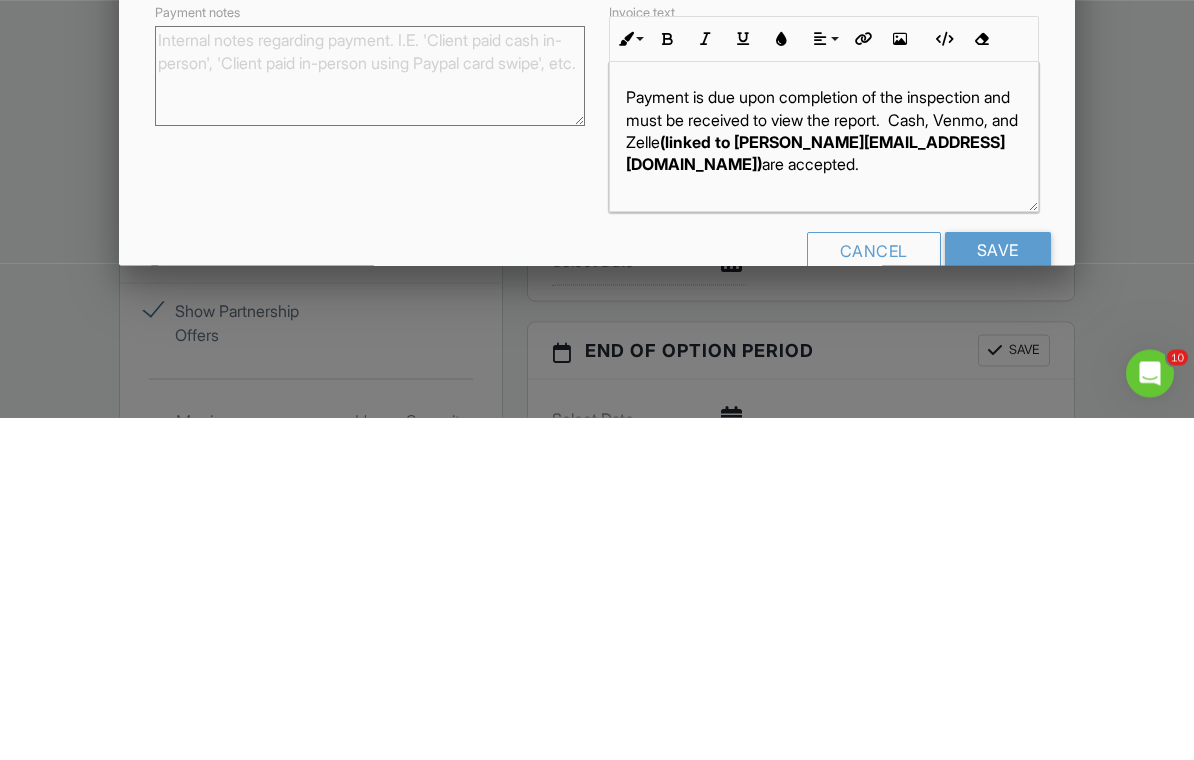 scroll, scrollTop: 22, scrollLeft: 0, axis: vertical 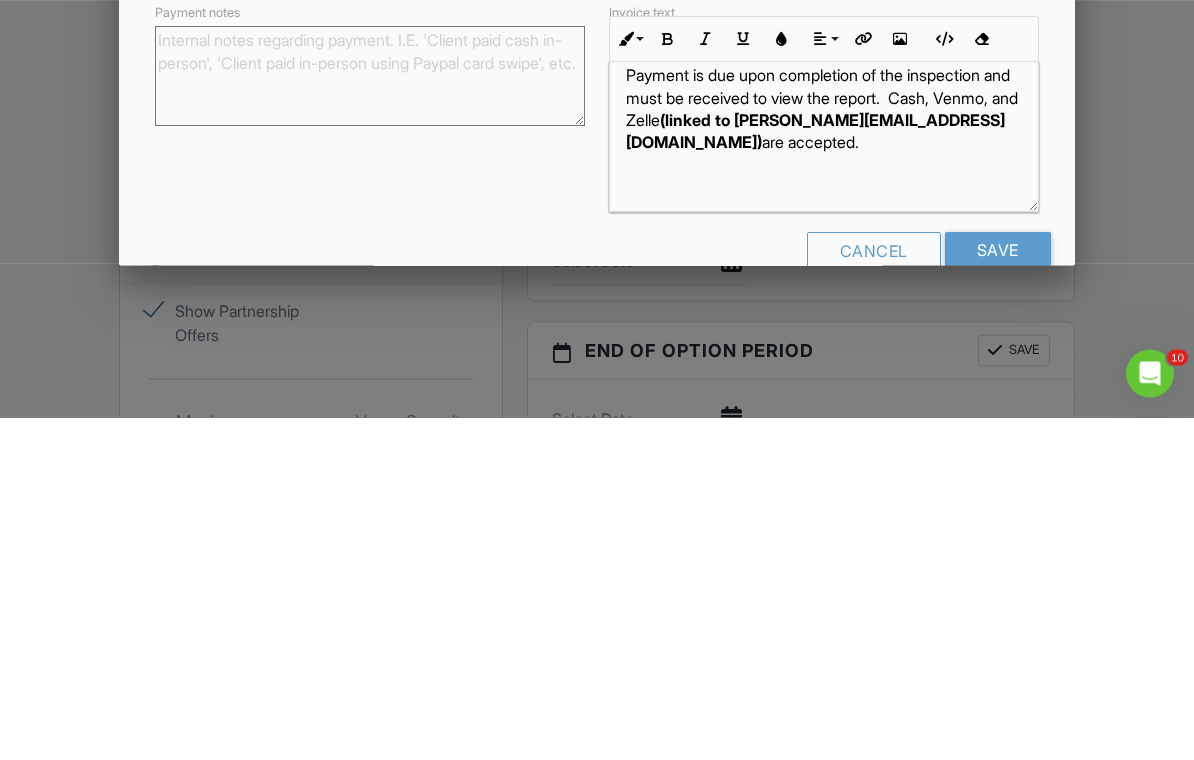 click at bounding box center [900, 382] 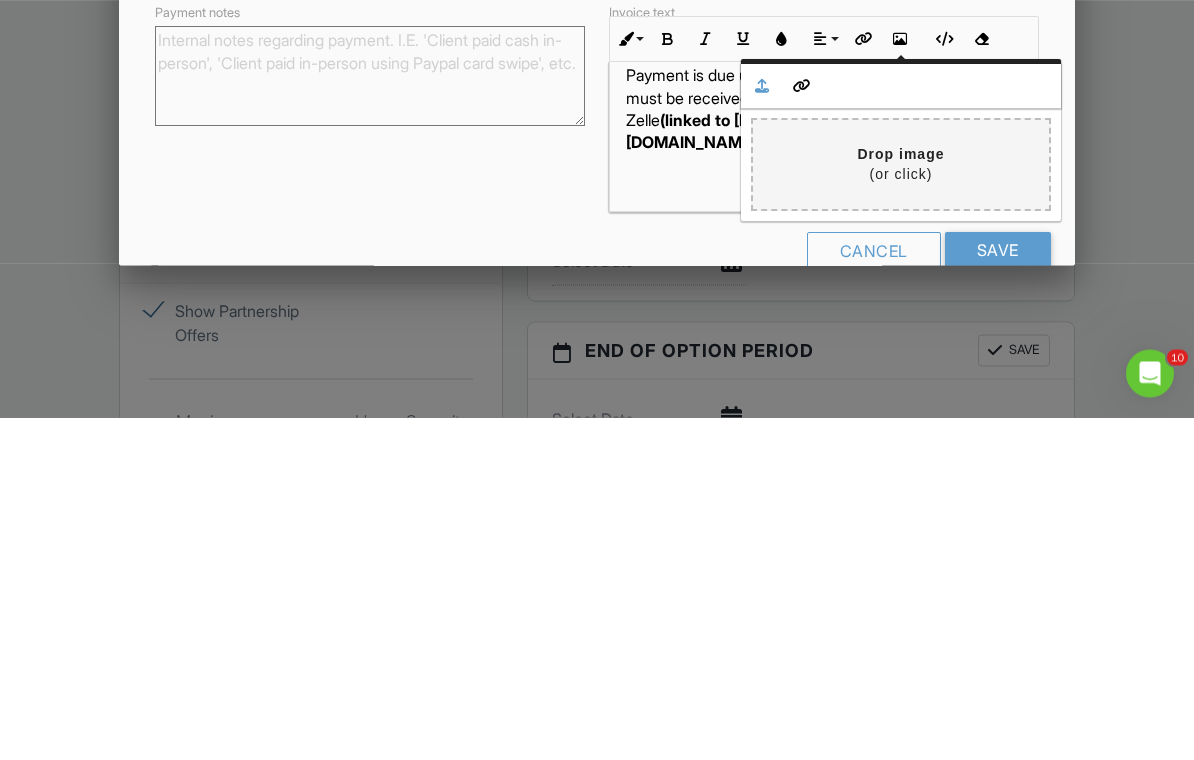 scroll, scrollTop: 1768, scrollLeft: 0, axis: vertical 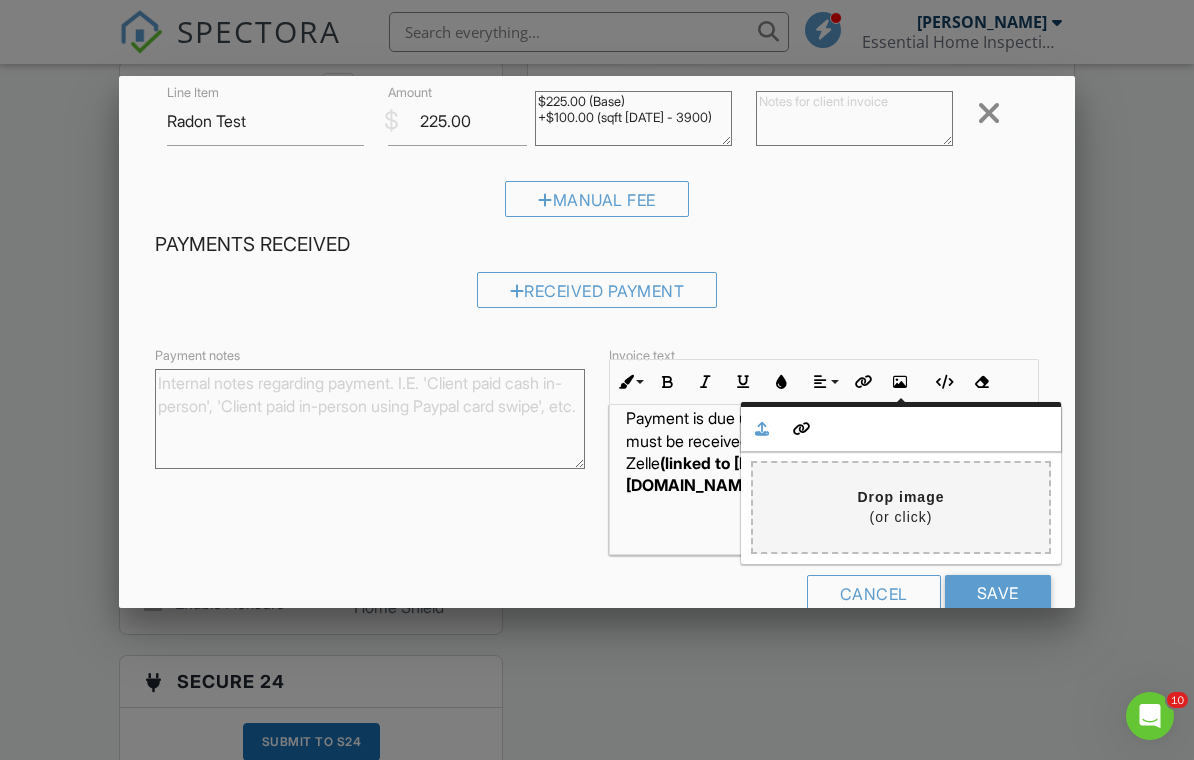 click at bounding box center [309, 507] 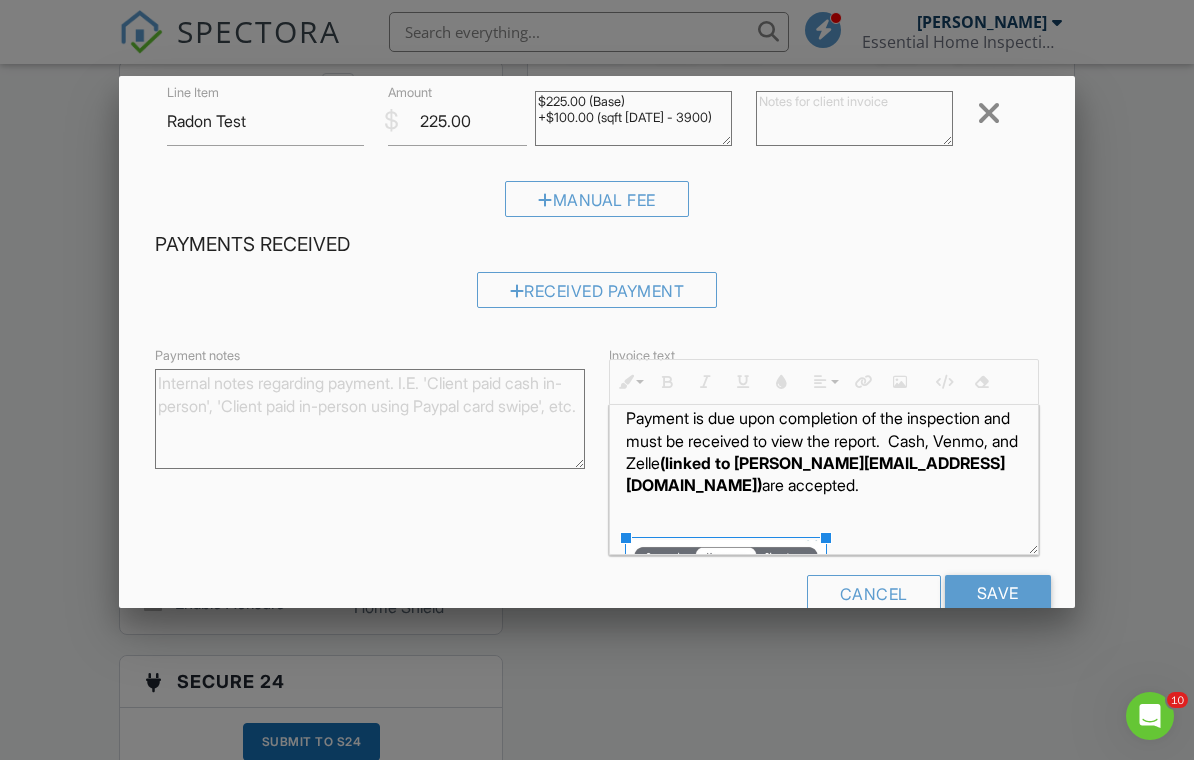 click on "Save" at bounding box center (998, 593) 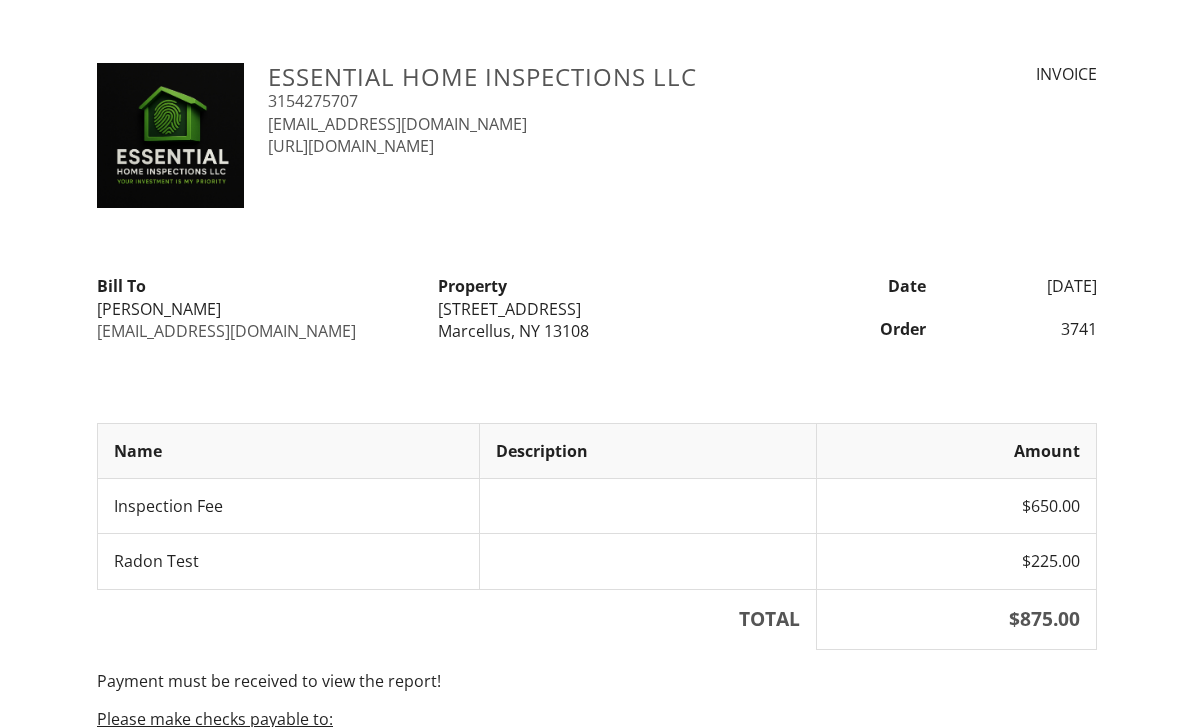 scroll, scrollTop: 0, scrollLeft: 0, axis: both 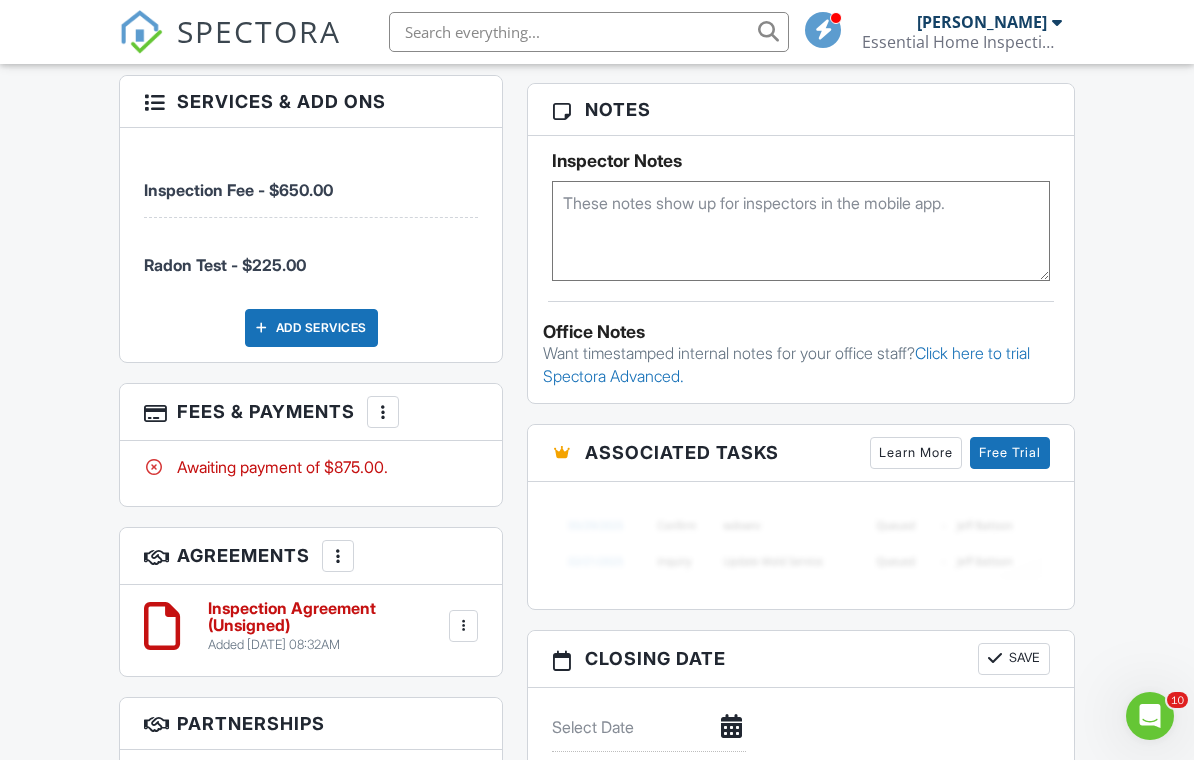 click on "More" at bounding box center [383, 412] 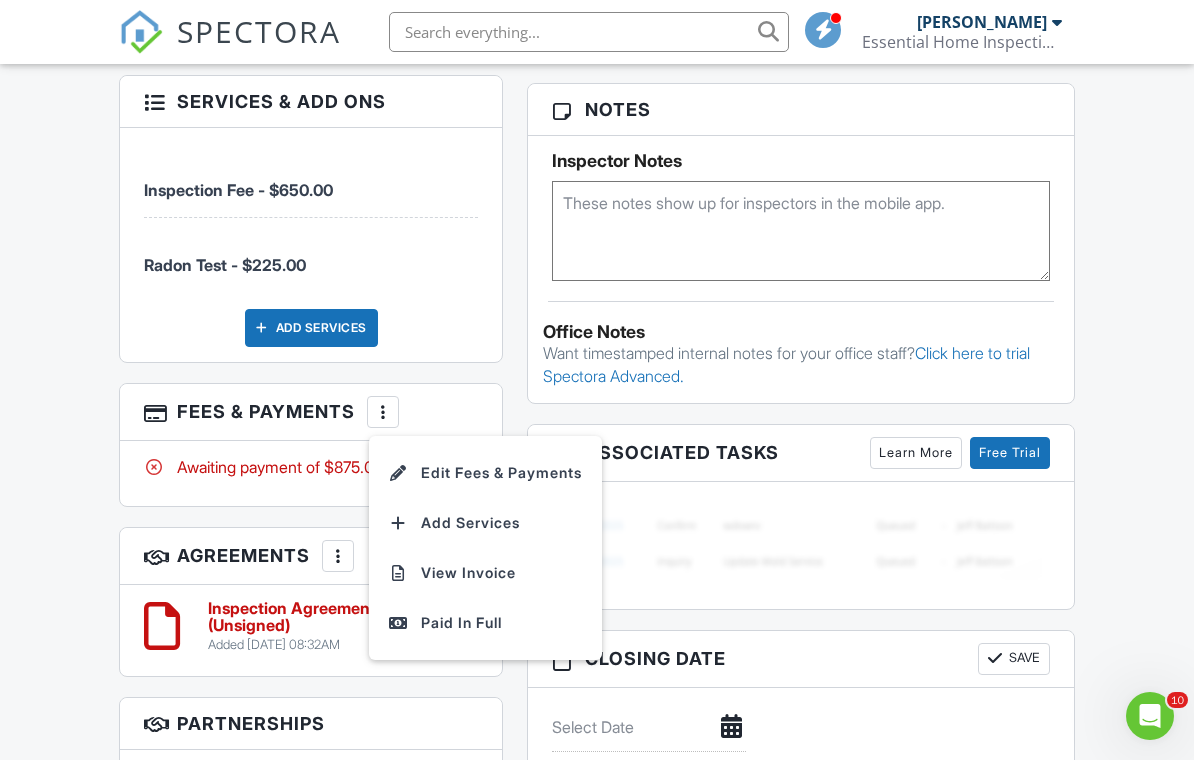 click on "View Invoice" at bounding box center (485, 573) 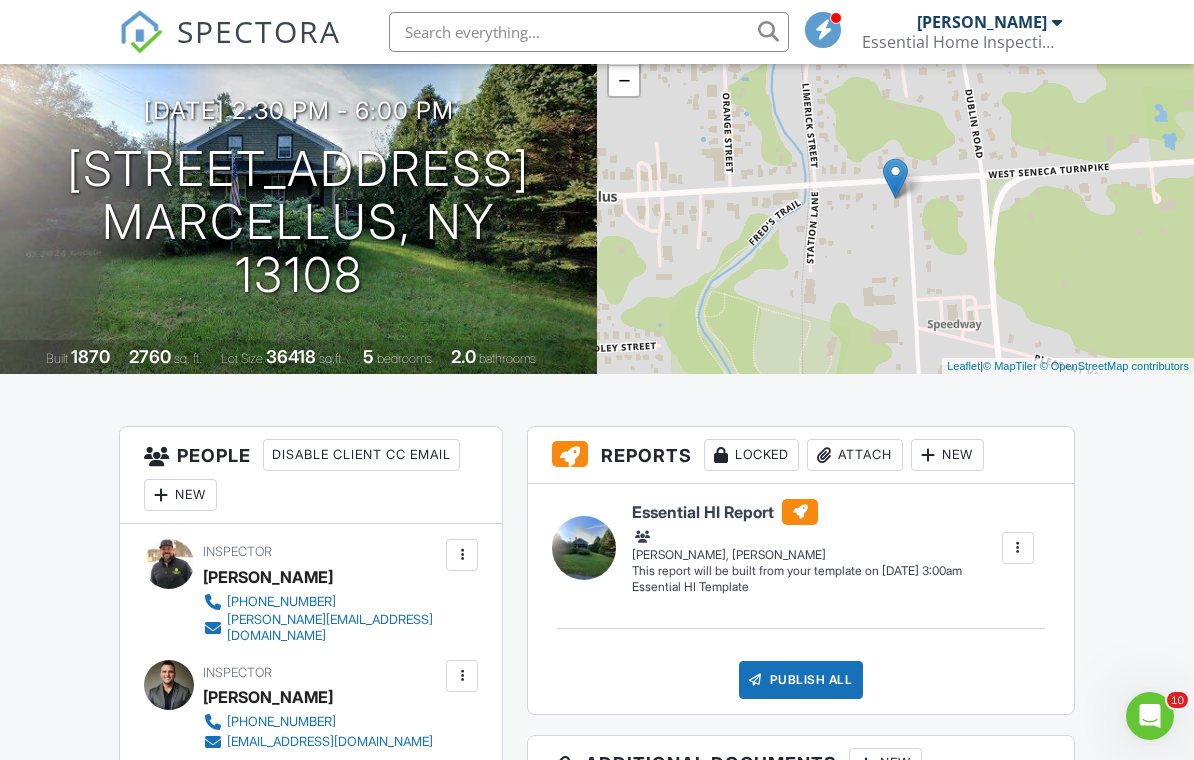 scroll, scrollTop: 0, scrollLeft: 0, axis: both 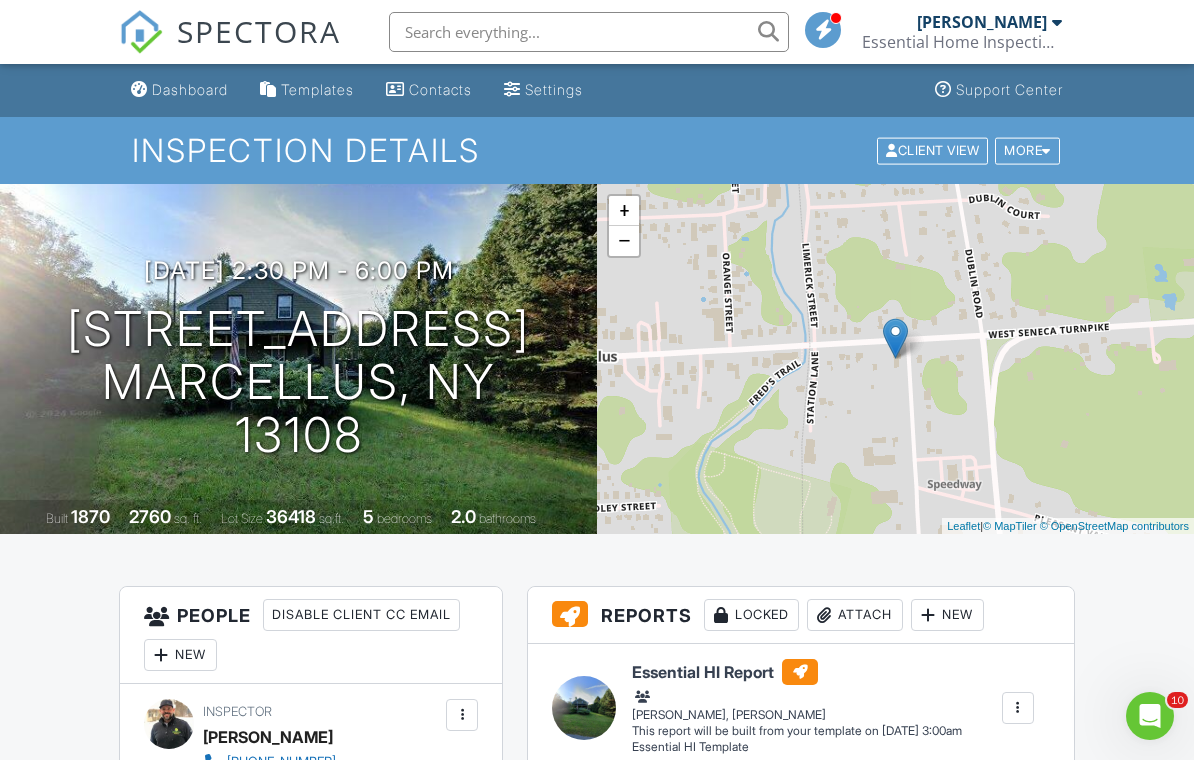 click on "Dashboard" at bounding box center [190, 89] 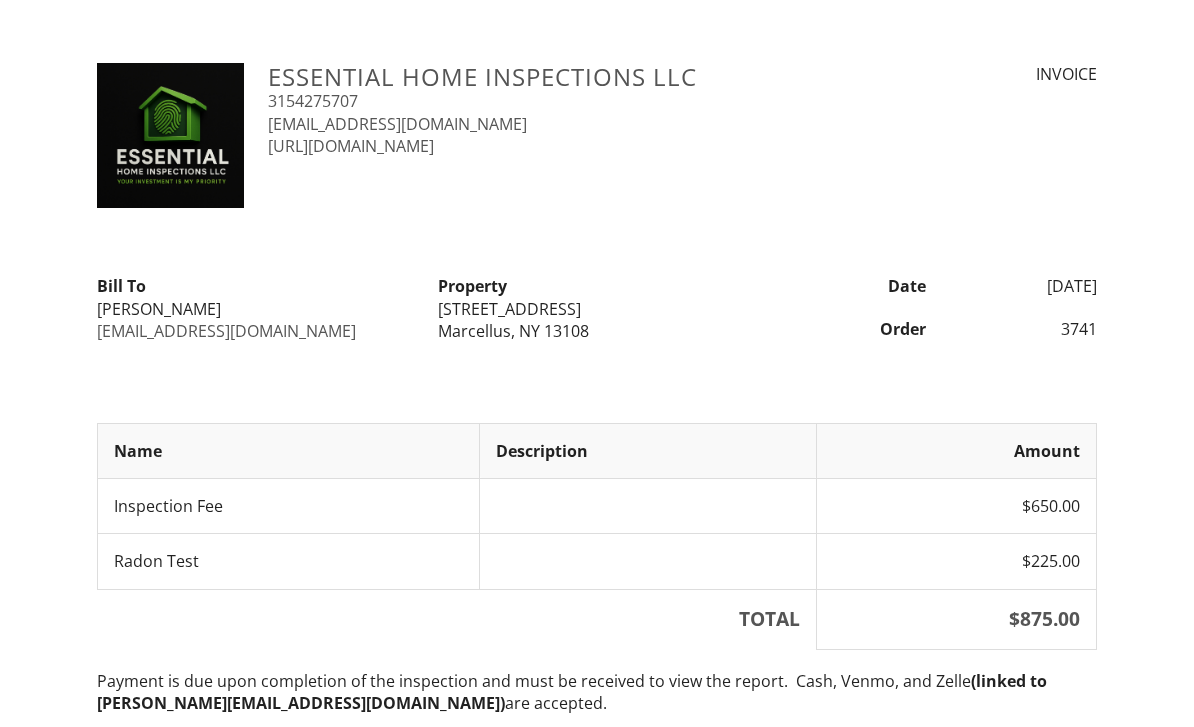 scroll, scrollTop: 0, scrollLeft: 0, axis: both 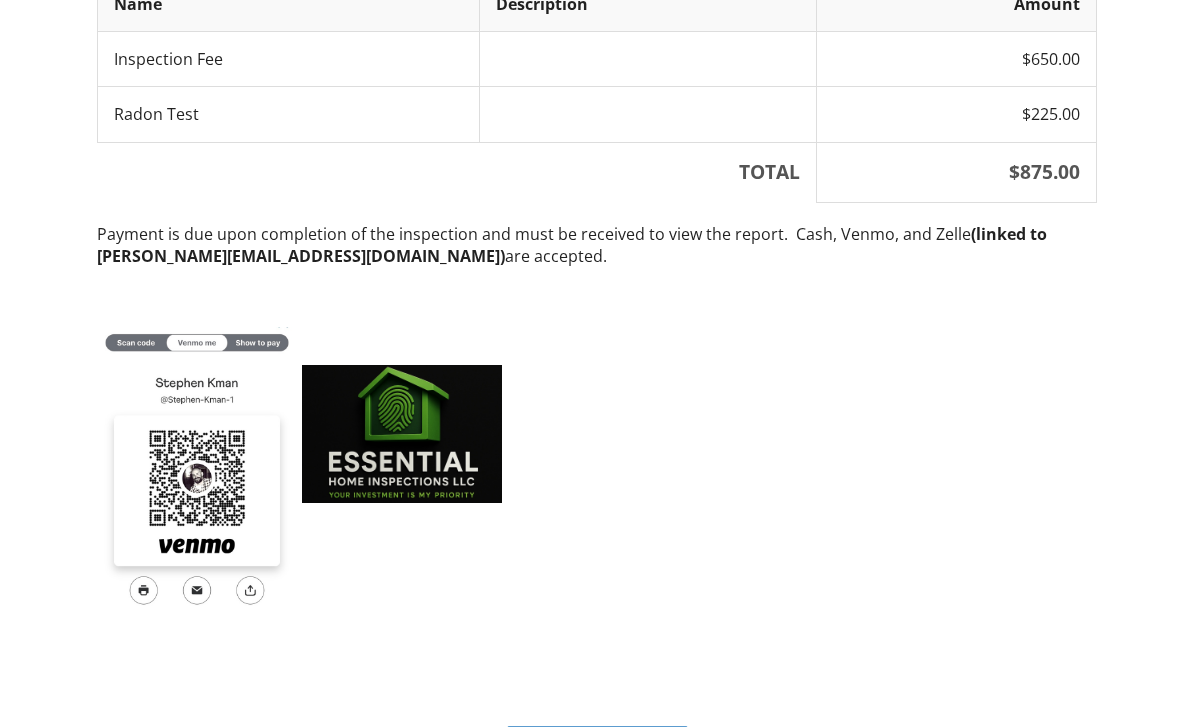 click on "View as PDF" at bounding box center (597, 744) 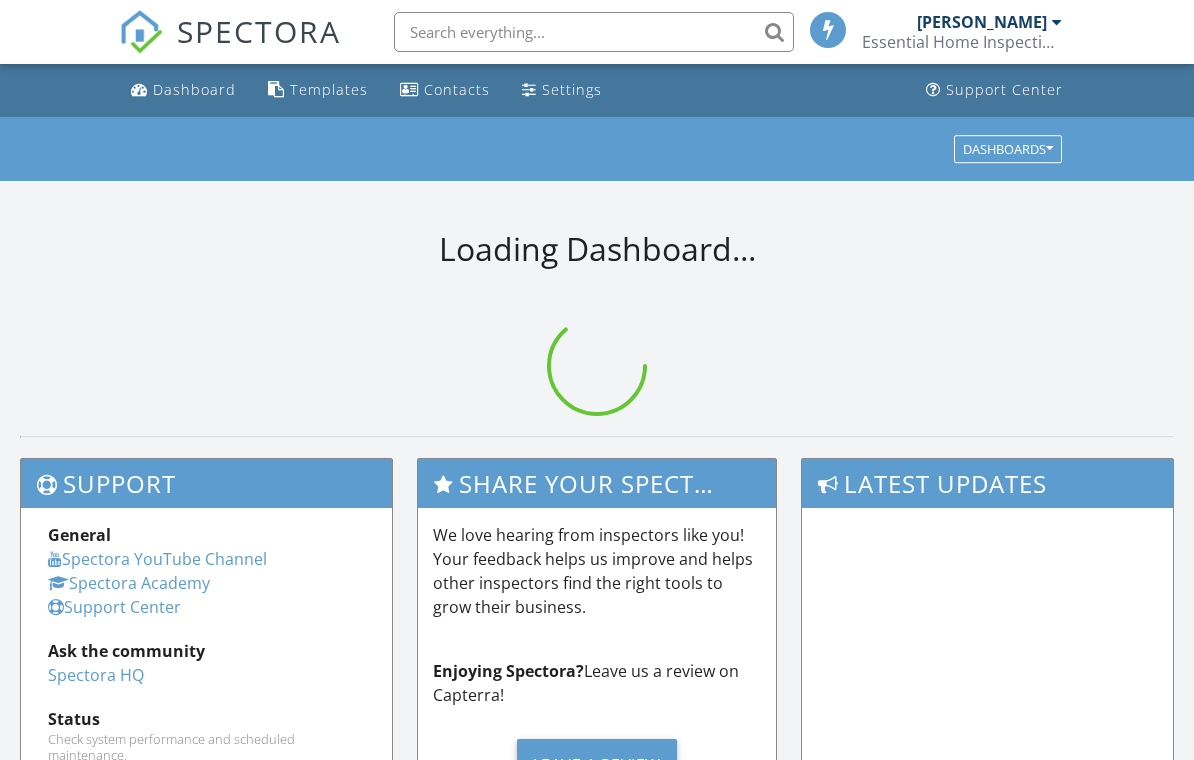 scroll, scrollTop: 0, scrollLeft: 0, axis: both 